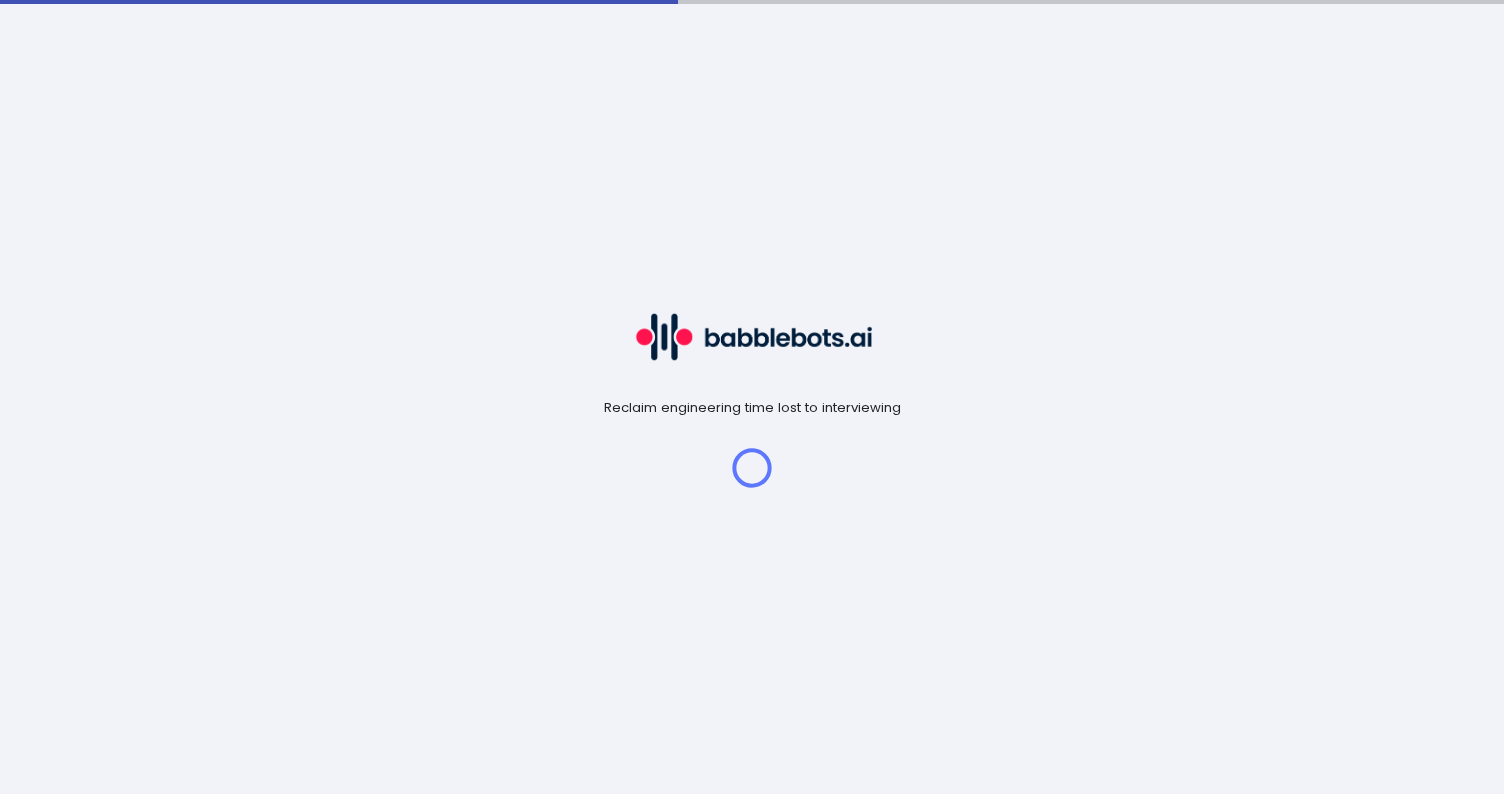 scroll, scrollTop: 0, scrollLeft: 0, axis: both 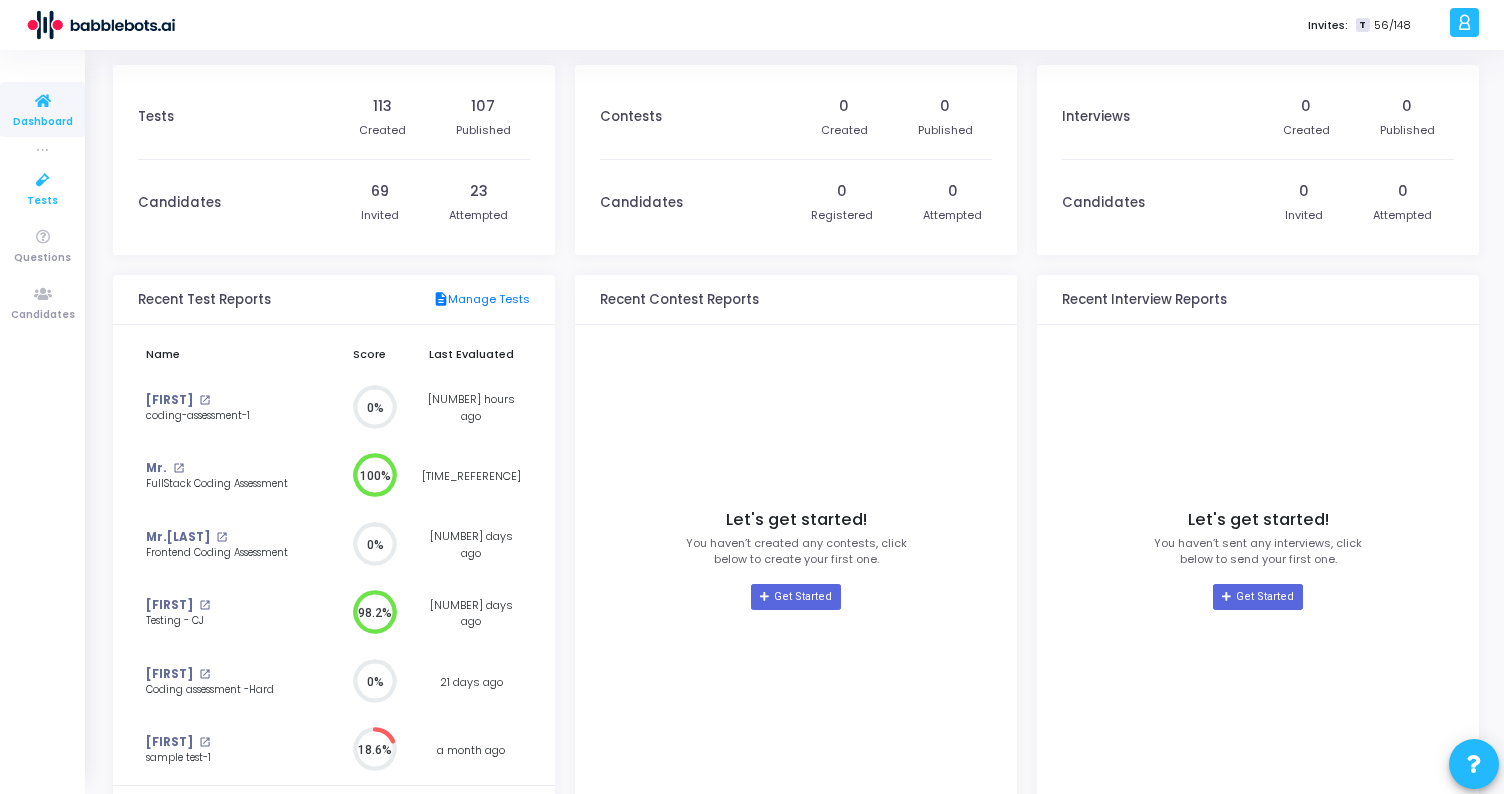 click at bounding box center (43, 180) 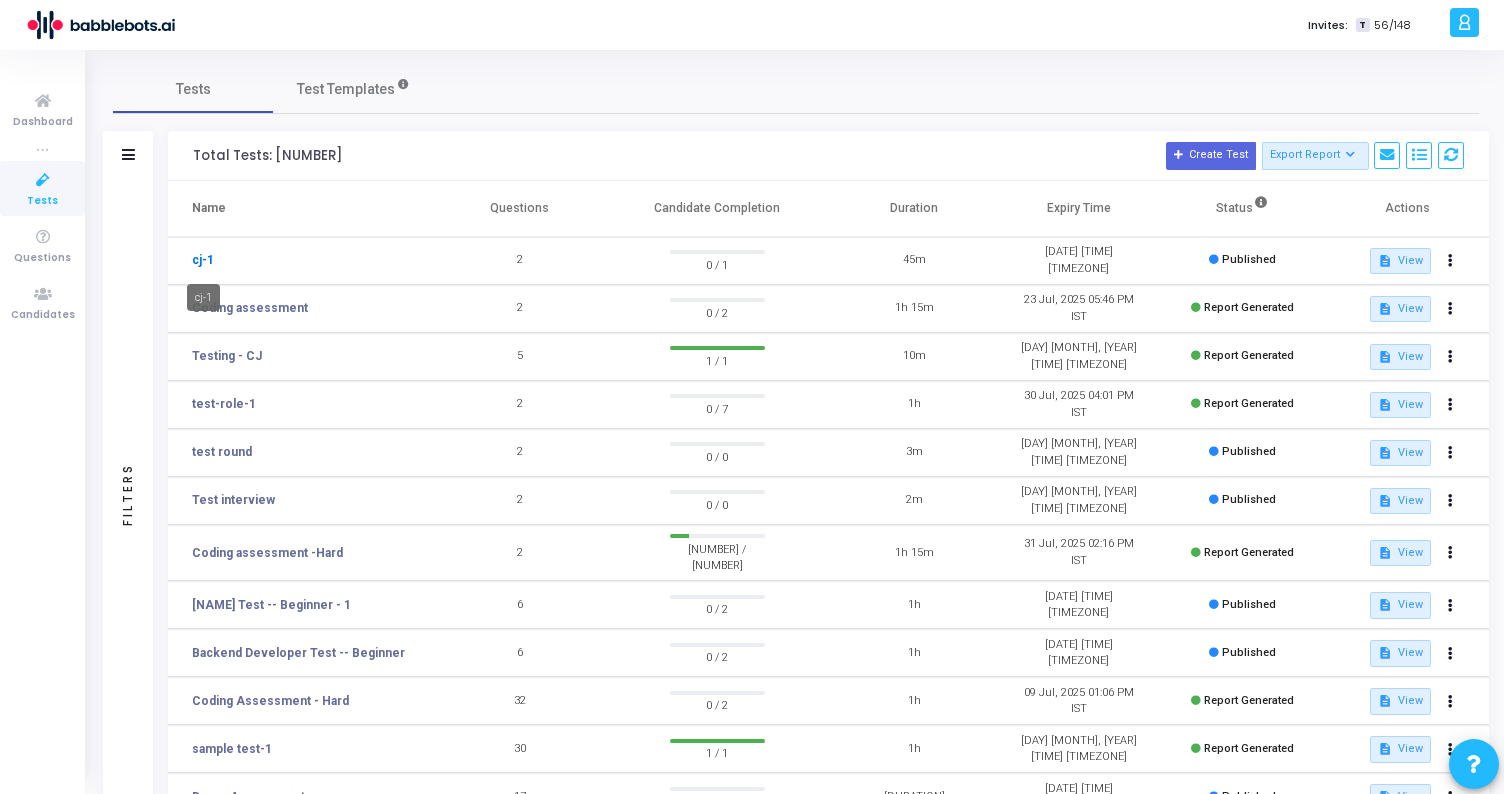 click on "cj-1" at bounding box center [203, 260] 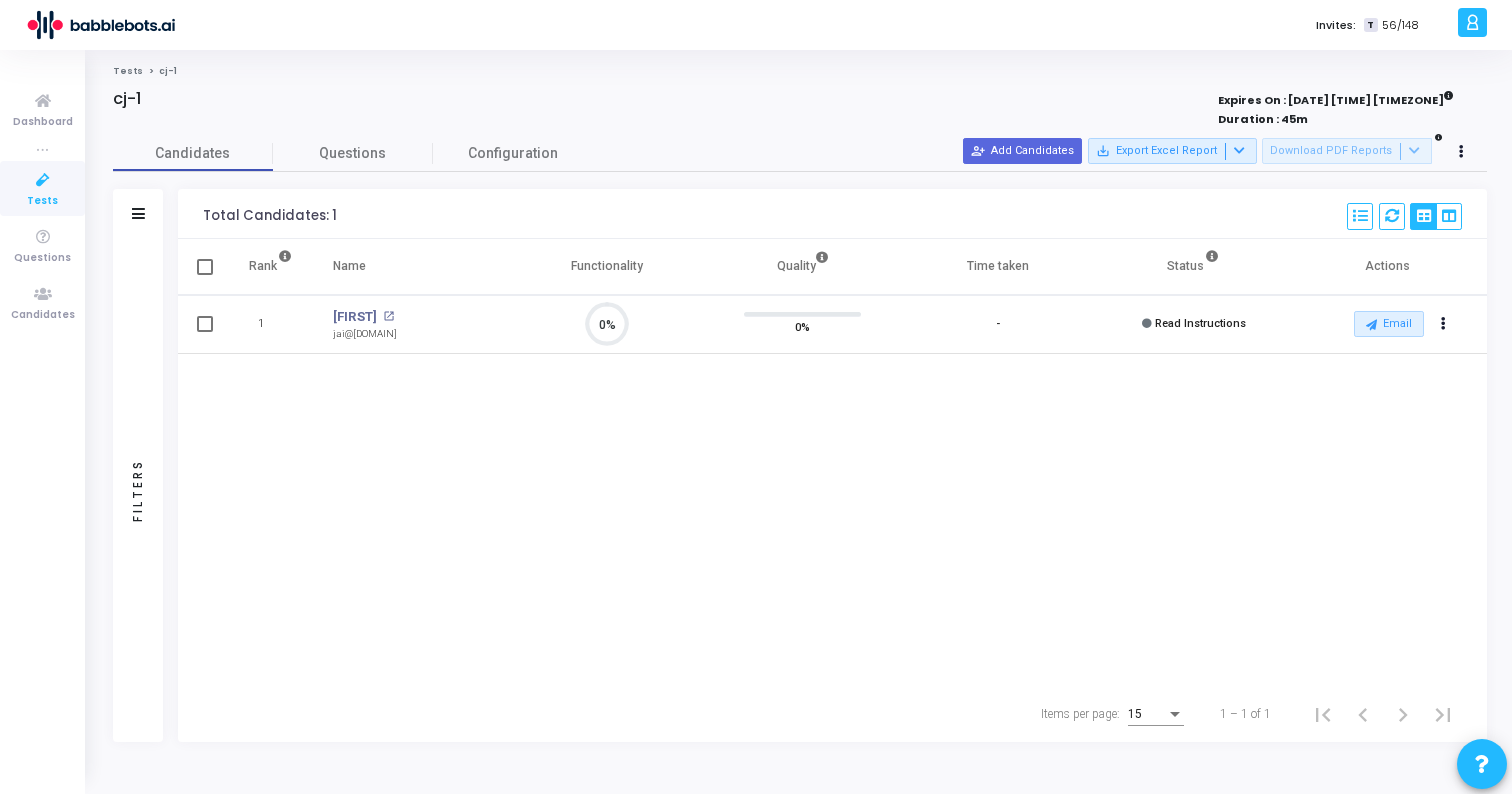 scroll, scrollTop: 9, scrollLeft: 9, axis: both 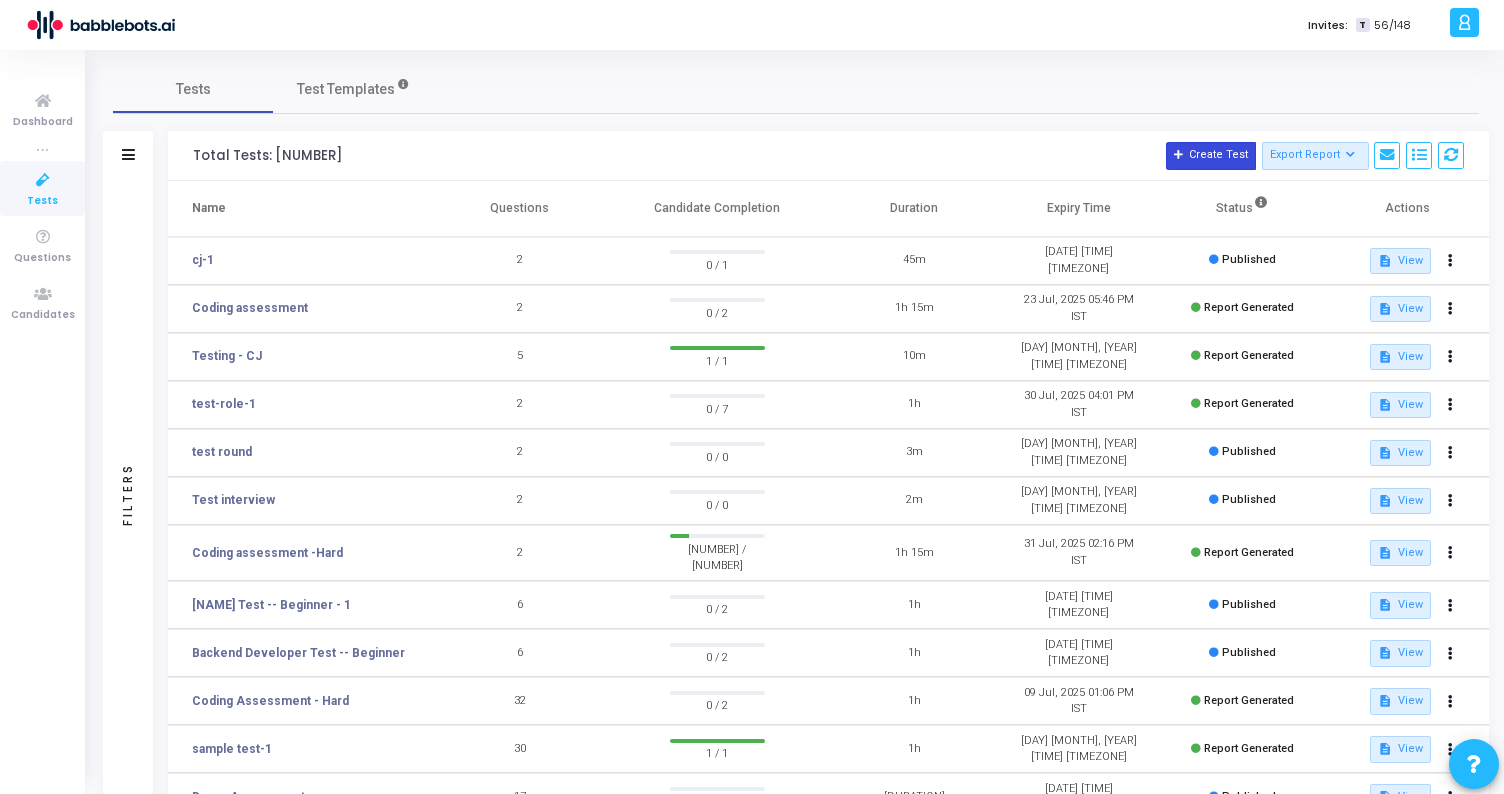 click on "Create Test" at bounding box center (1211, 156) 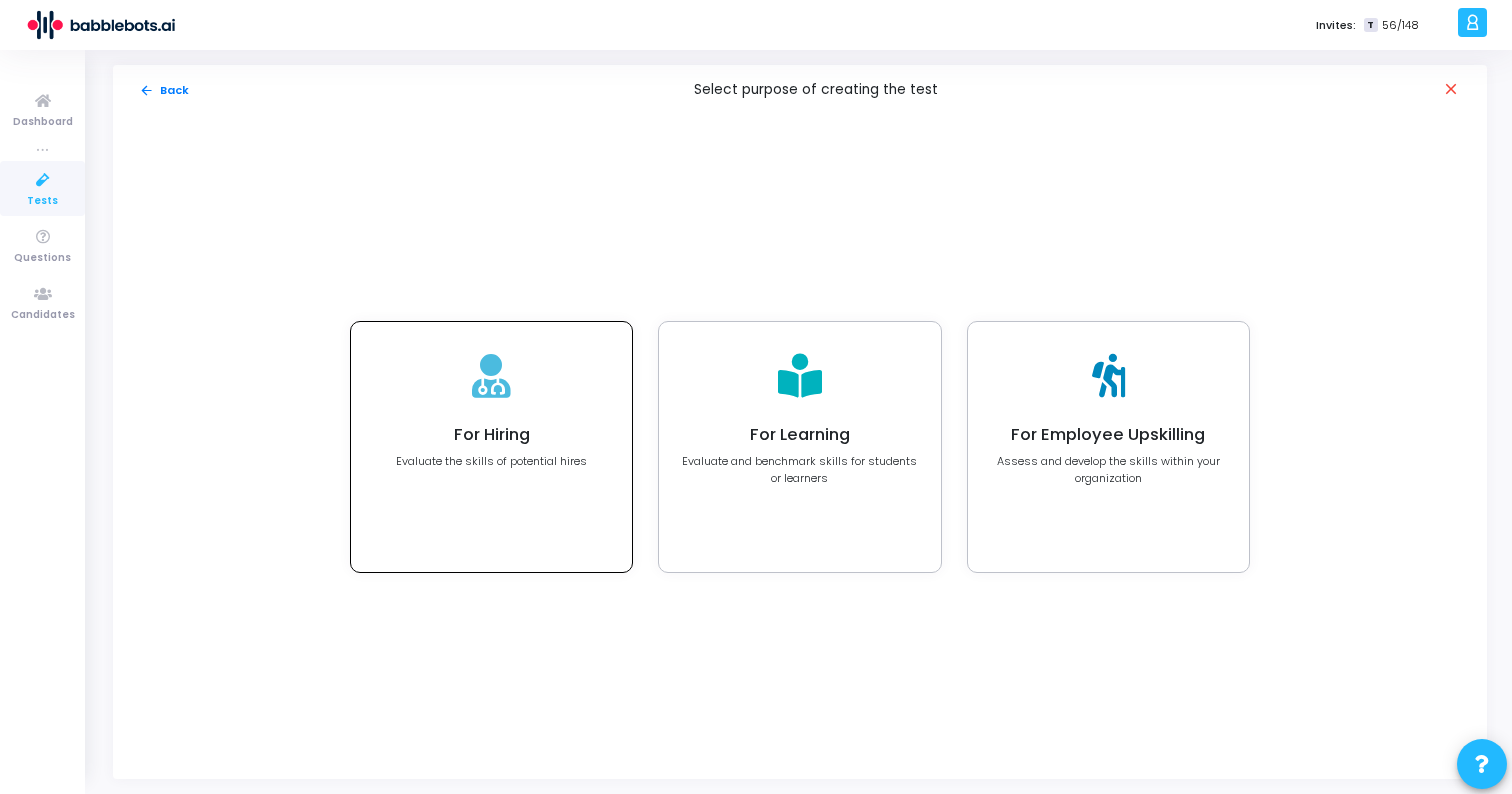 click on "For Hiring Evaluate the skills of potential hires" 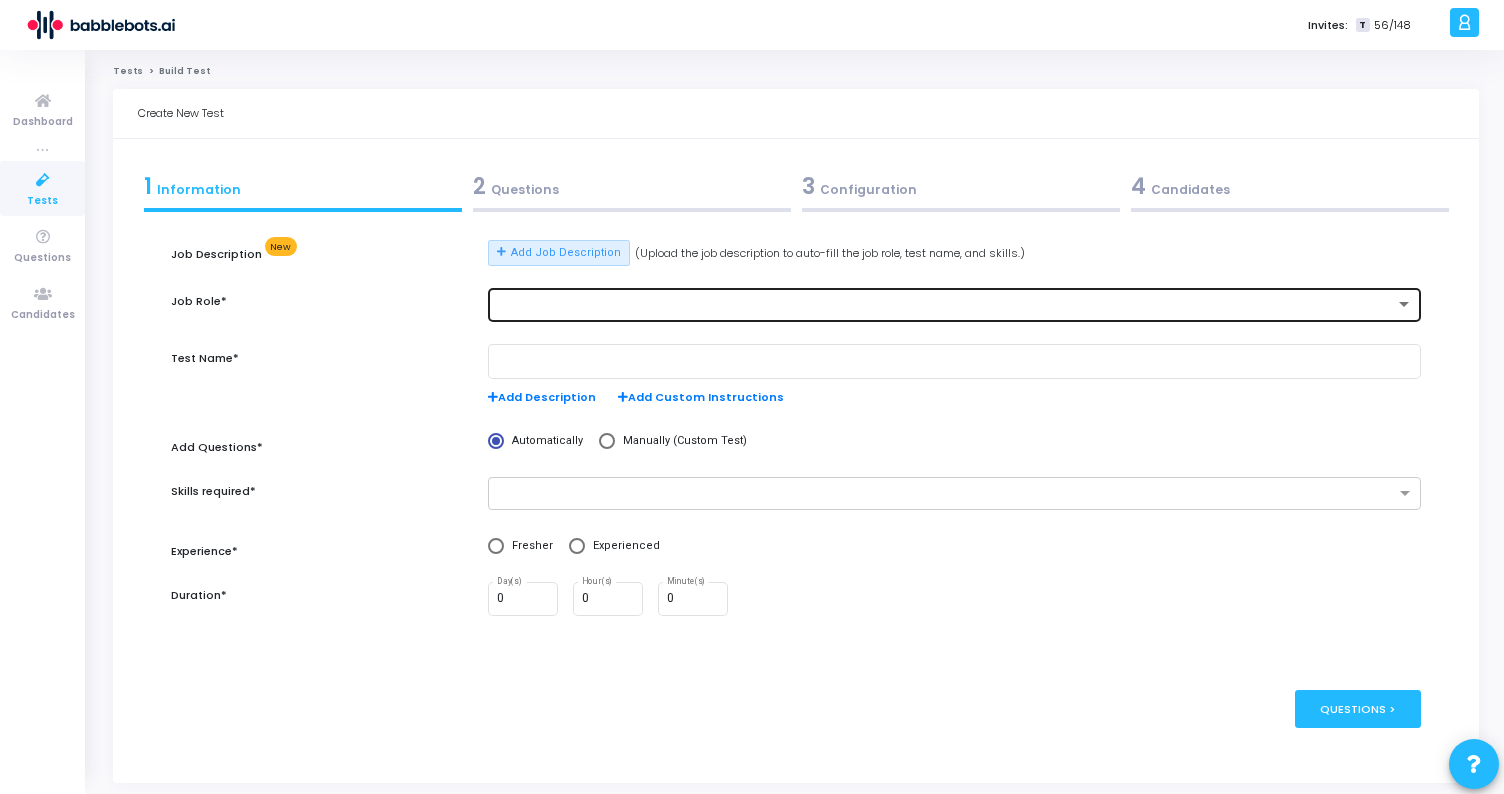 click at bounding box center (955, 303) 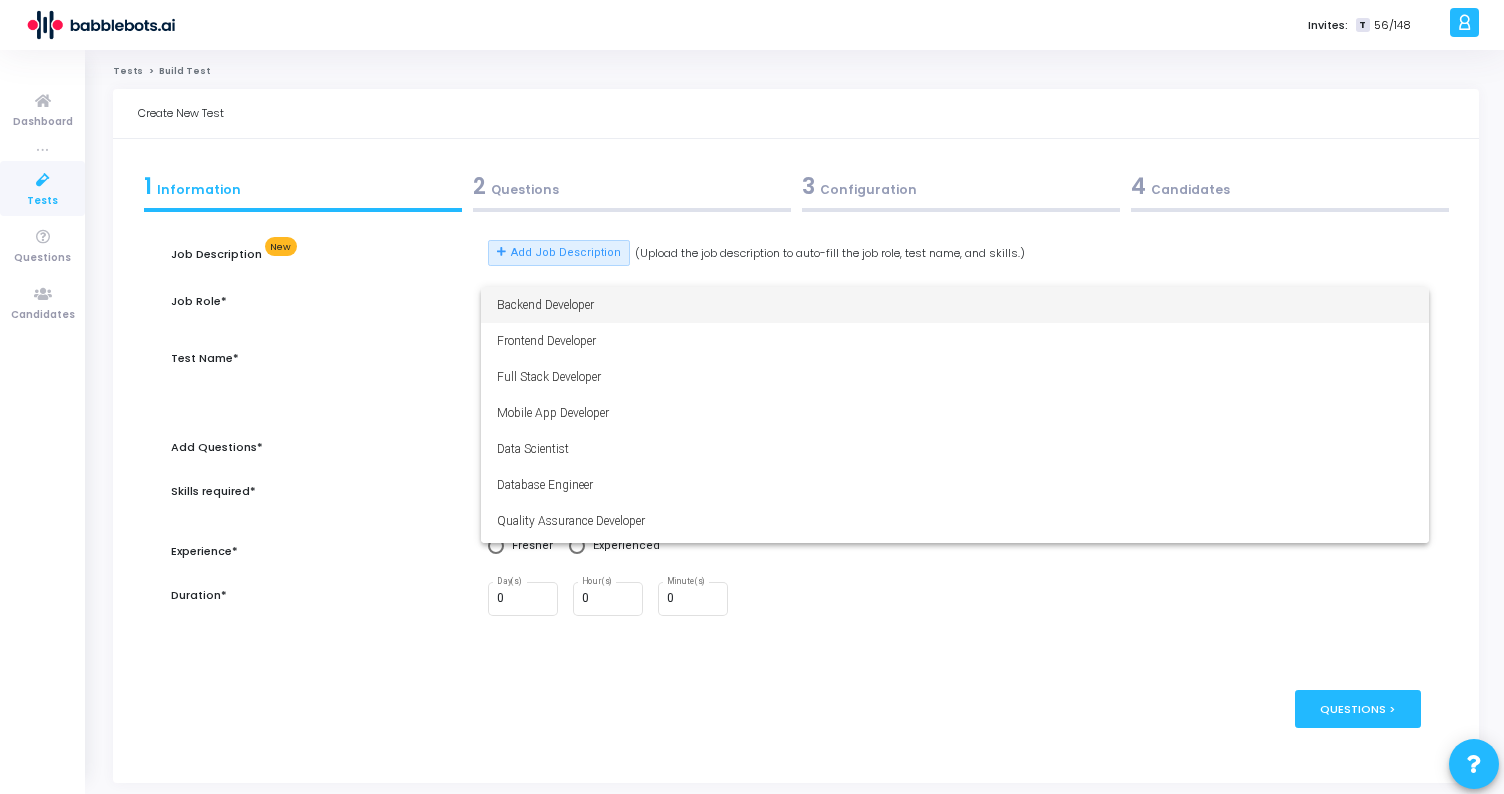 click on "Backend Developer" at bounding box center [955, 305] 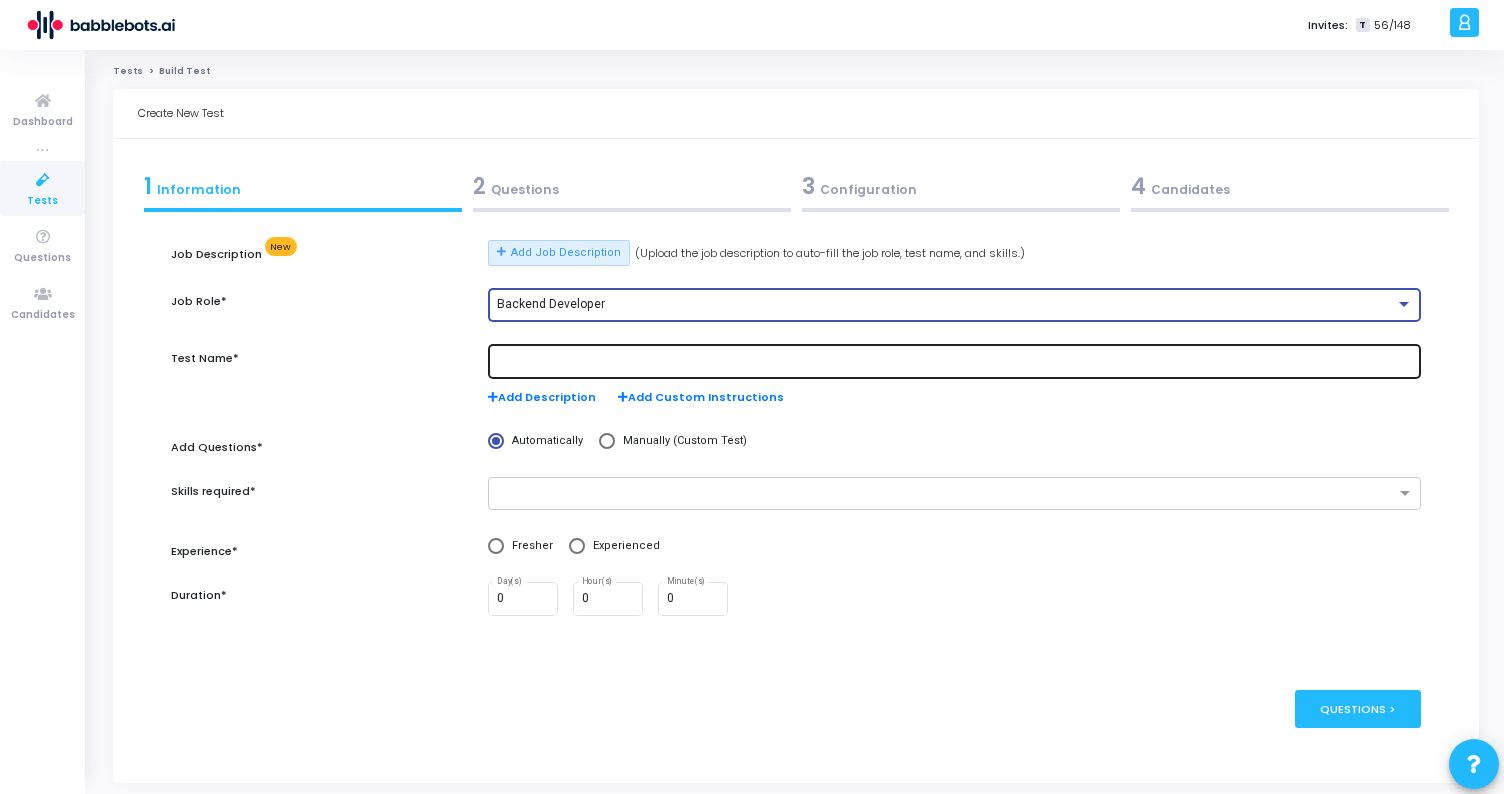 click at bounding box center [955, 362] 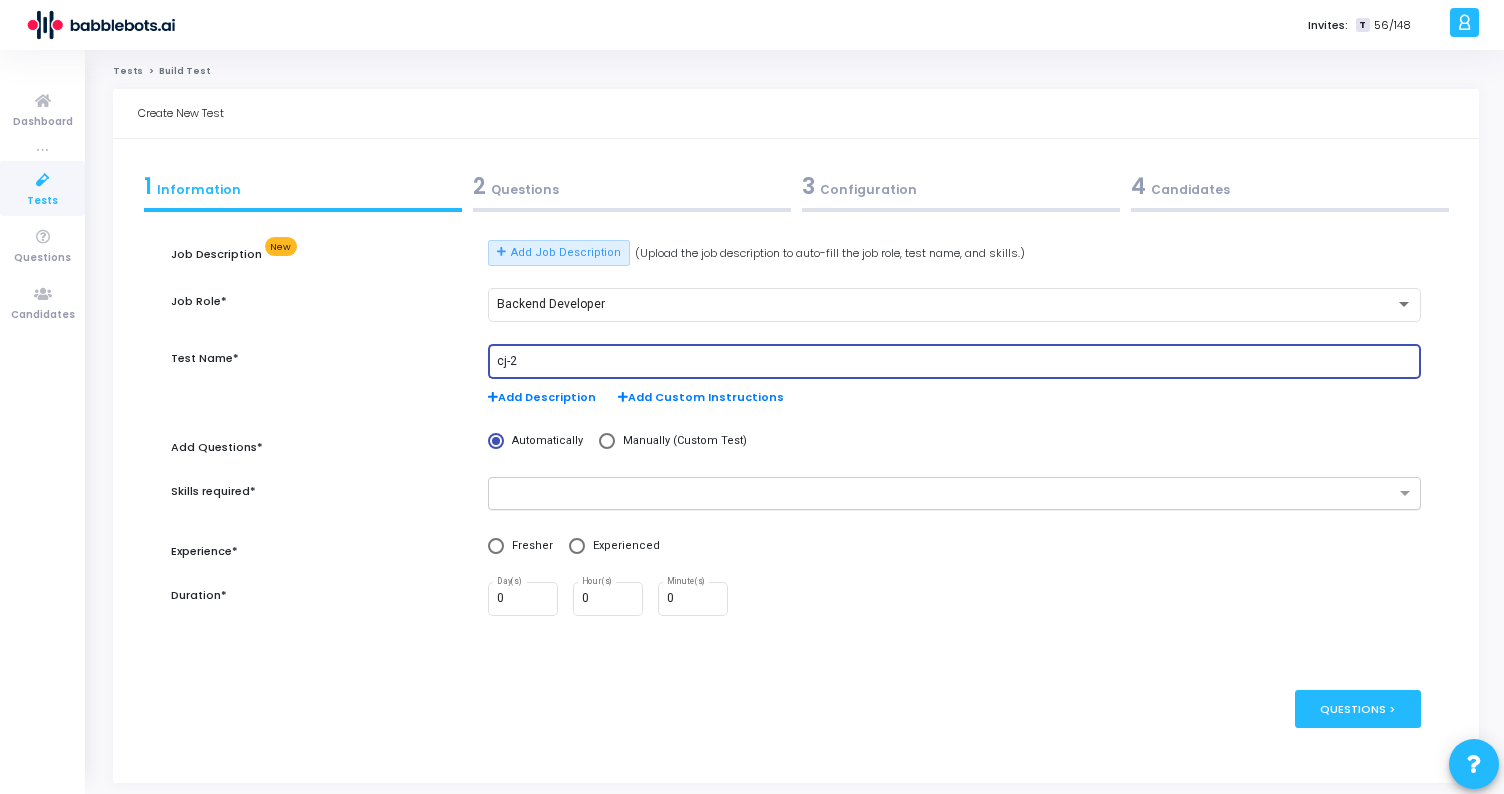 type on "cj-2" 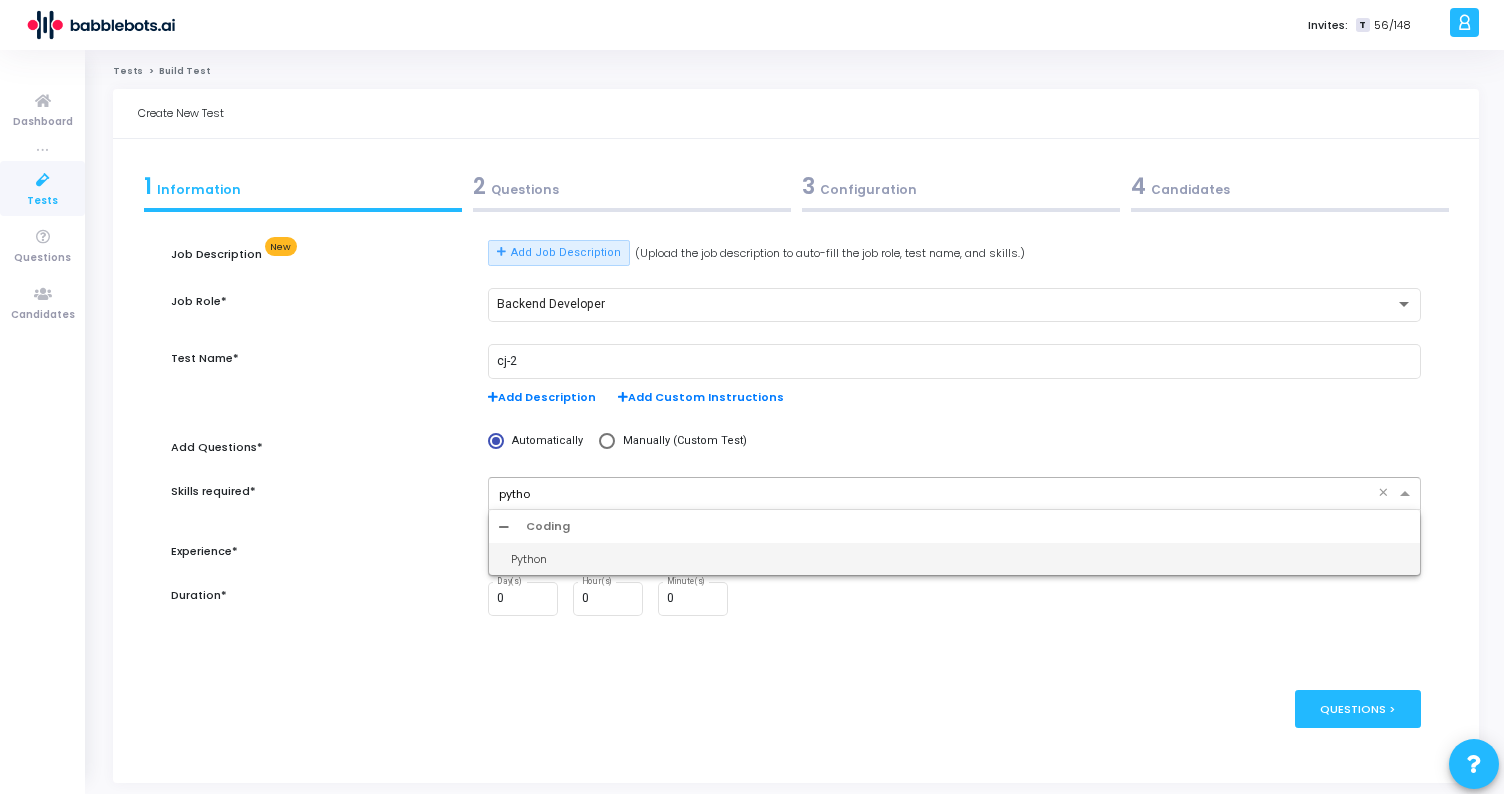 type on "python" 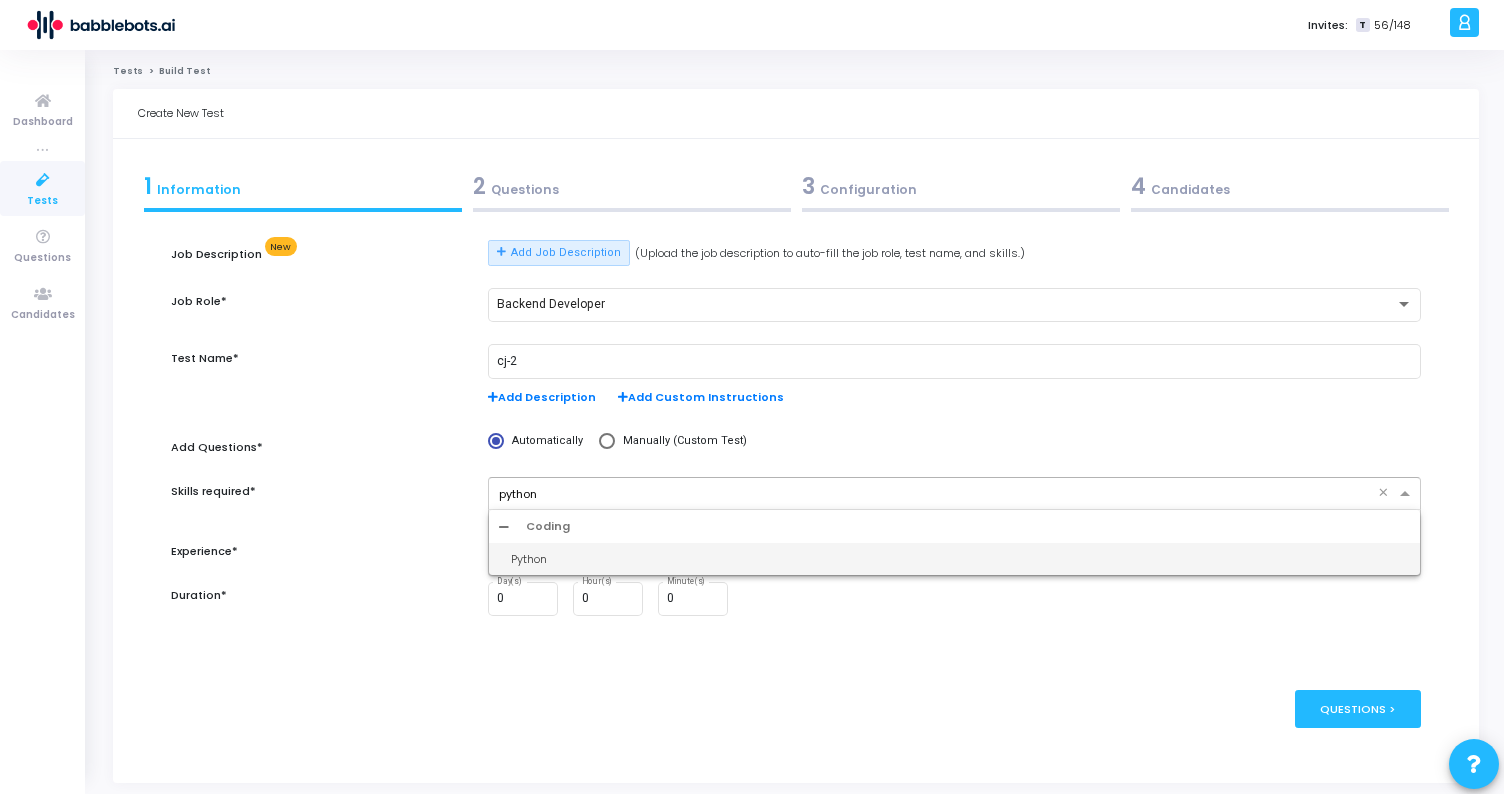 type 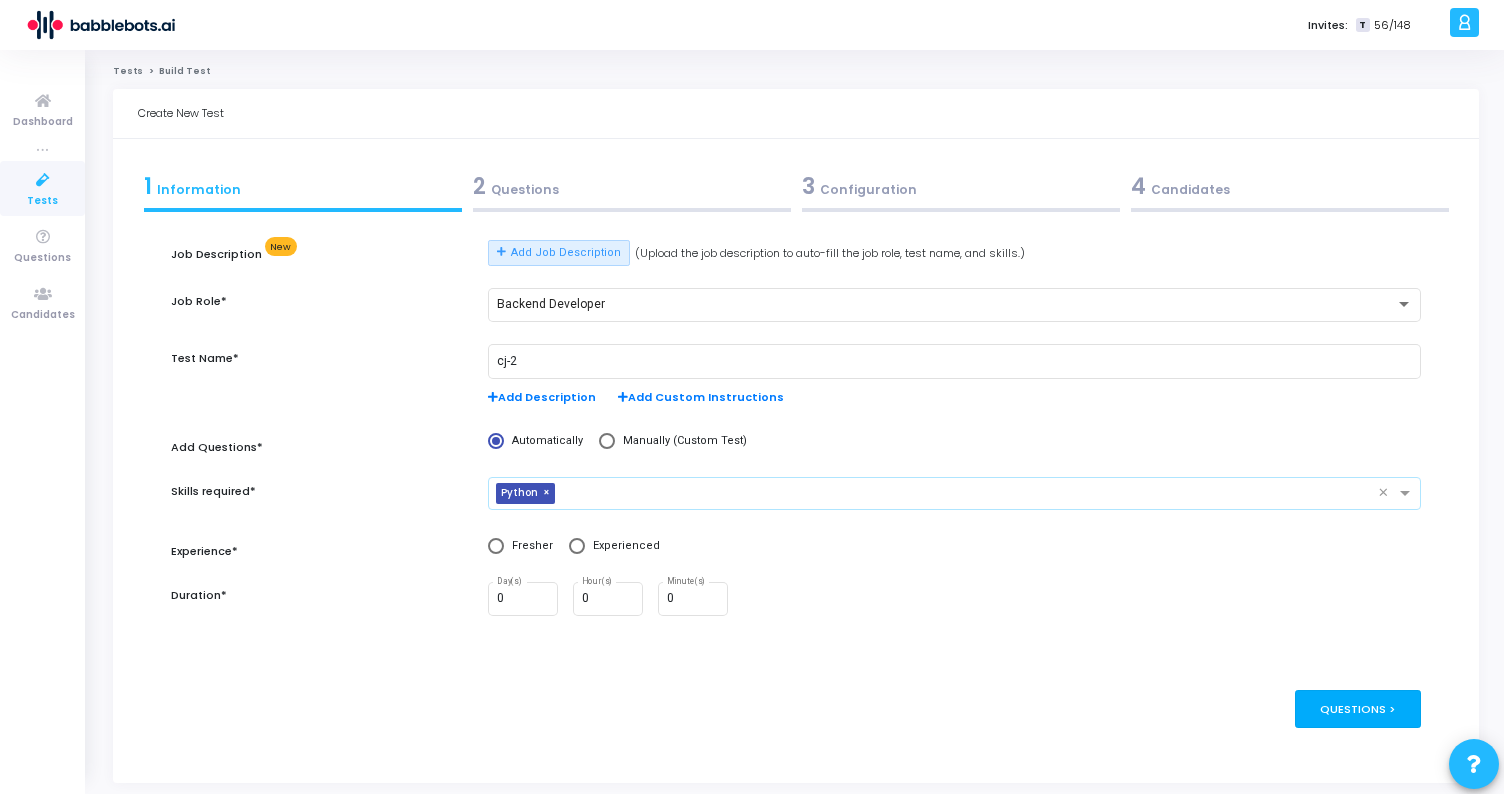 click on "Questions >" at bounding box center (1358, 708) 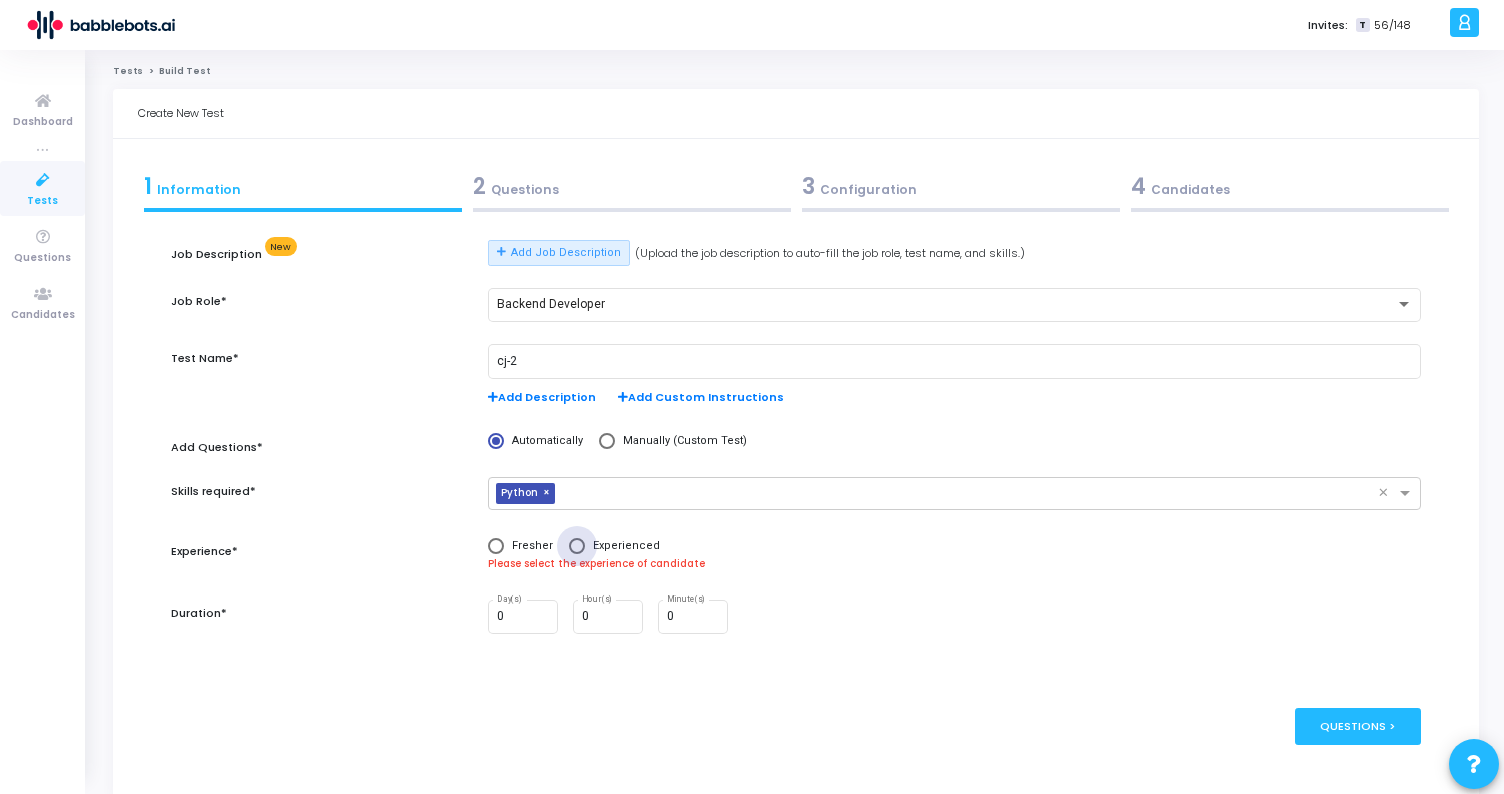 click at bounding box center [577, 546] 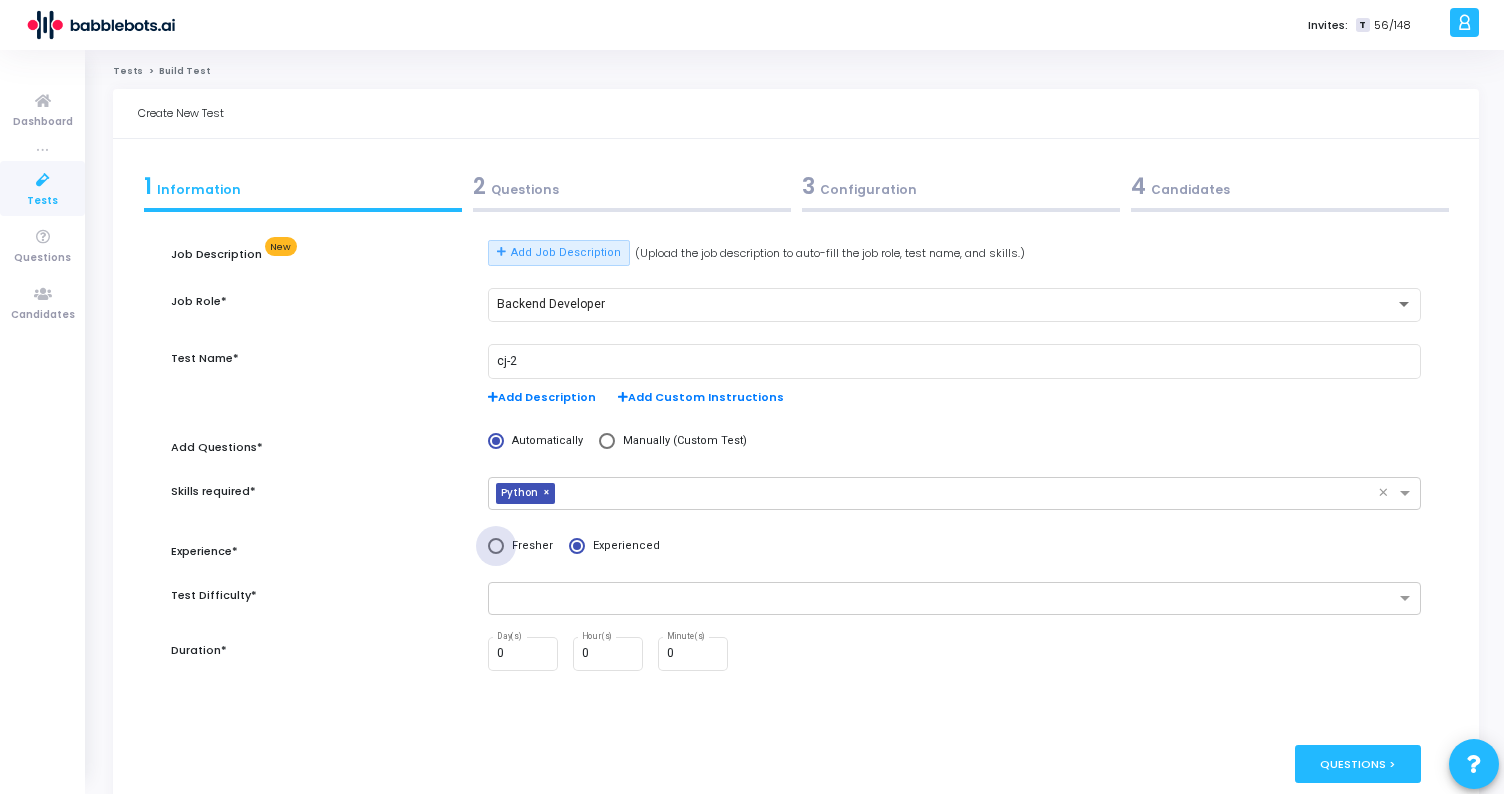 click at bounding box center (496, 546) 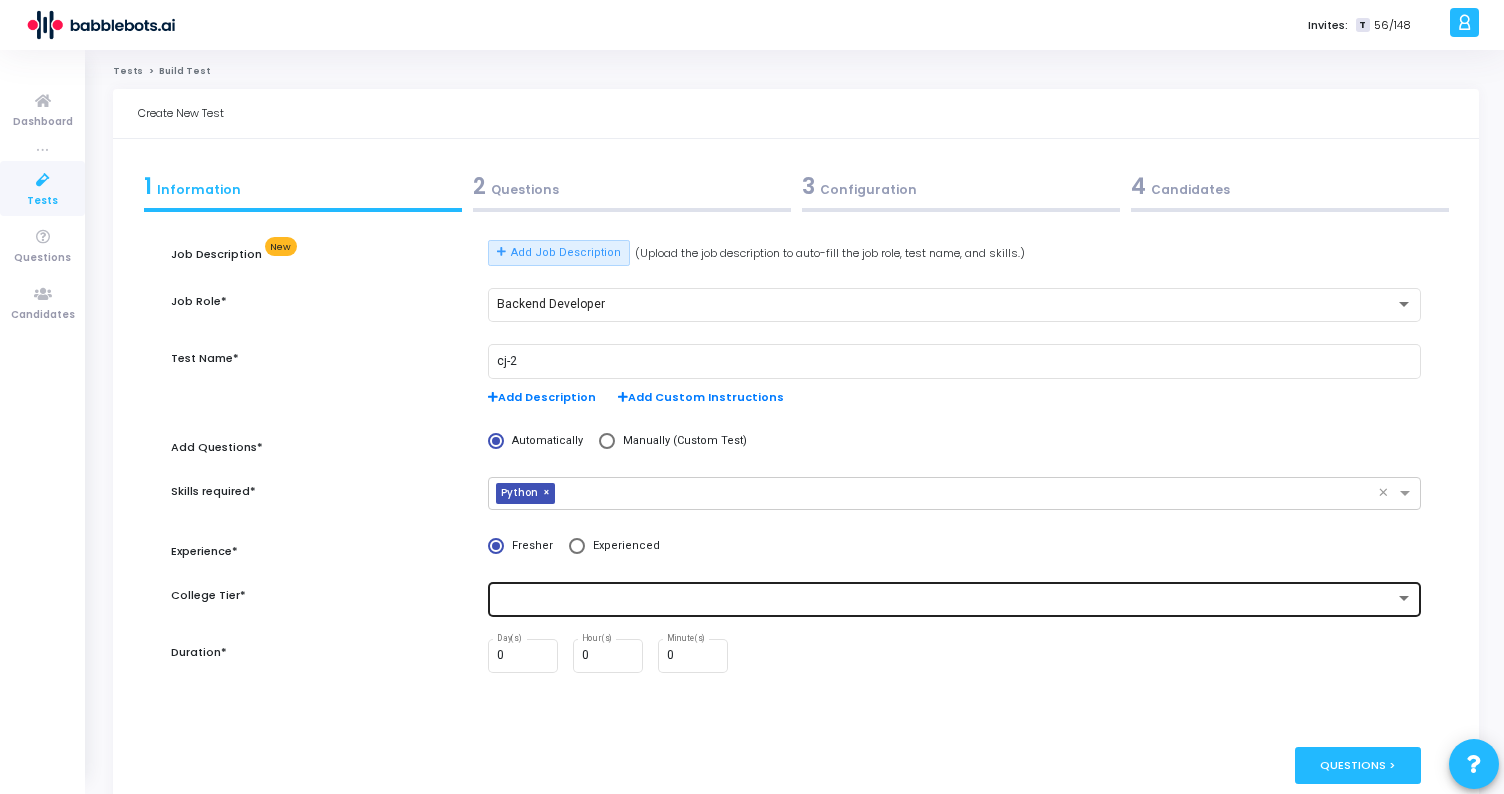 click at bounding box center [946, 599] 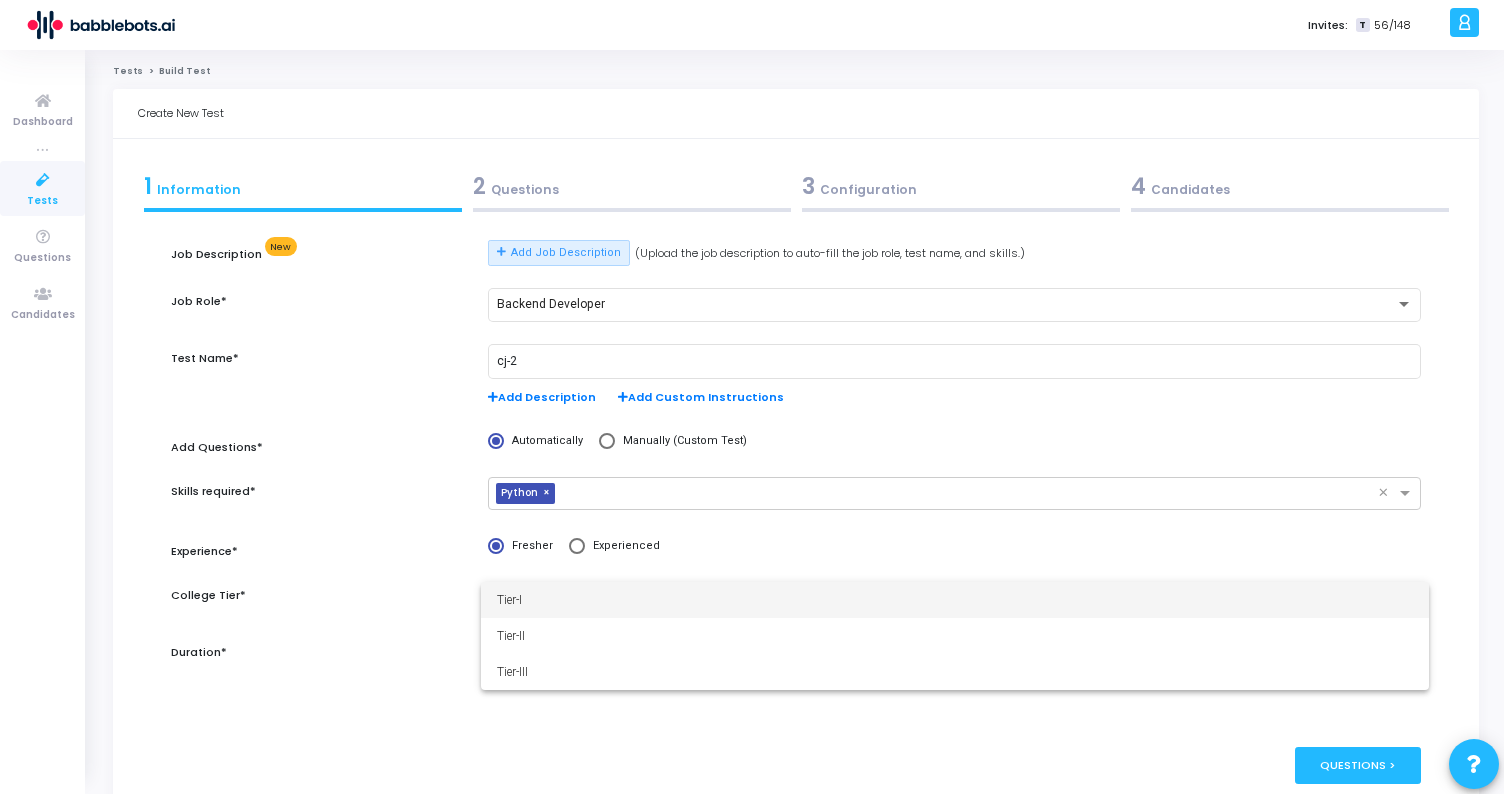 click on "Tier-I" at bounding box center [955, 600] 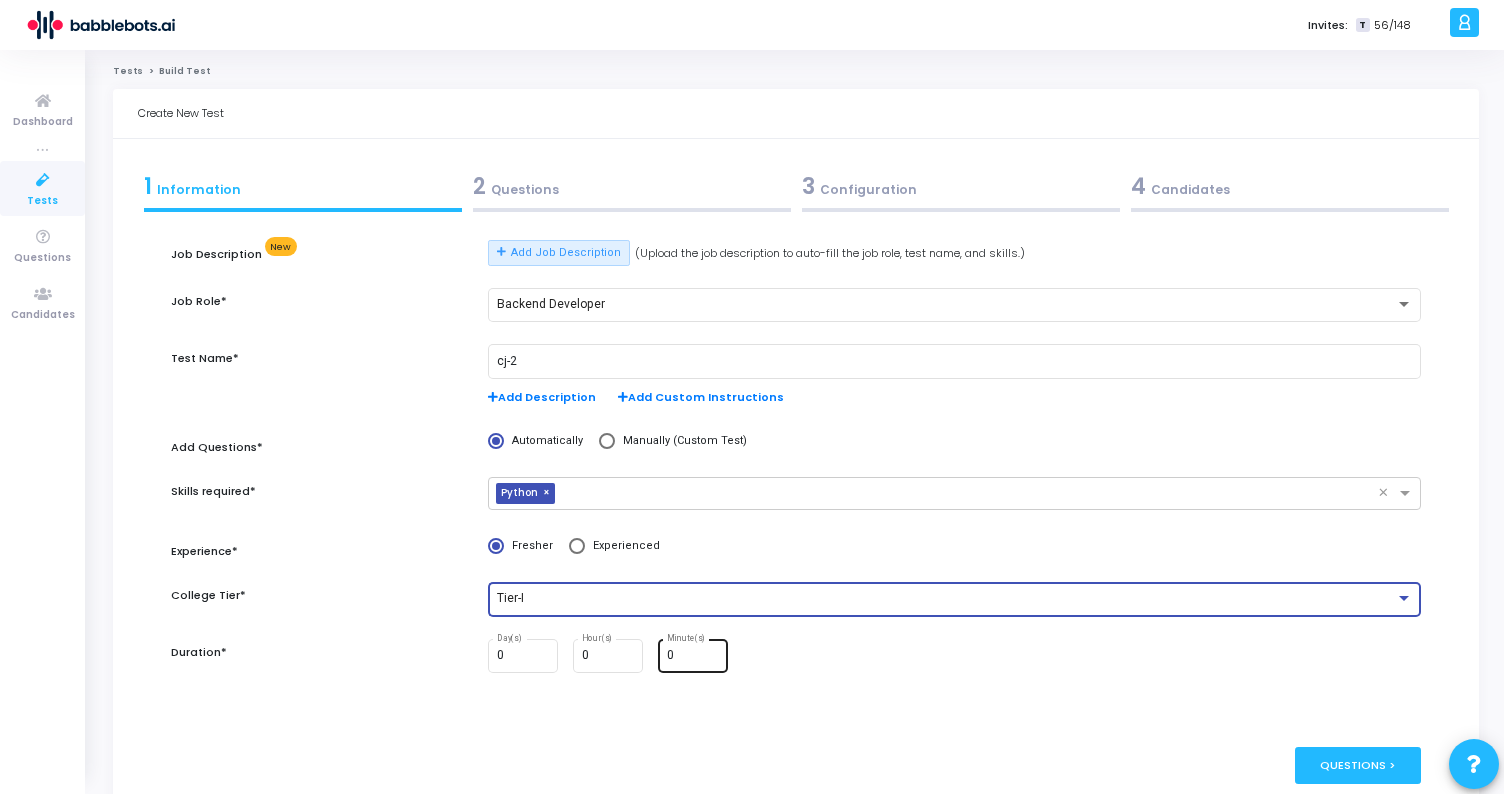 click on "0" at bounding box center (694, 656) 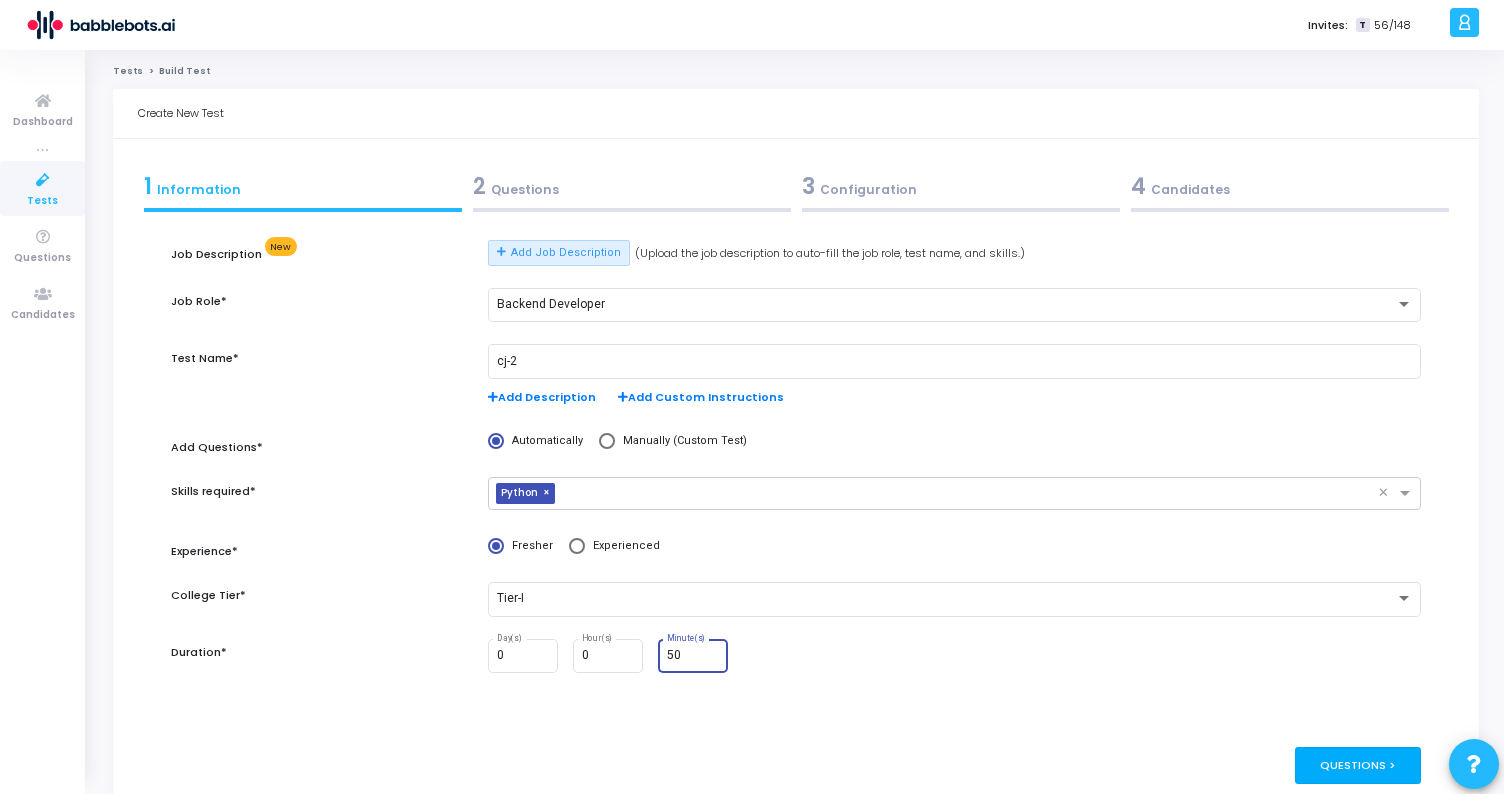 type on "50" 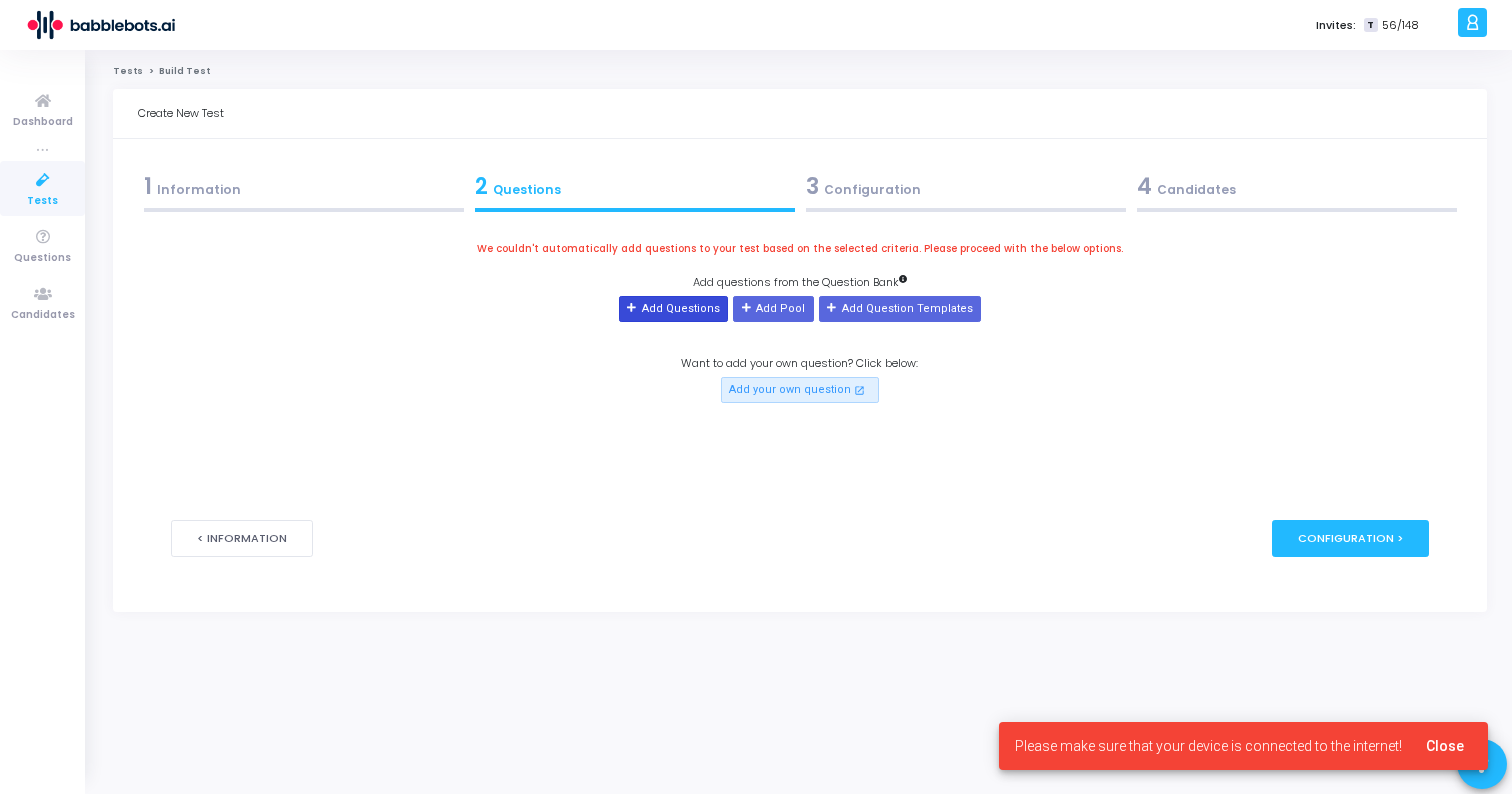 click on "Add Questions" at bounding box center [673, 309] 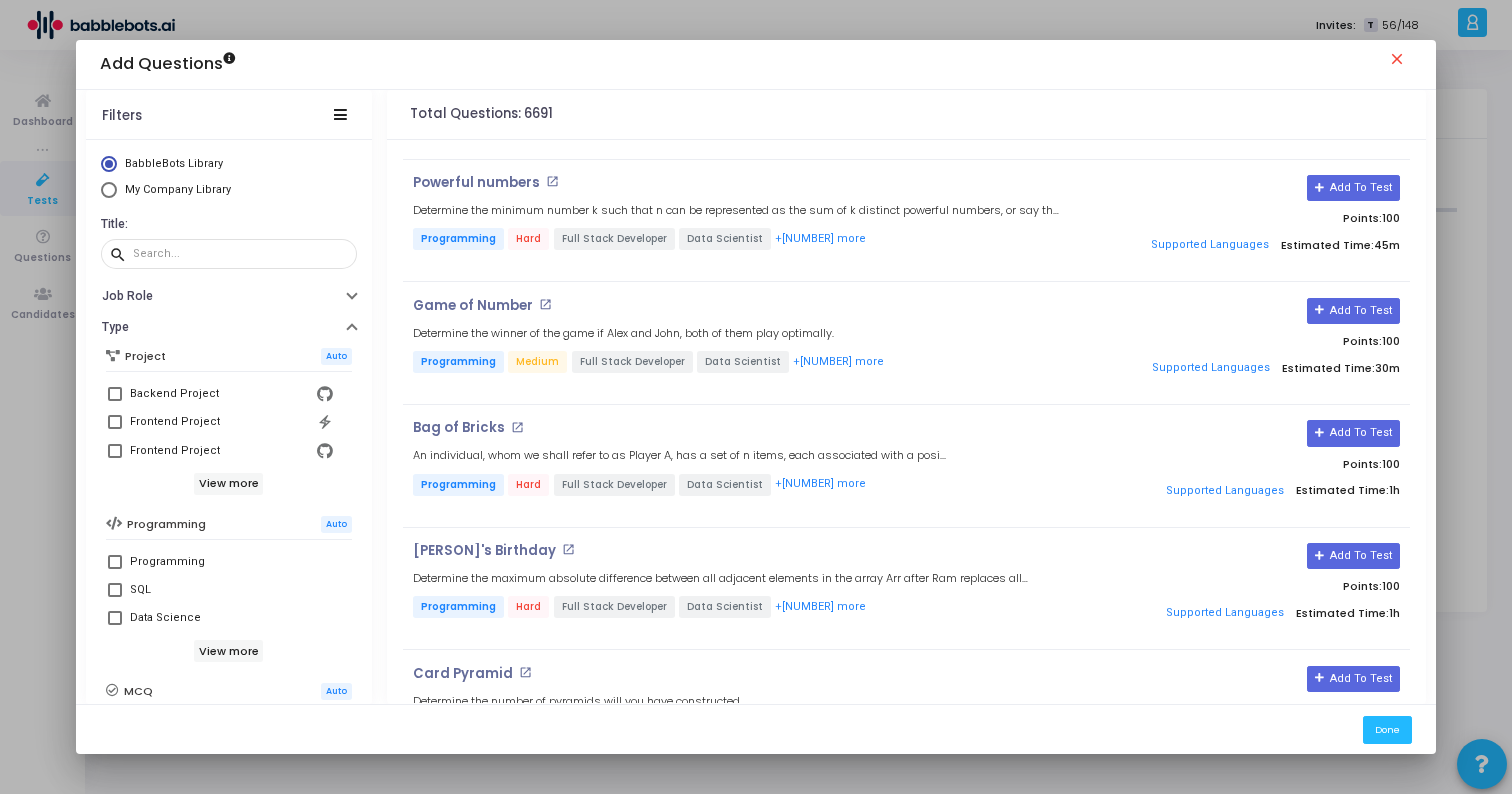 scroll, scrollTop: 354, scrollLeft: 0, axis: vertical 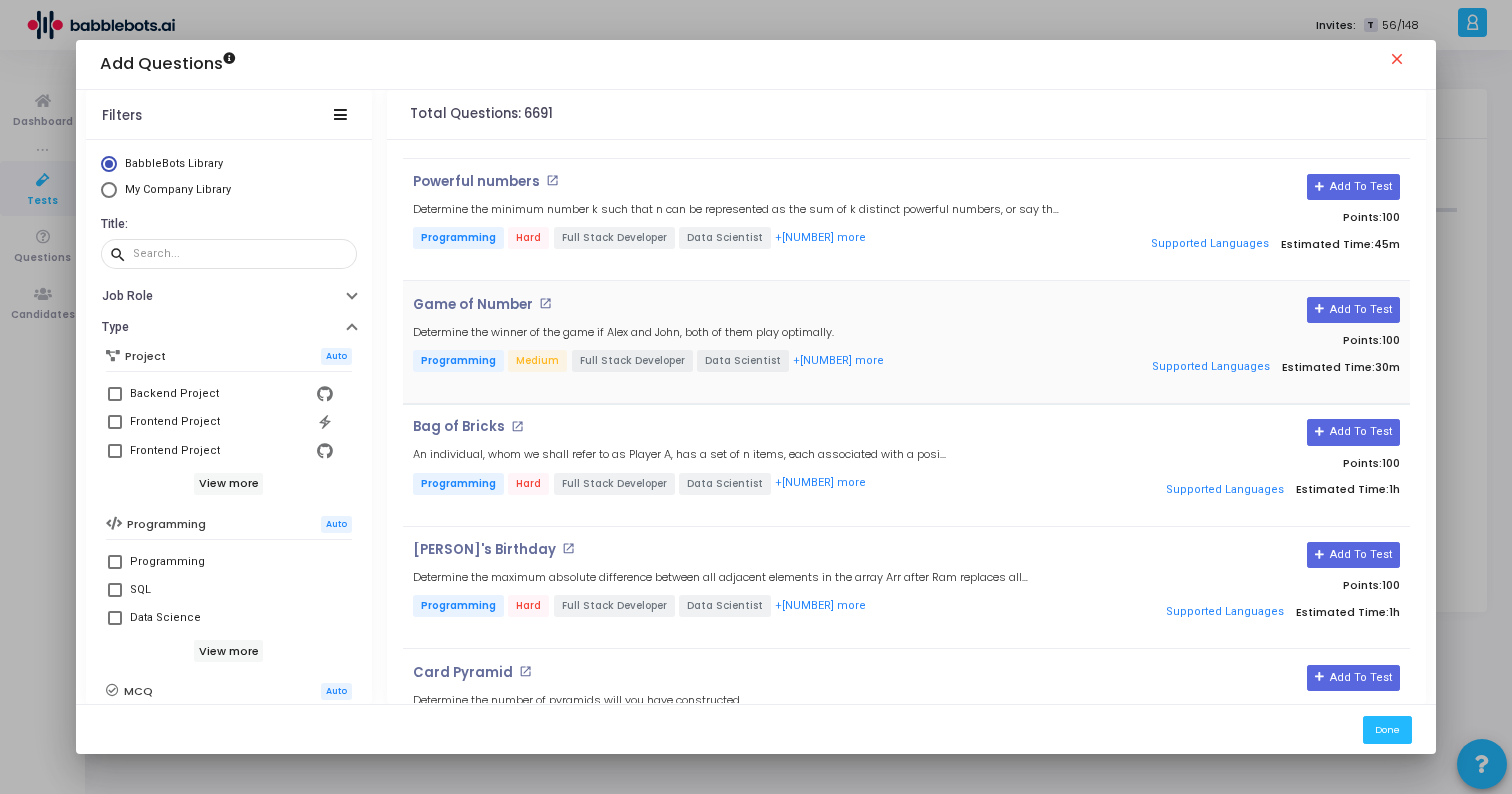 click on "open_in_new" at bounding box center (545, 303) 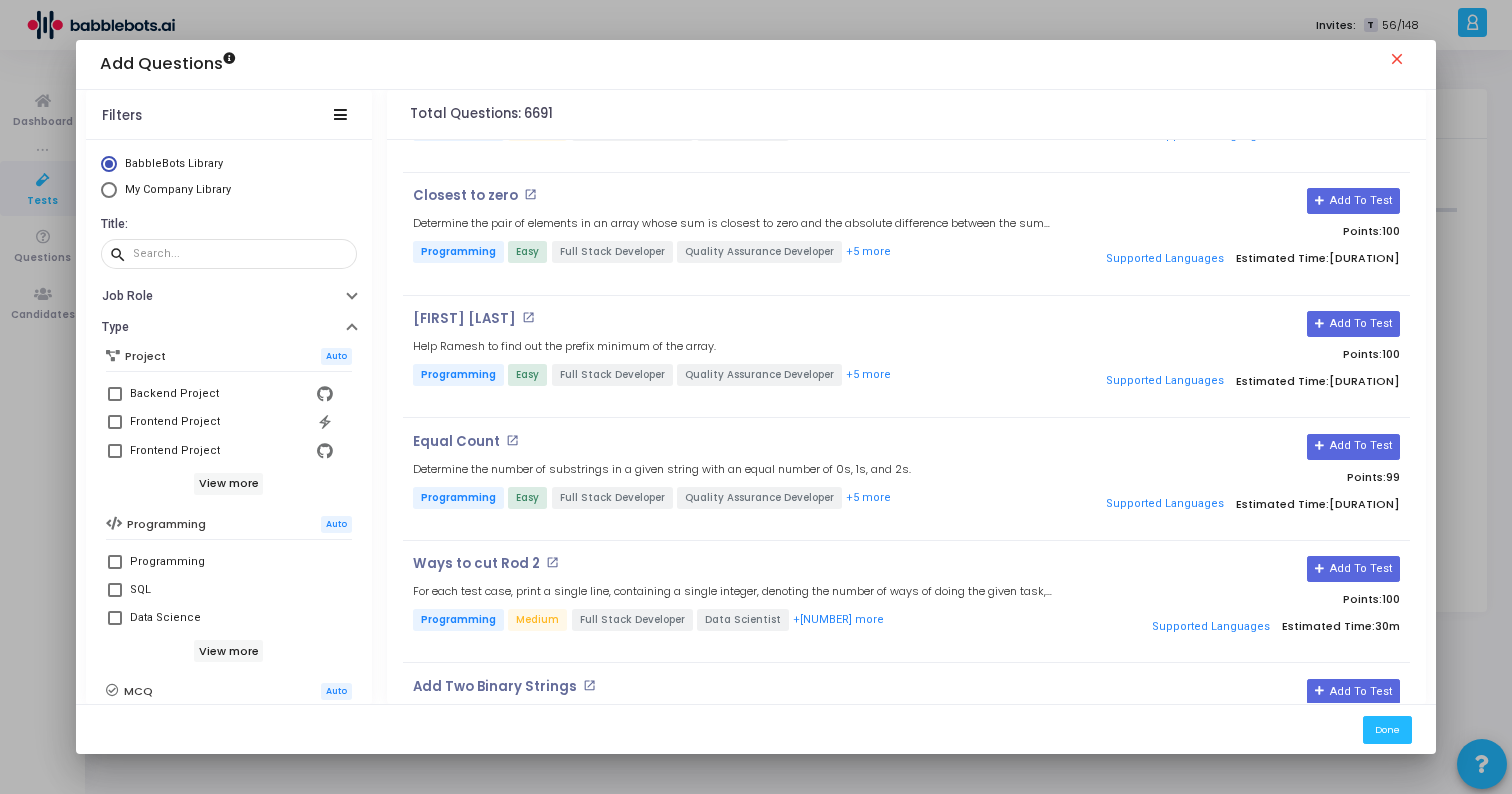 scroll, scrollTop: 2226, scrollLeft: 0, axis: vertical 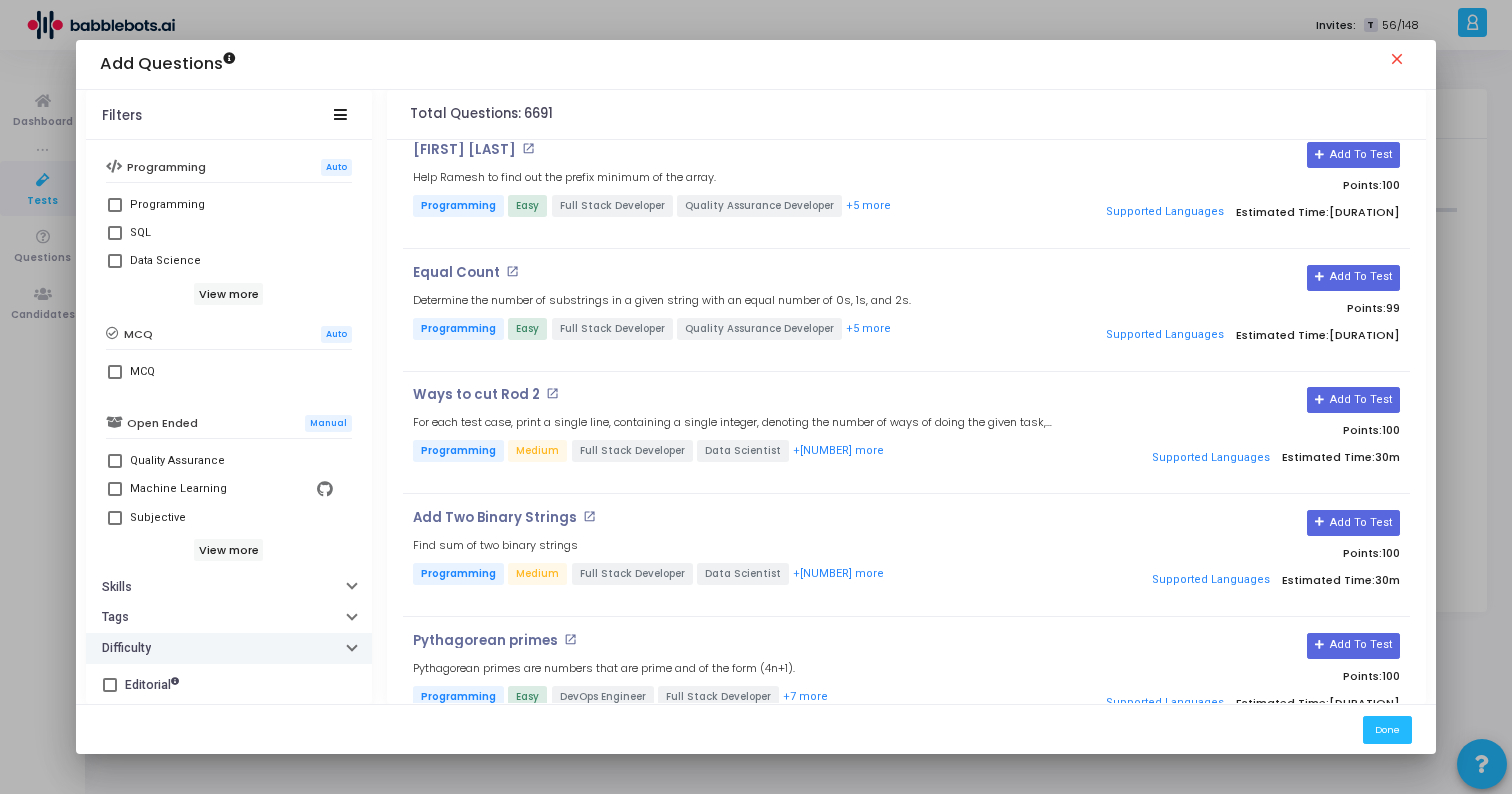 click on "Difficulty" at bounding box center (229, 648) 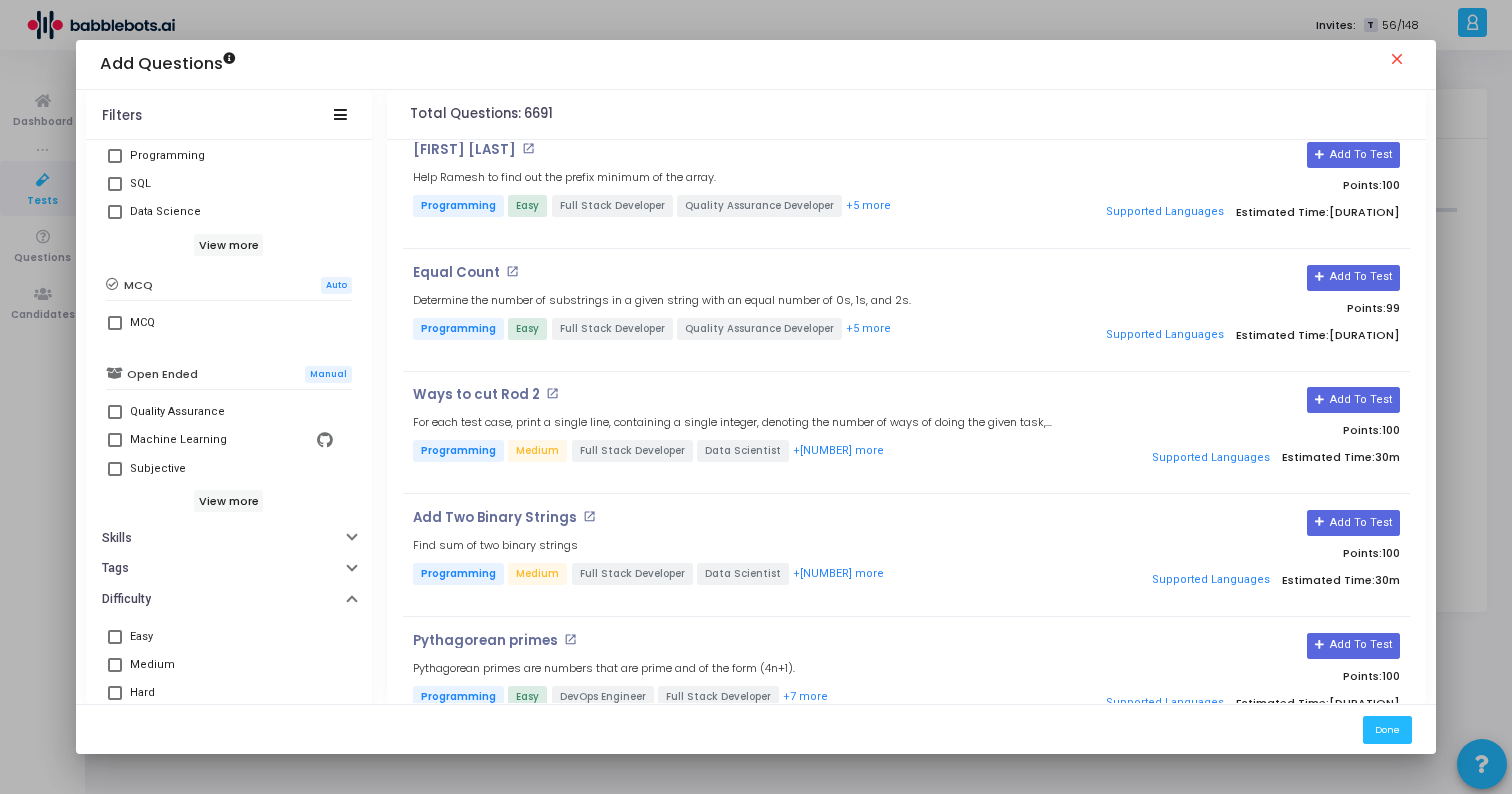 scroll, scrollTop: 410, scrollLeft: 0, axis: vertical 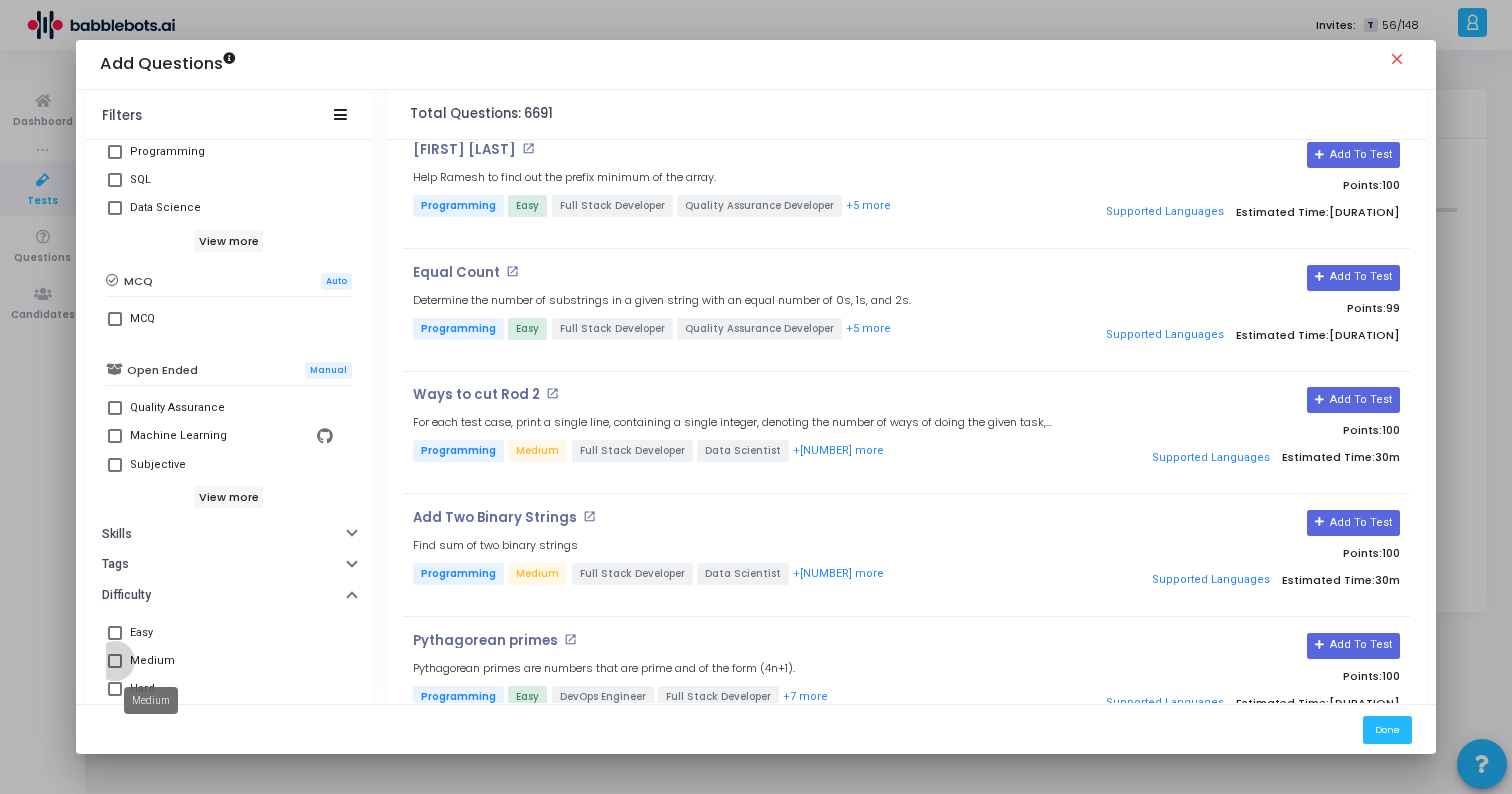 click on "Medium" at bounding box center [152, 661] 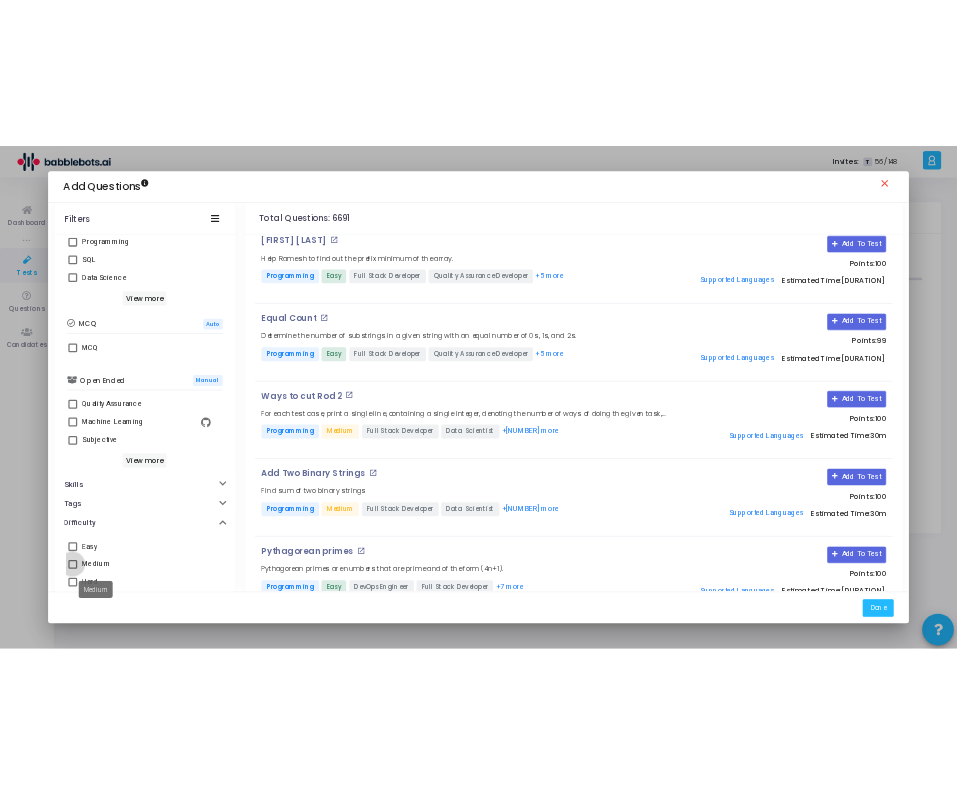 scroll, scrollTop: 0, scrollLeft: 0, axis: both 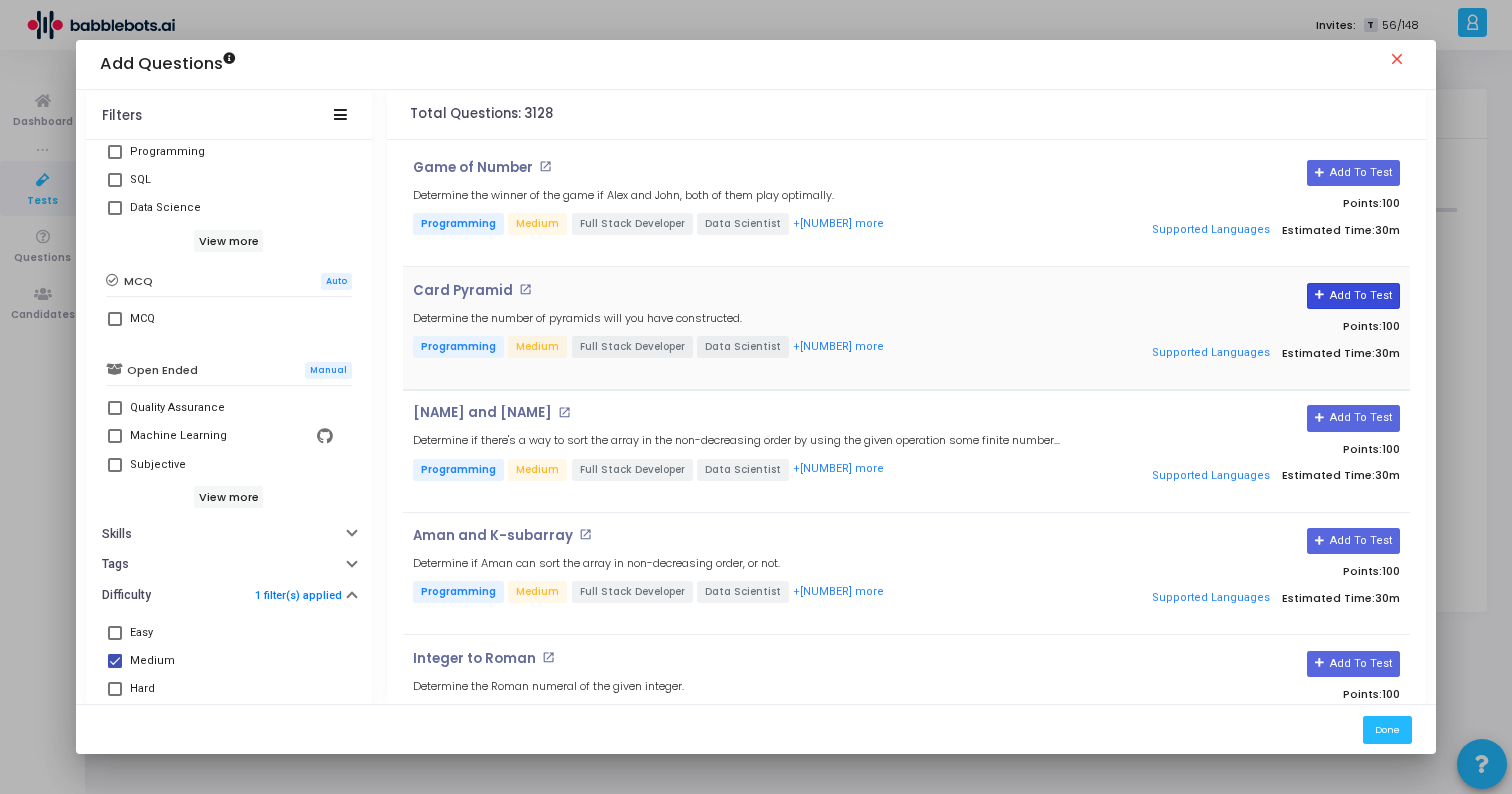 click on "Add To Test" at bounding box center (1353, 296) 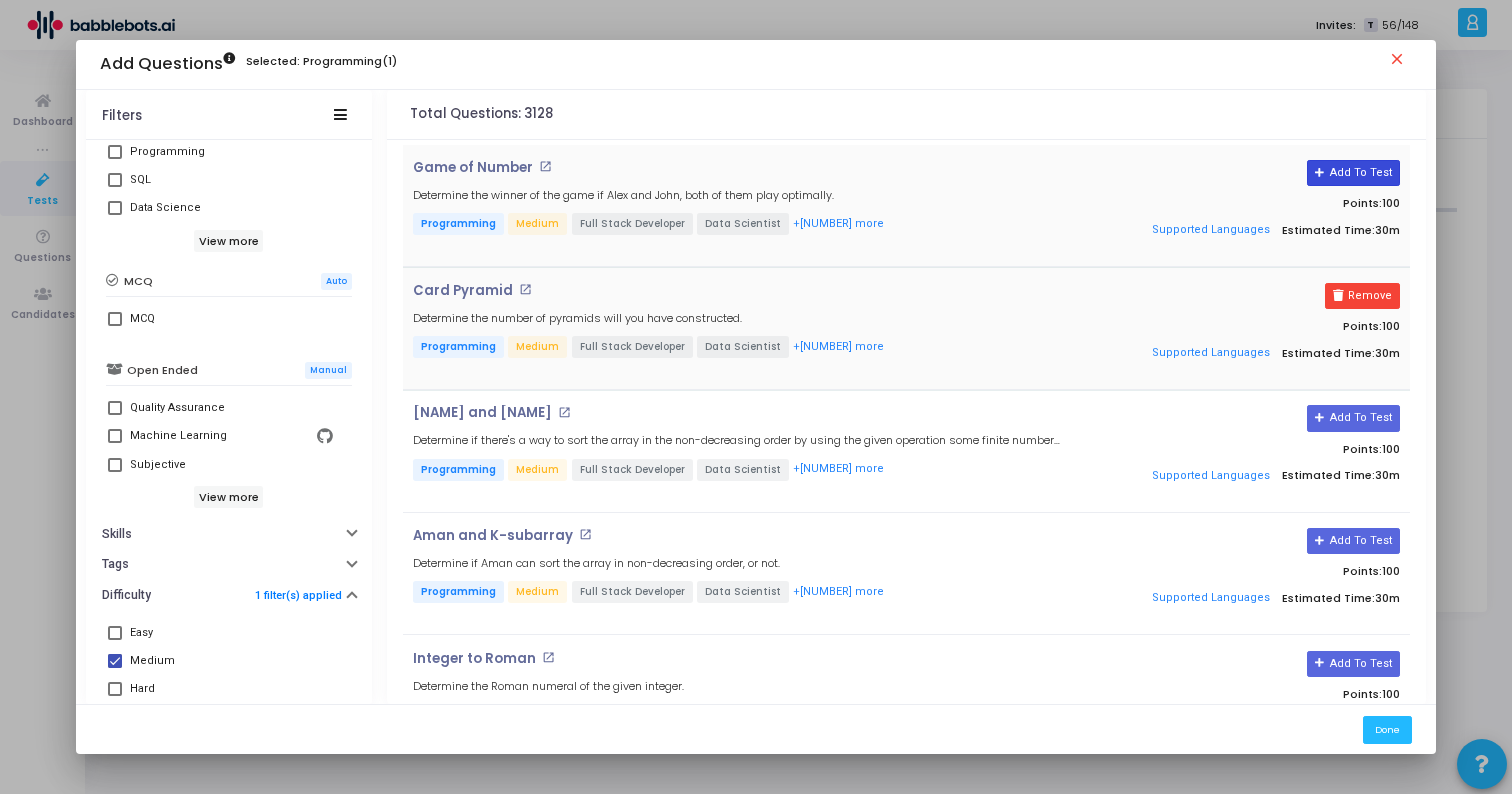 click on "Add To Test" at bounding box center [1353, 173] 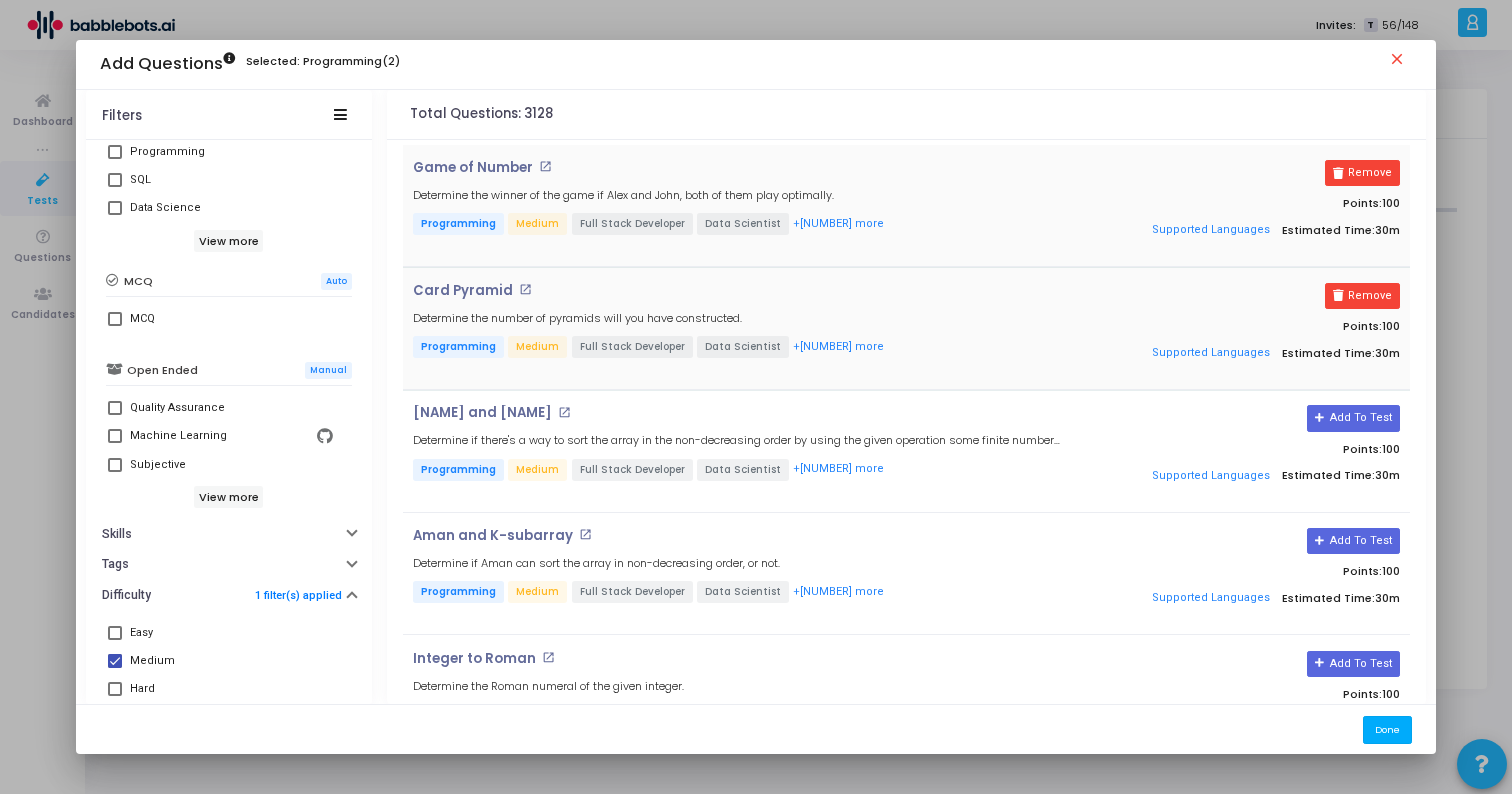 click on "Done" at bounding box center [1387, 729] 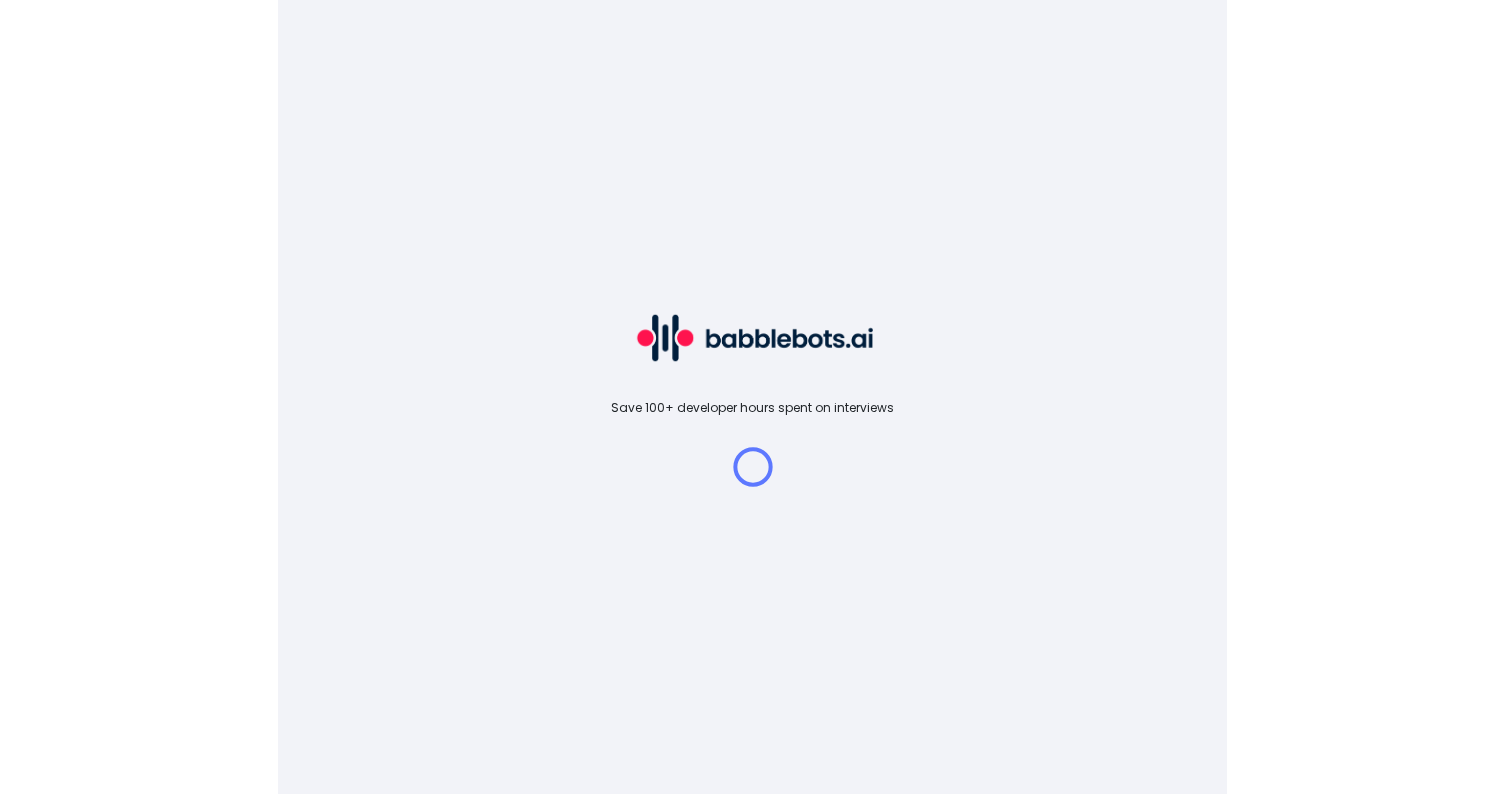 scroll, scrollTop: 0, scrollLeft: 0, axis: both 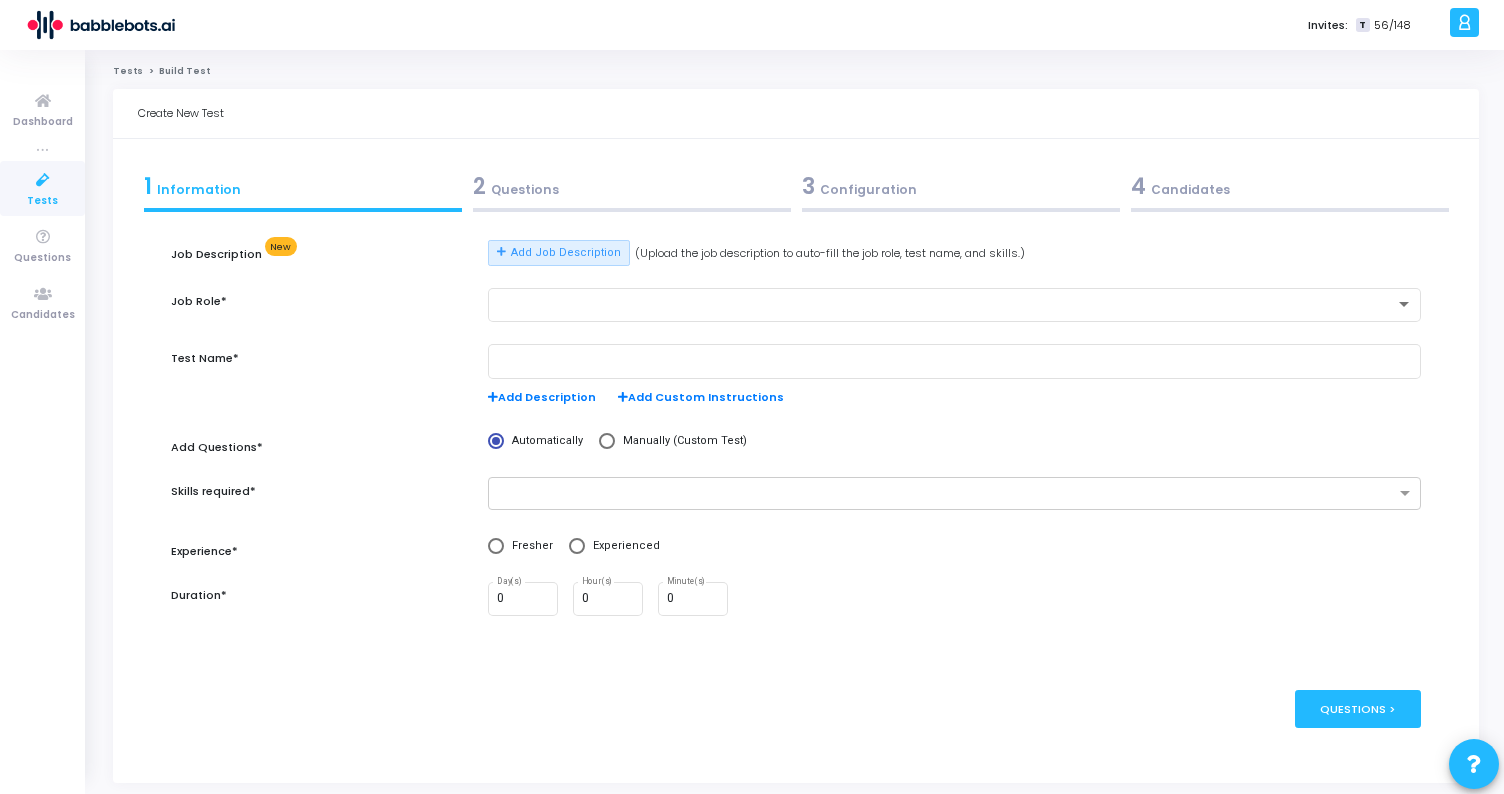 click on "[NUMBER]  Questions" at bounding box center (632, 186) 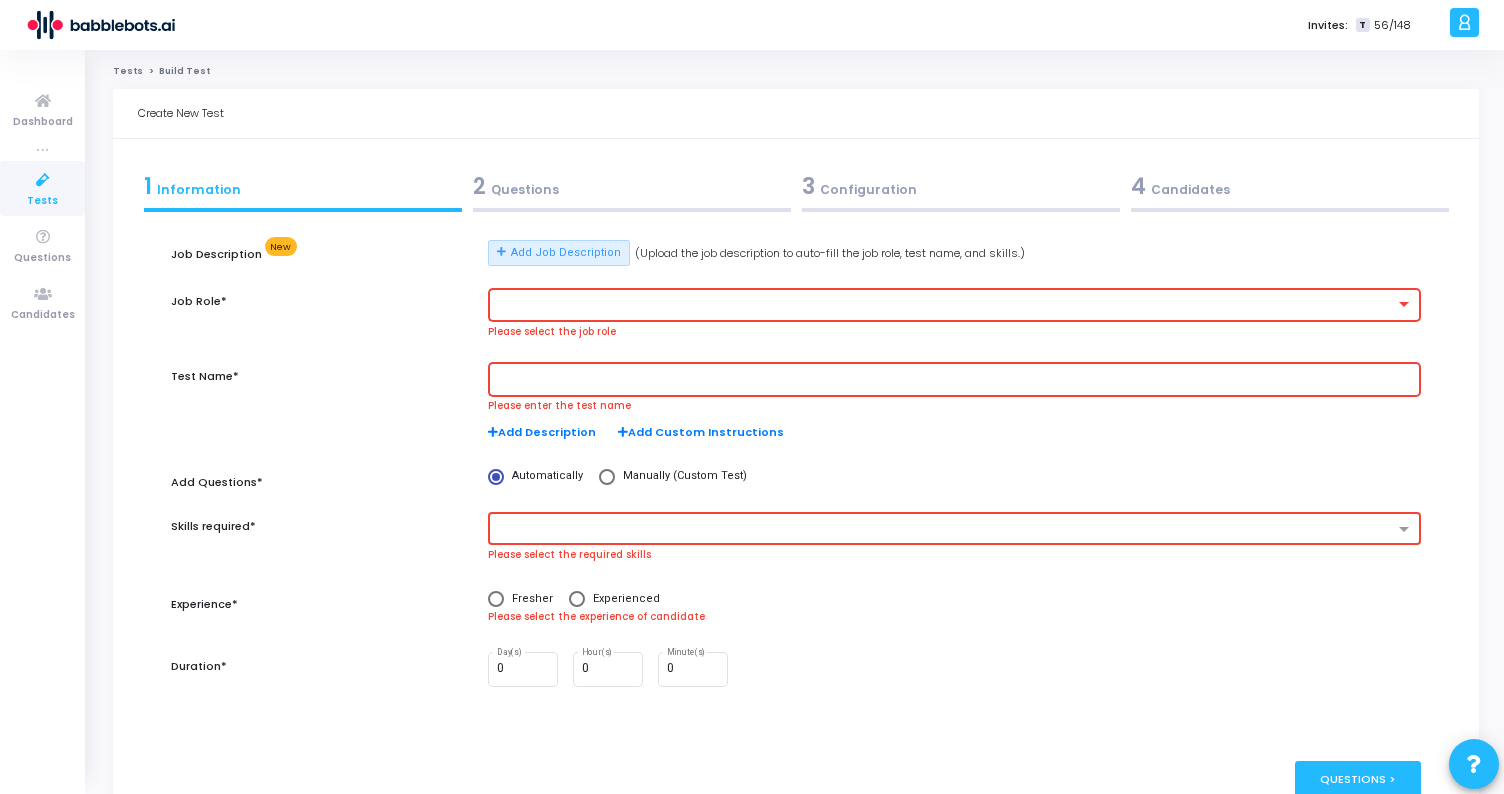 click at bounding box center [955, 303] 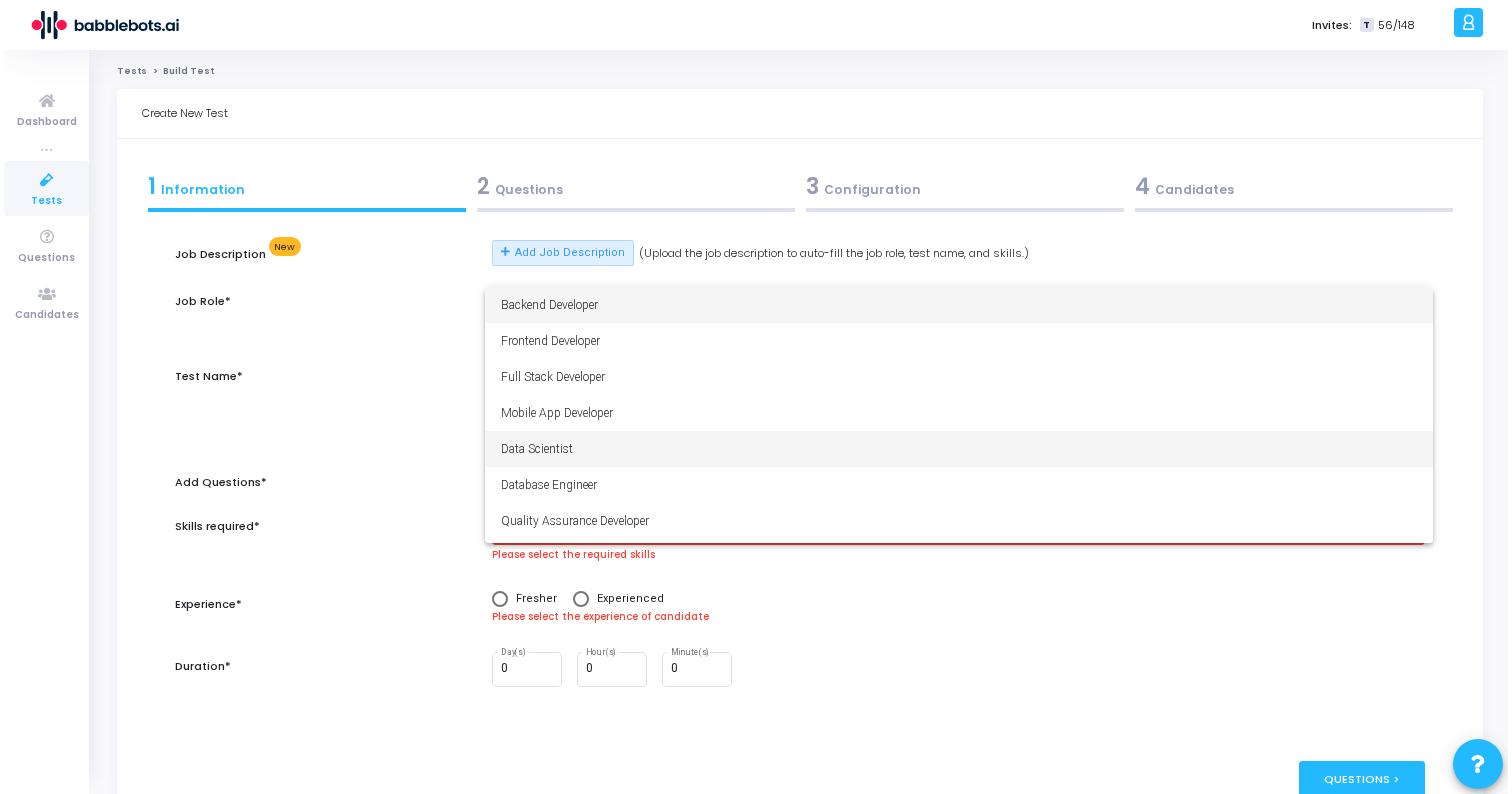 scroll, scrollTop: 140, scrollLeft: 0, axis: vertical 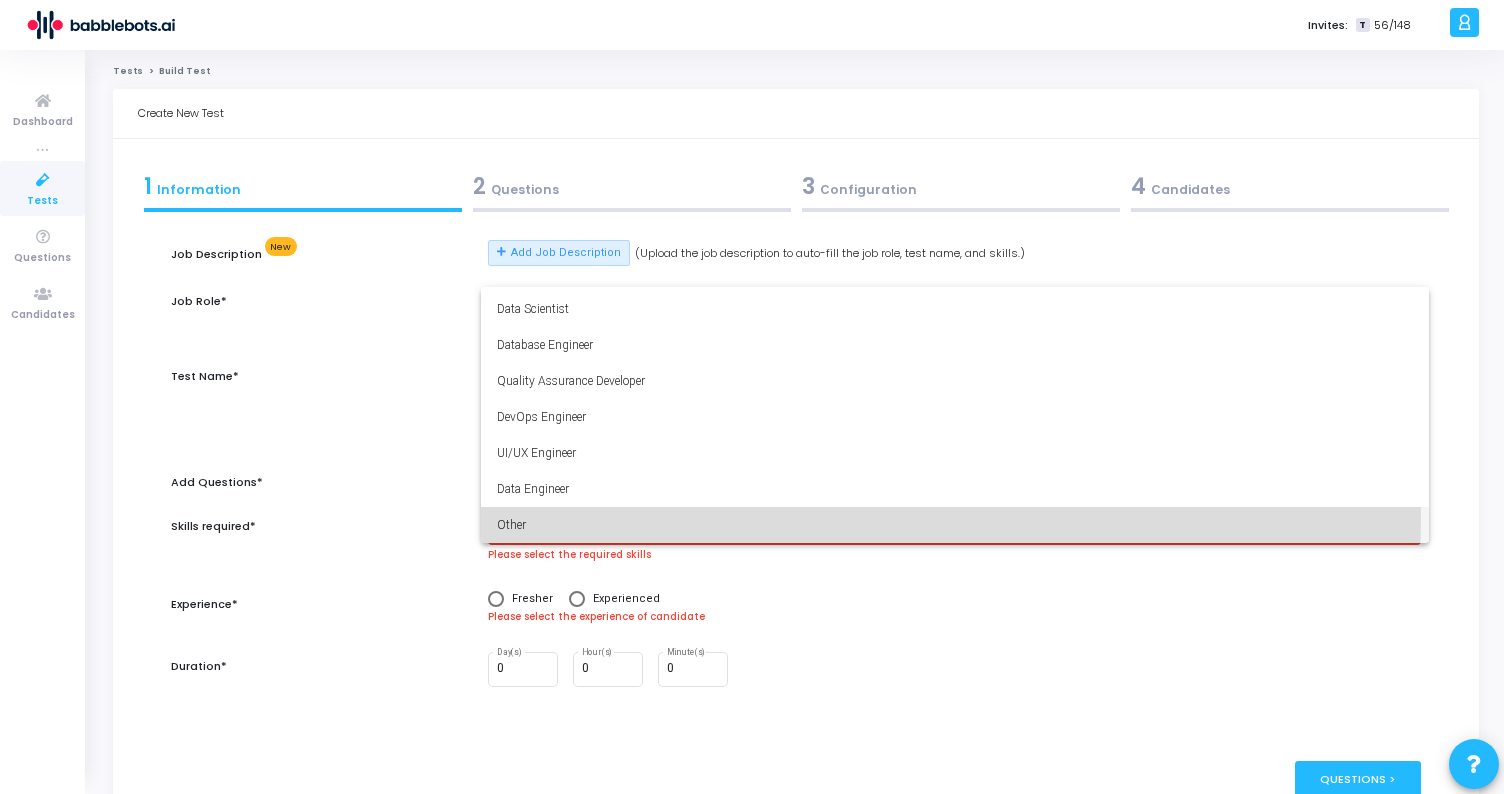 click on "Other" at bounding box center [955, 525] 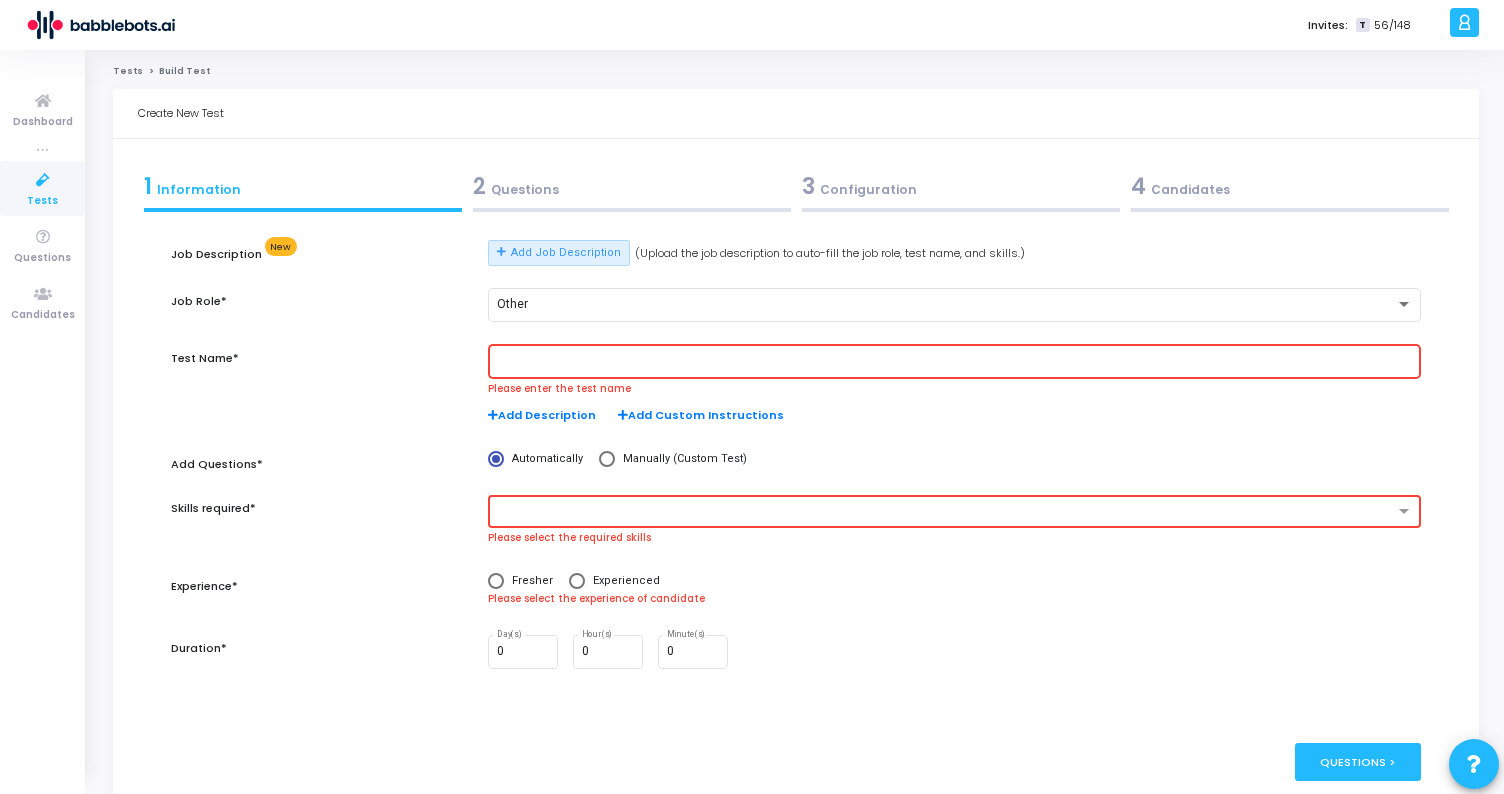 click at bounding box center [955, 360] 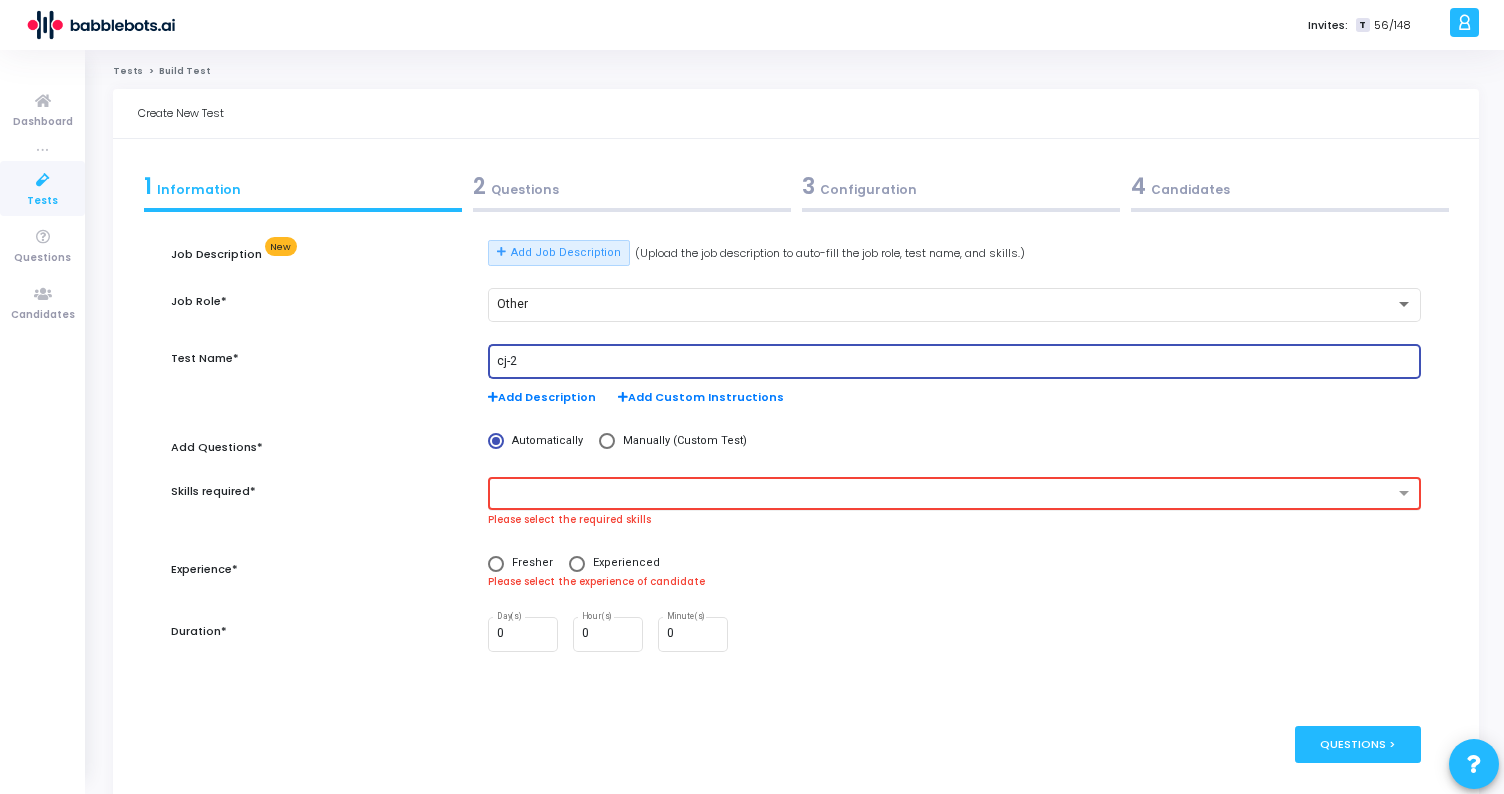 type on "cj-2" 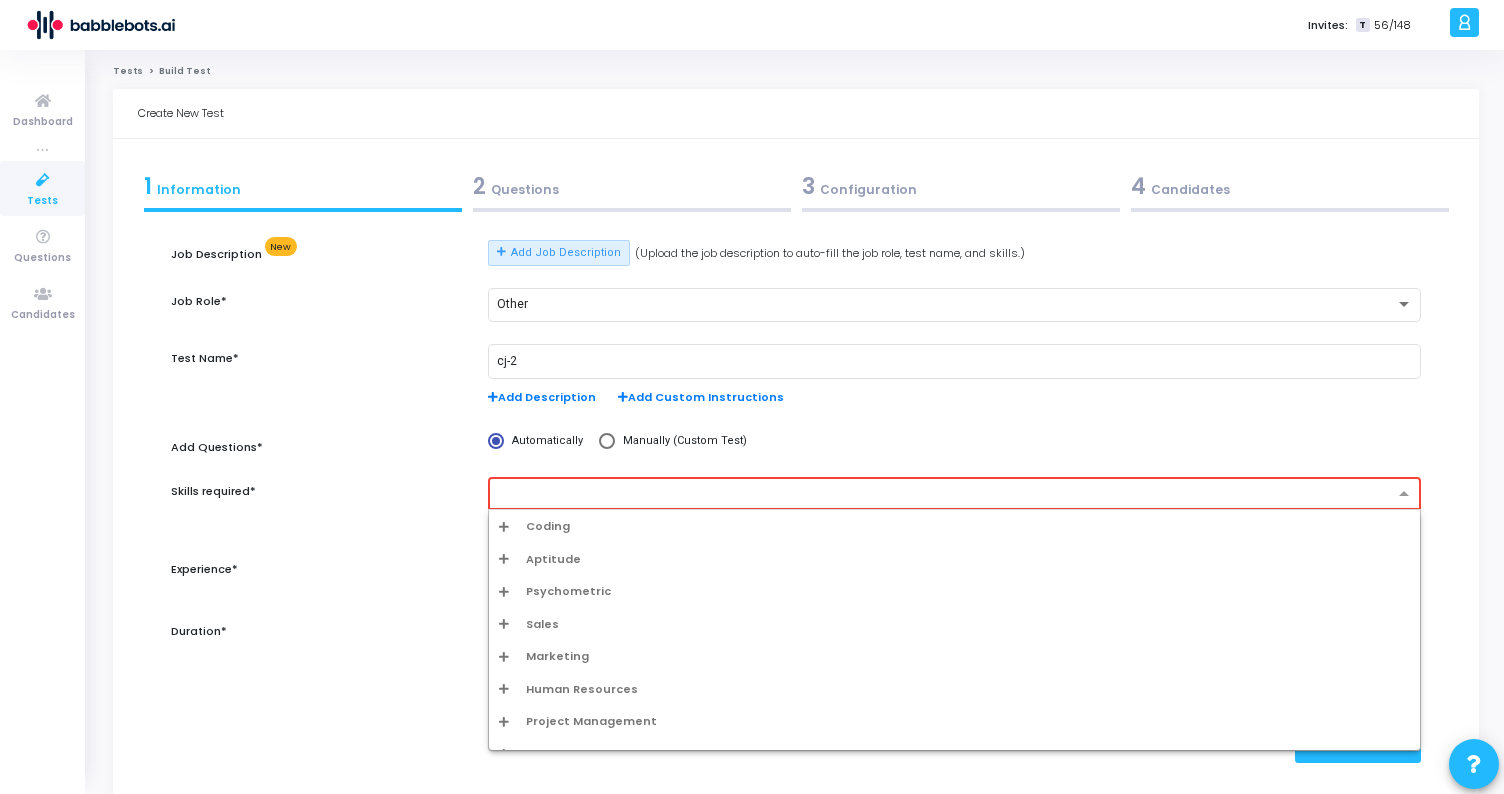 click at bounding box center (947, 494) 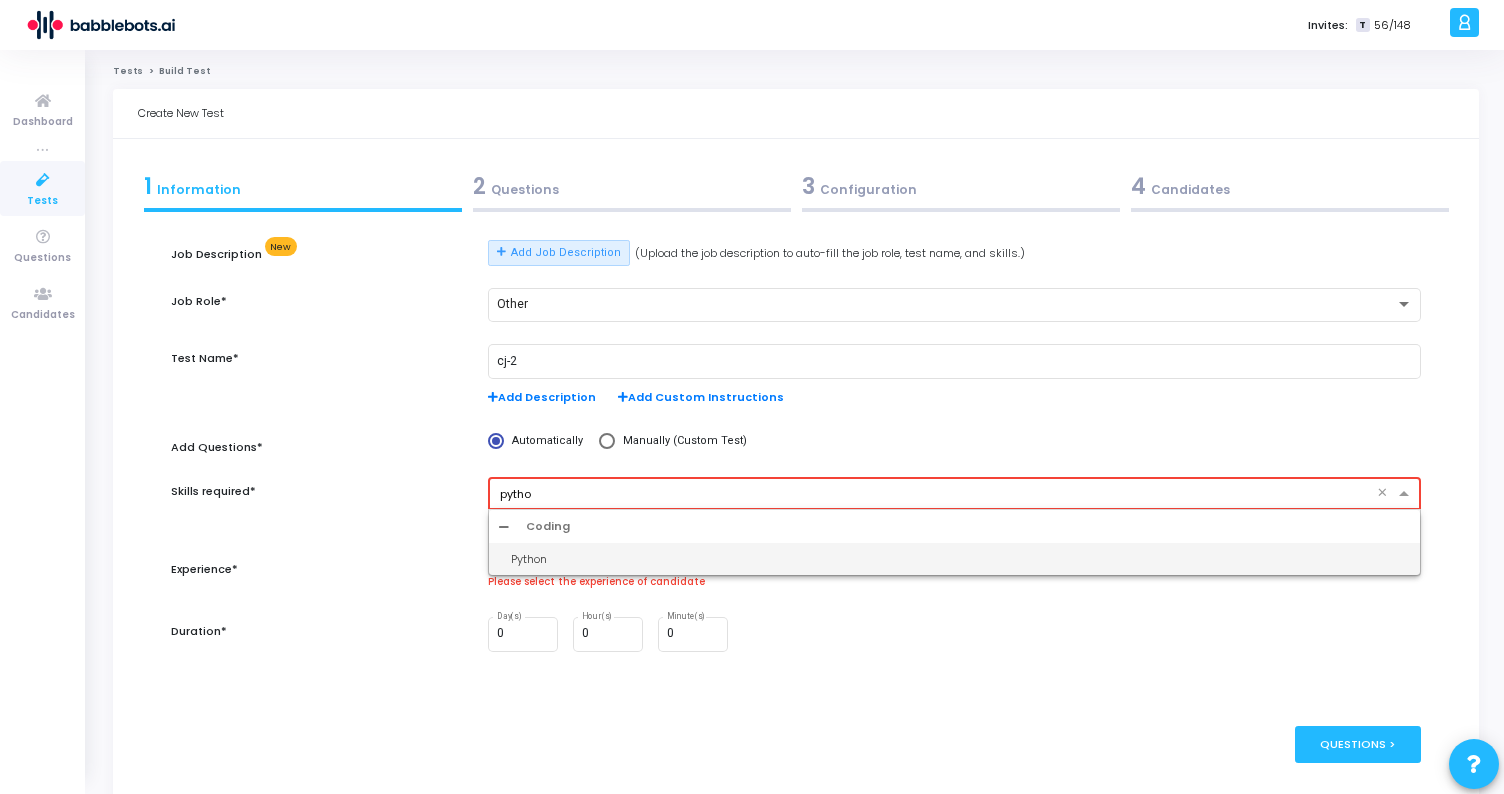 type on "python" 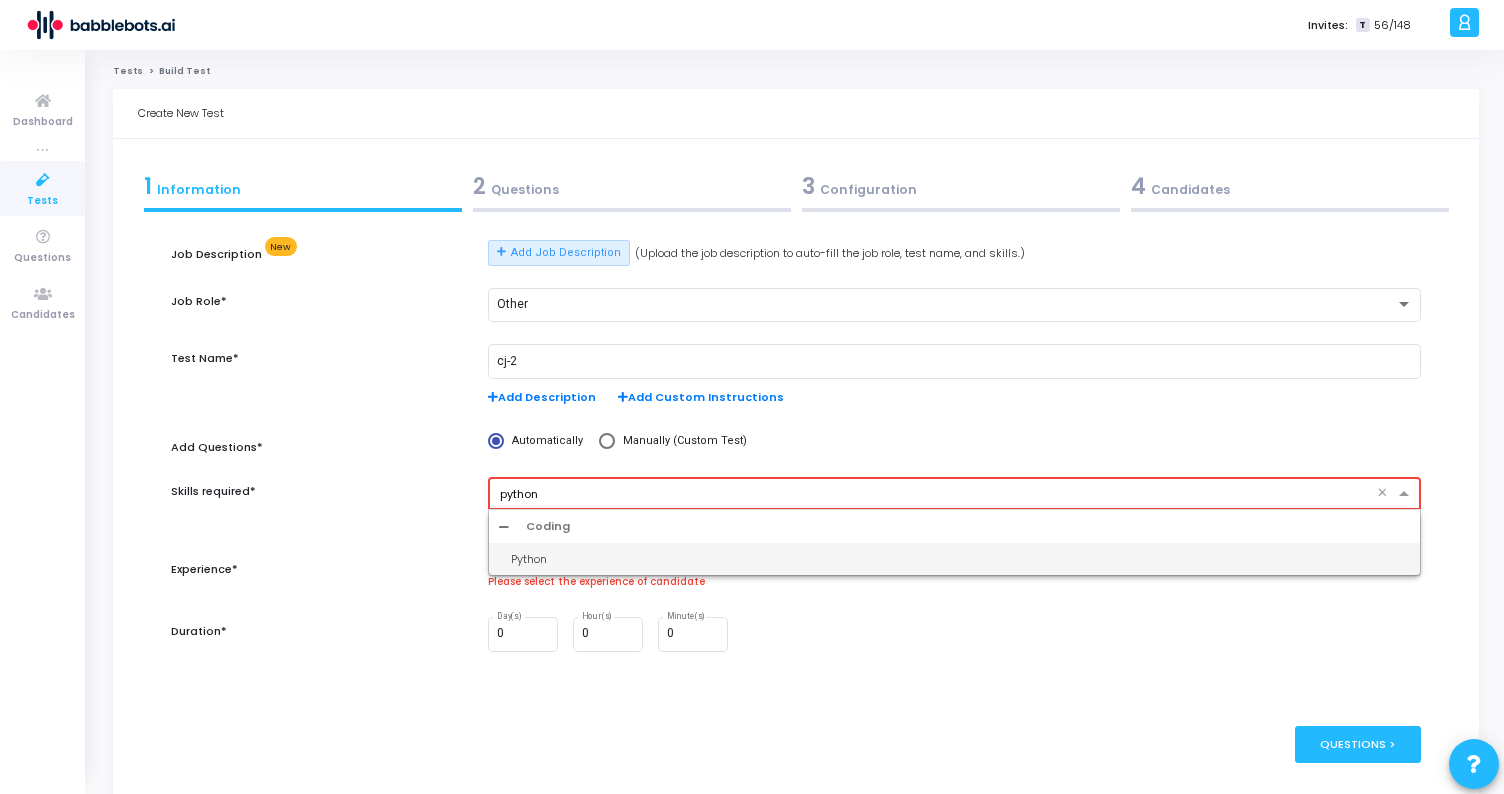 click on "Python" at bounding box center [960, 559] 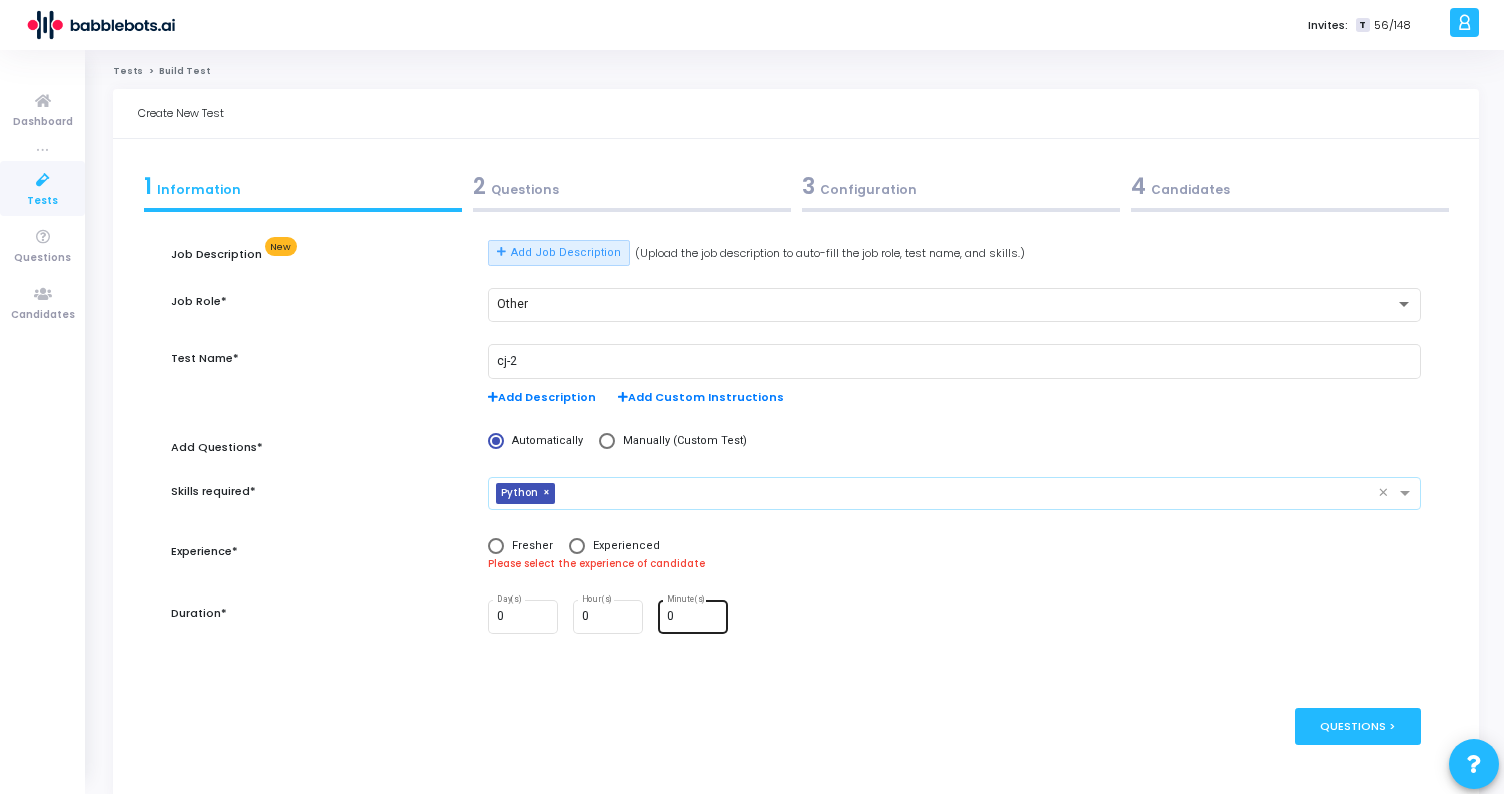 click on "0" at bounding box center (694, 617) 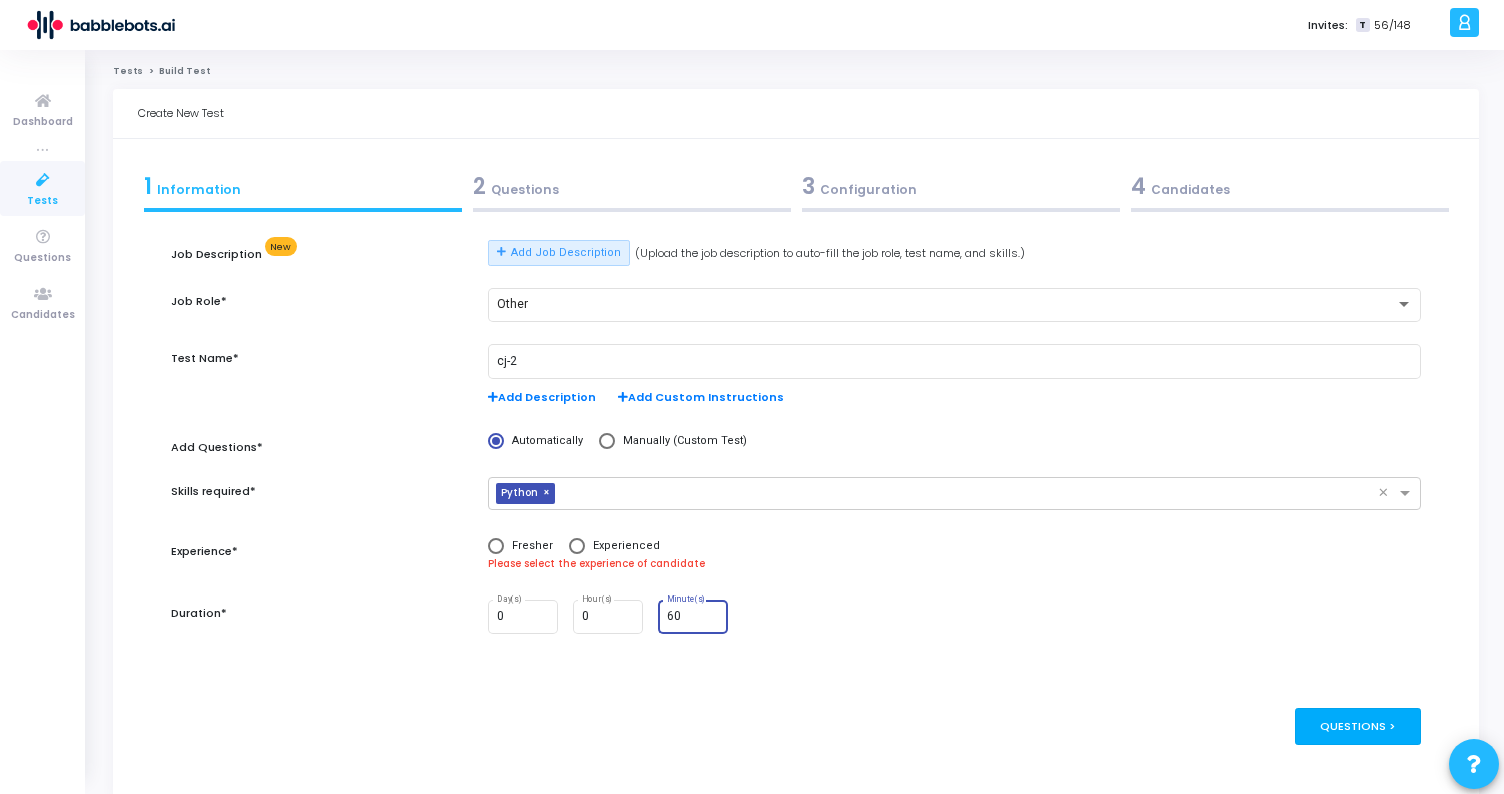 type on "60" 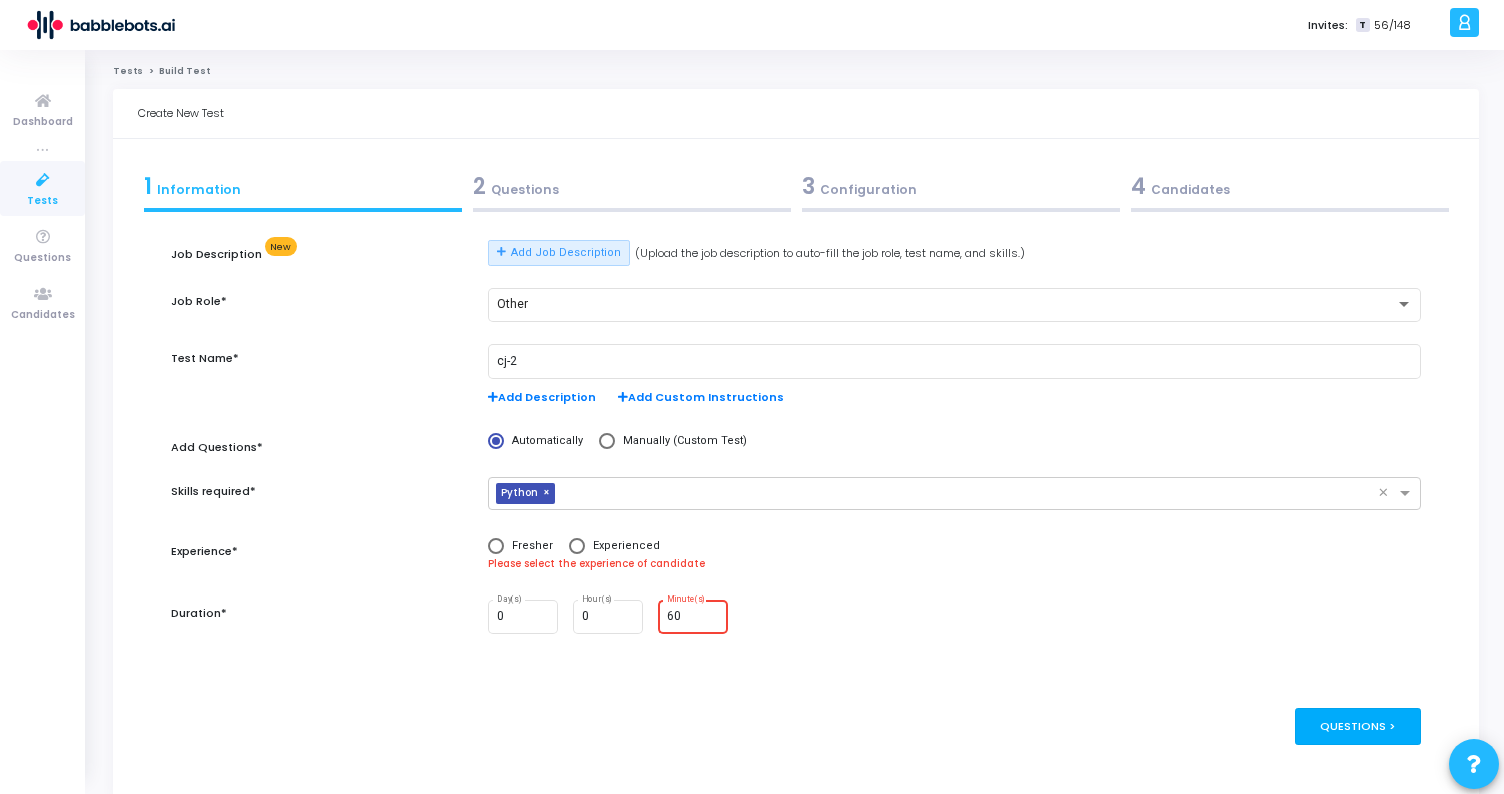 click on "Questions >" at bounding box center (1358, 726) 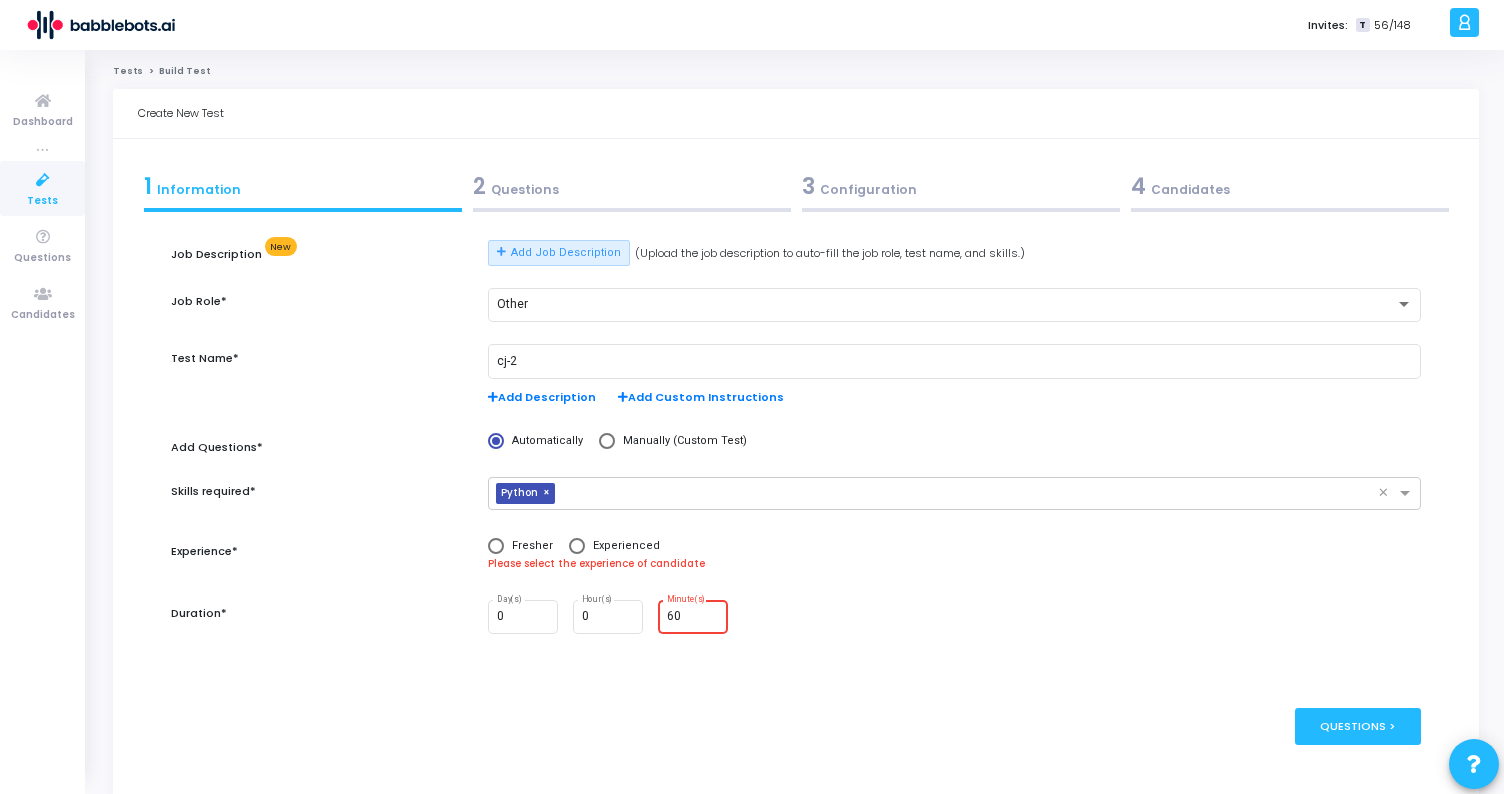 click on "Fresher     Experienced   Please select the experience of candidate" at bounding box center [954, 566] 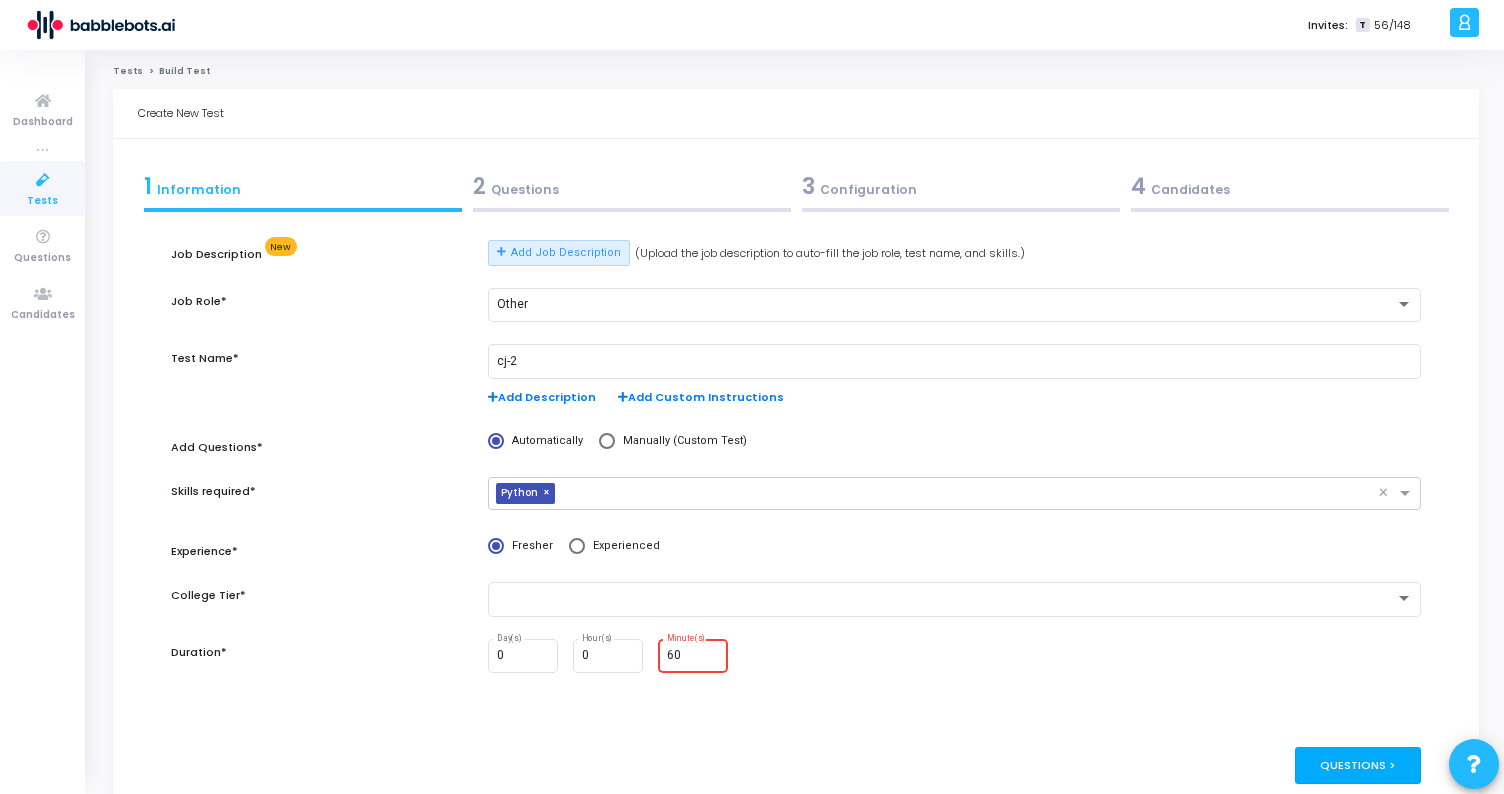 click on "Questions >" at bounding box center (1358, 765) 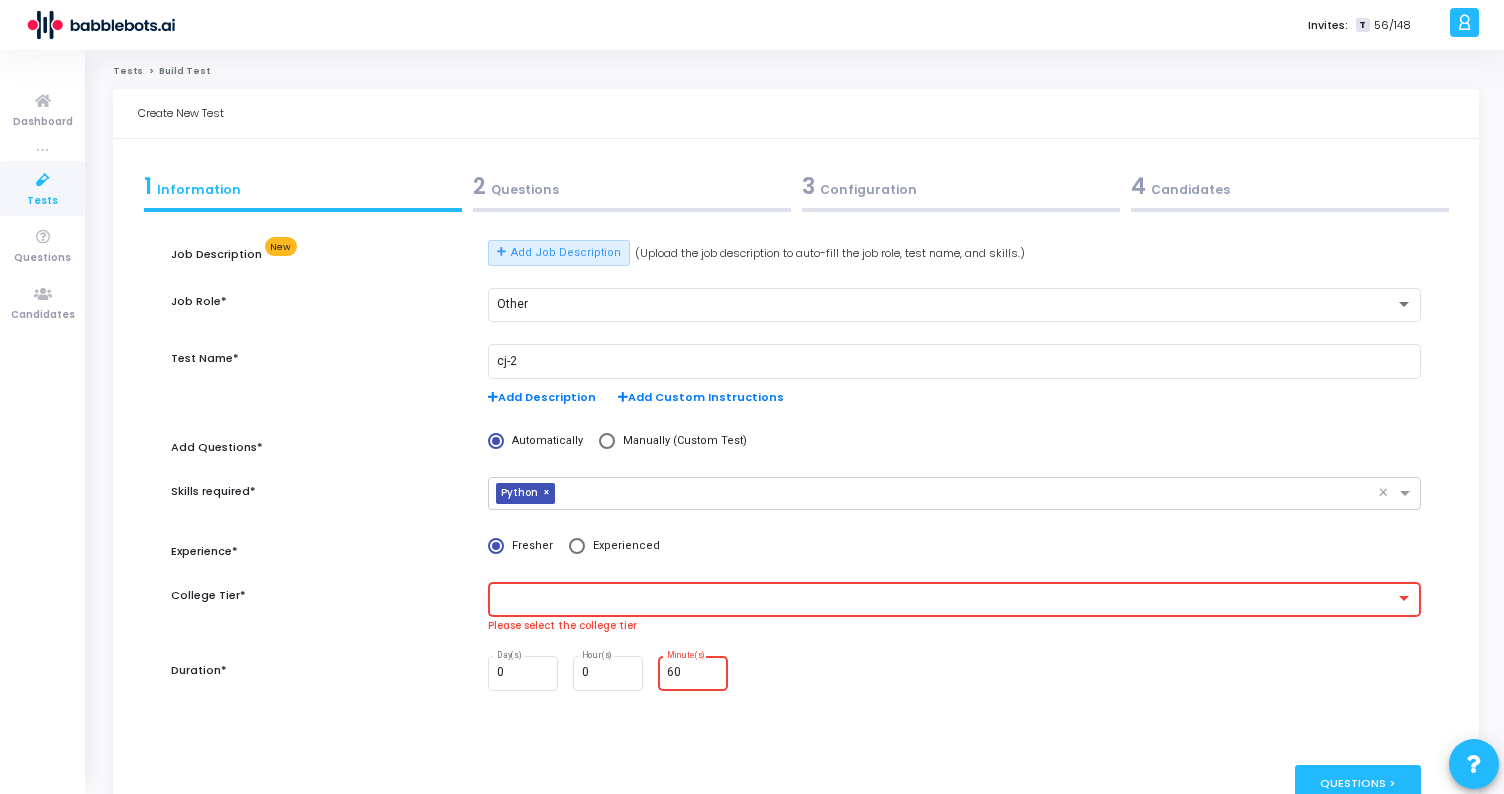 click at bounding box center [946, 599] 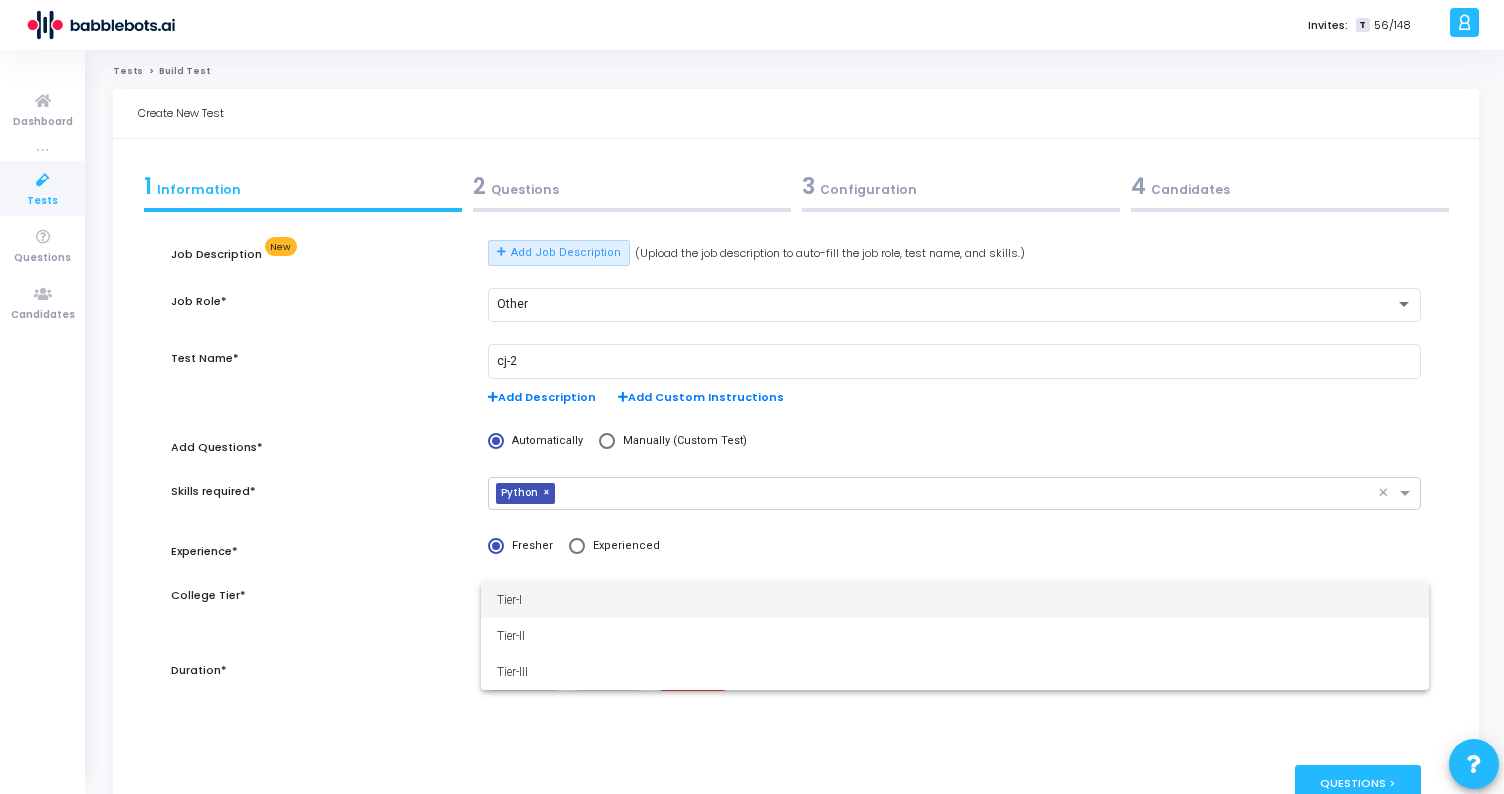 click on "Tier-I" at bounding box center (955, 600) 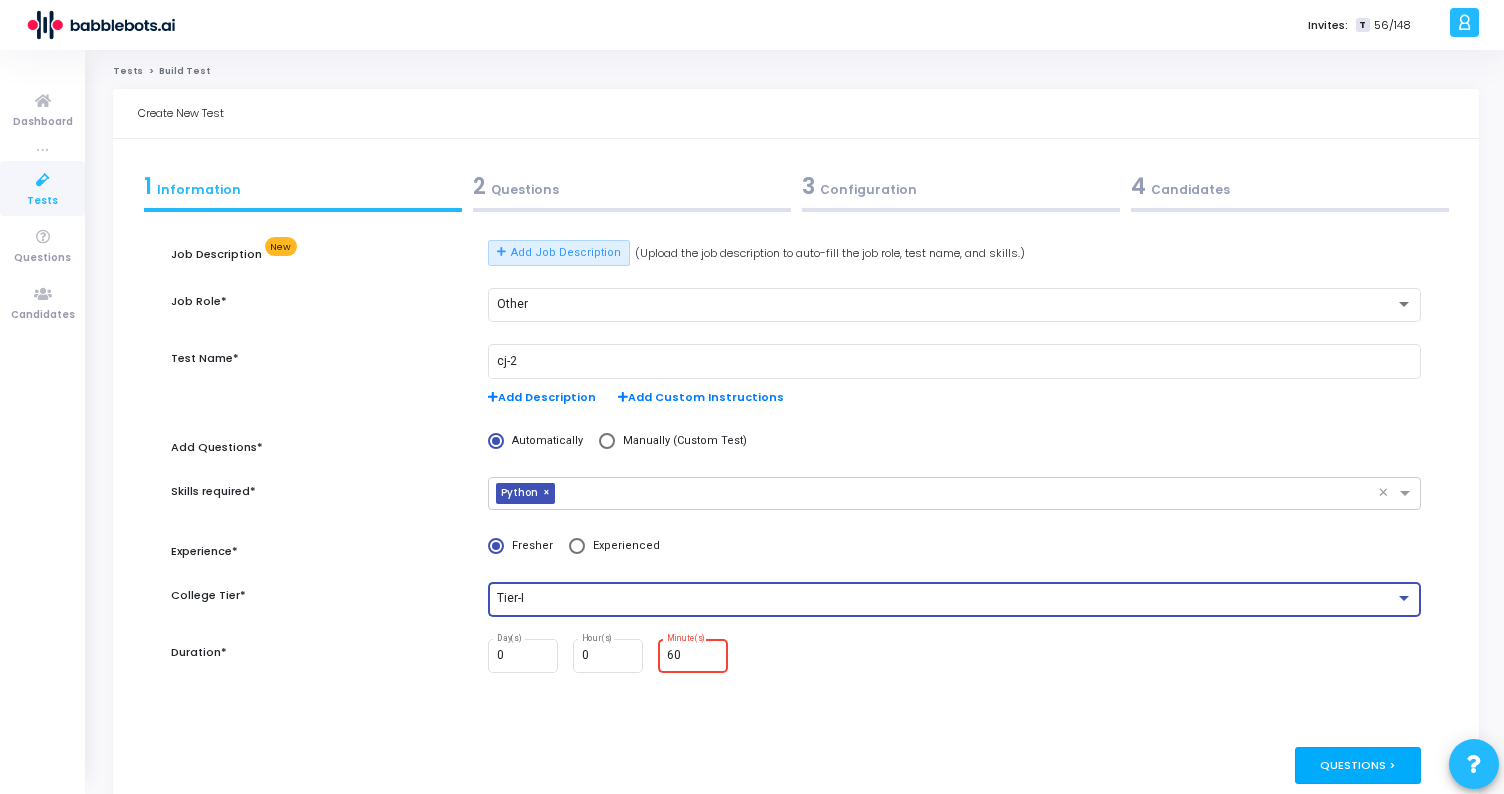 click on "Questions >" at bounding box center [1358, 765] 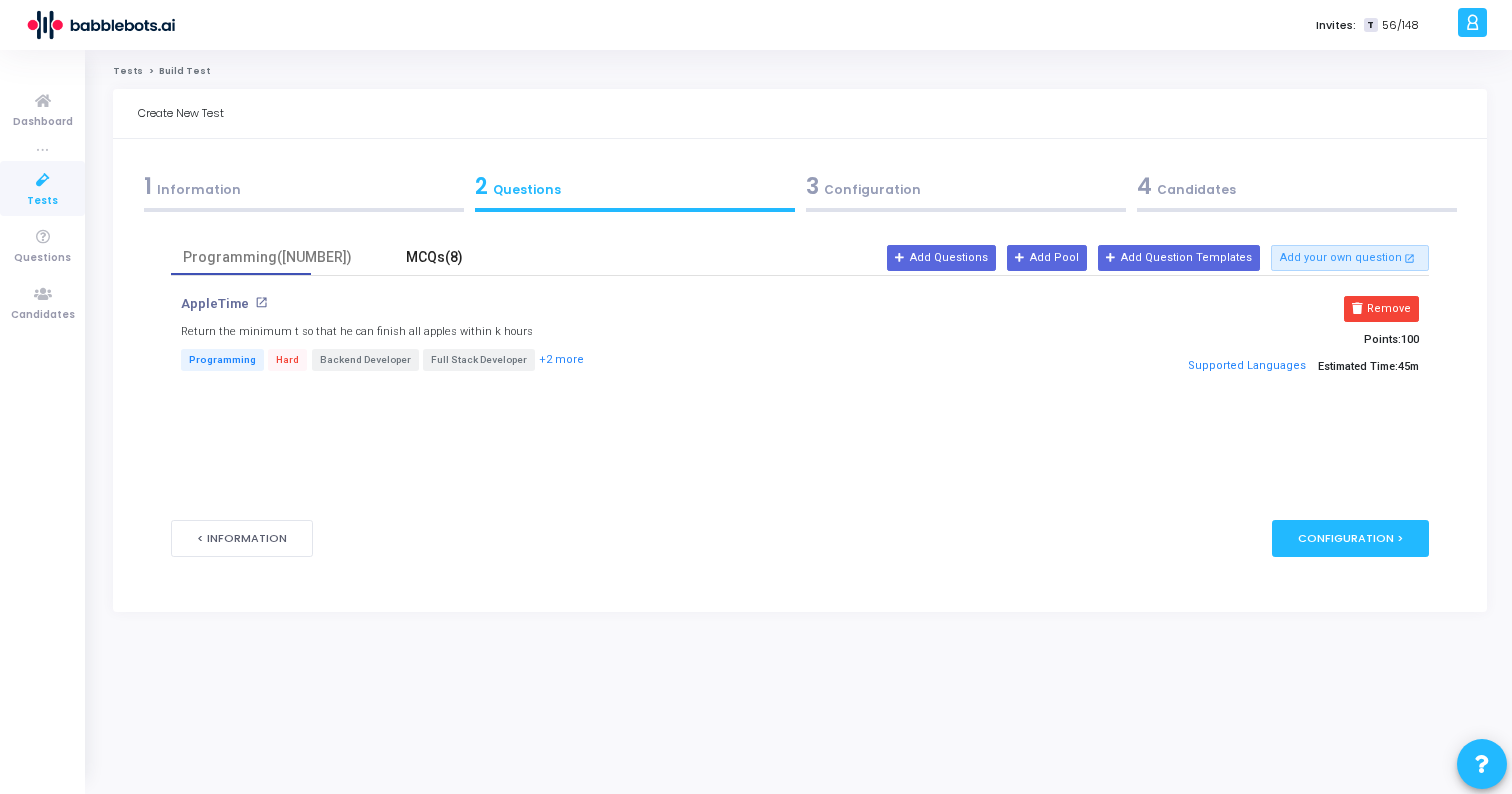click on "MCQs(8)" at bounding box center [434, 257] 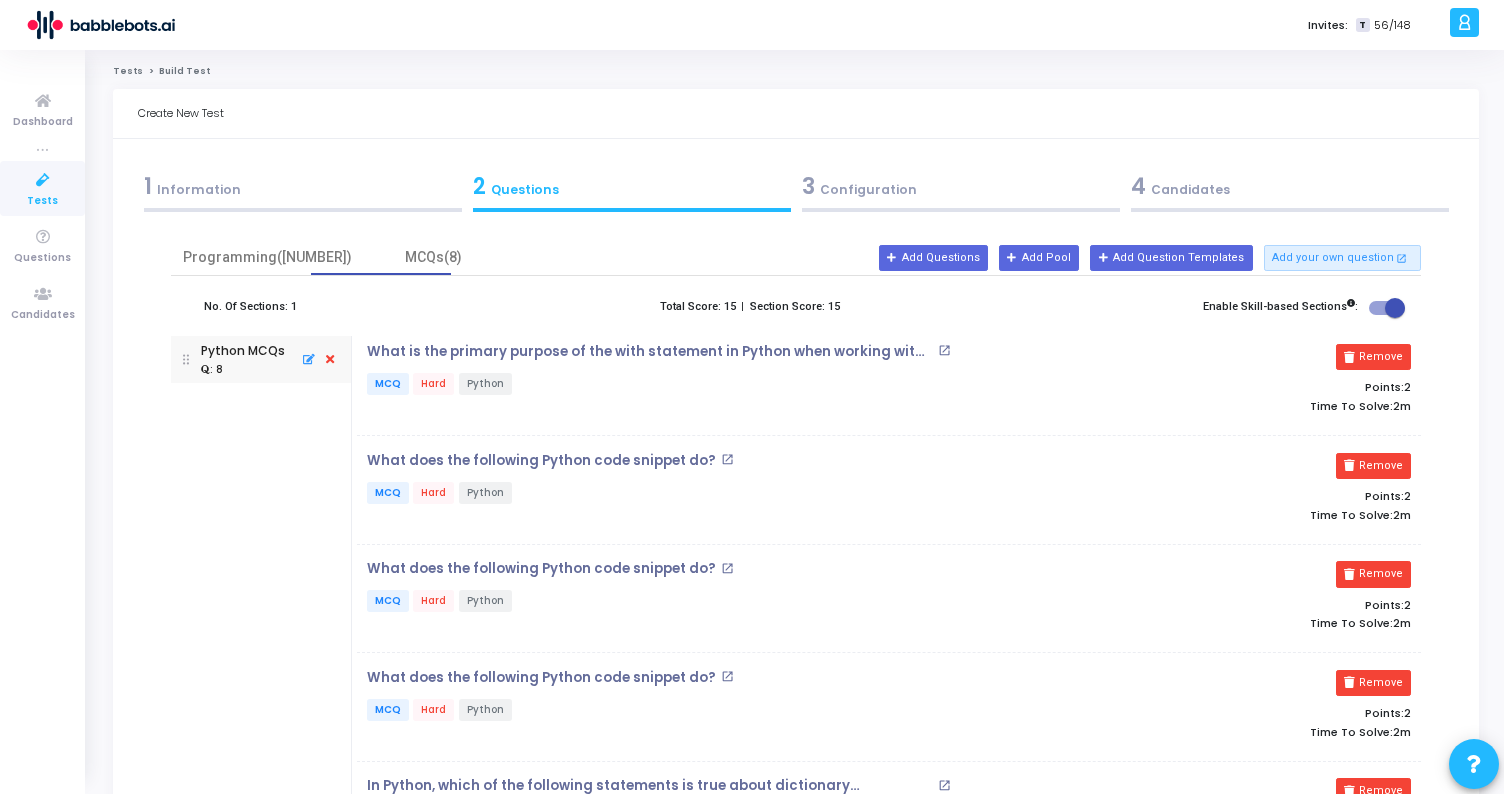 click at bounding box center [330, 360] 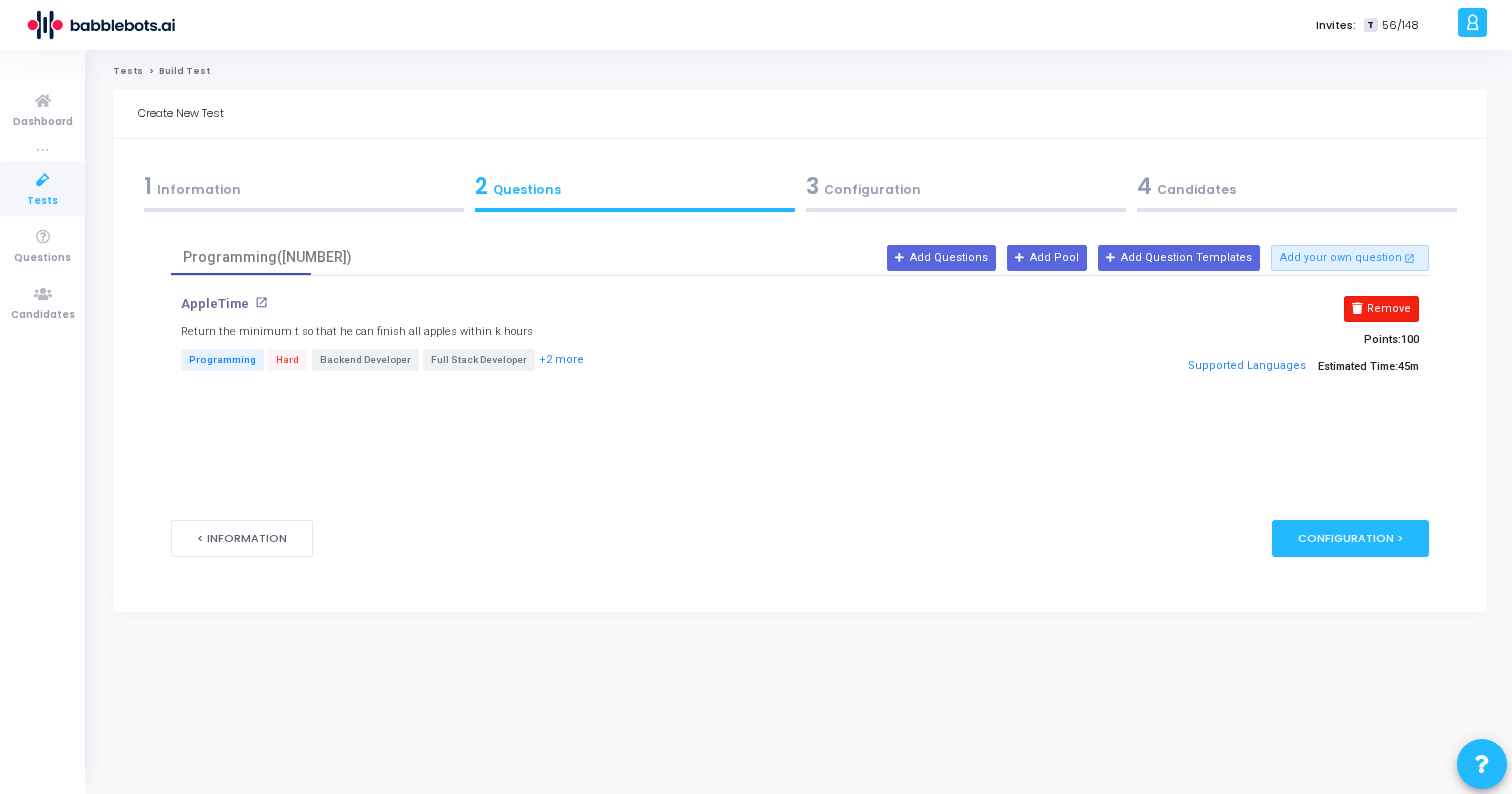 click on "Remove" at bounding box center (1381, 309) 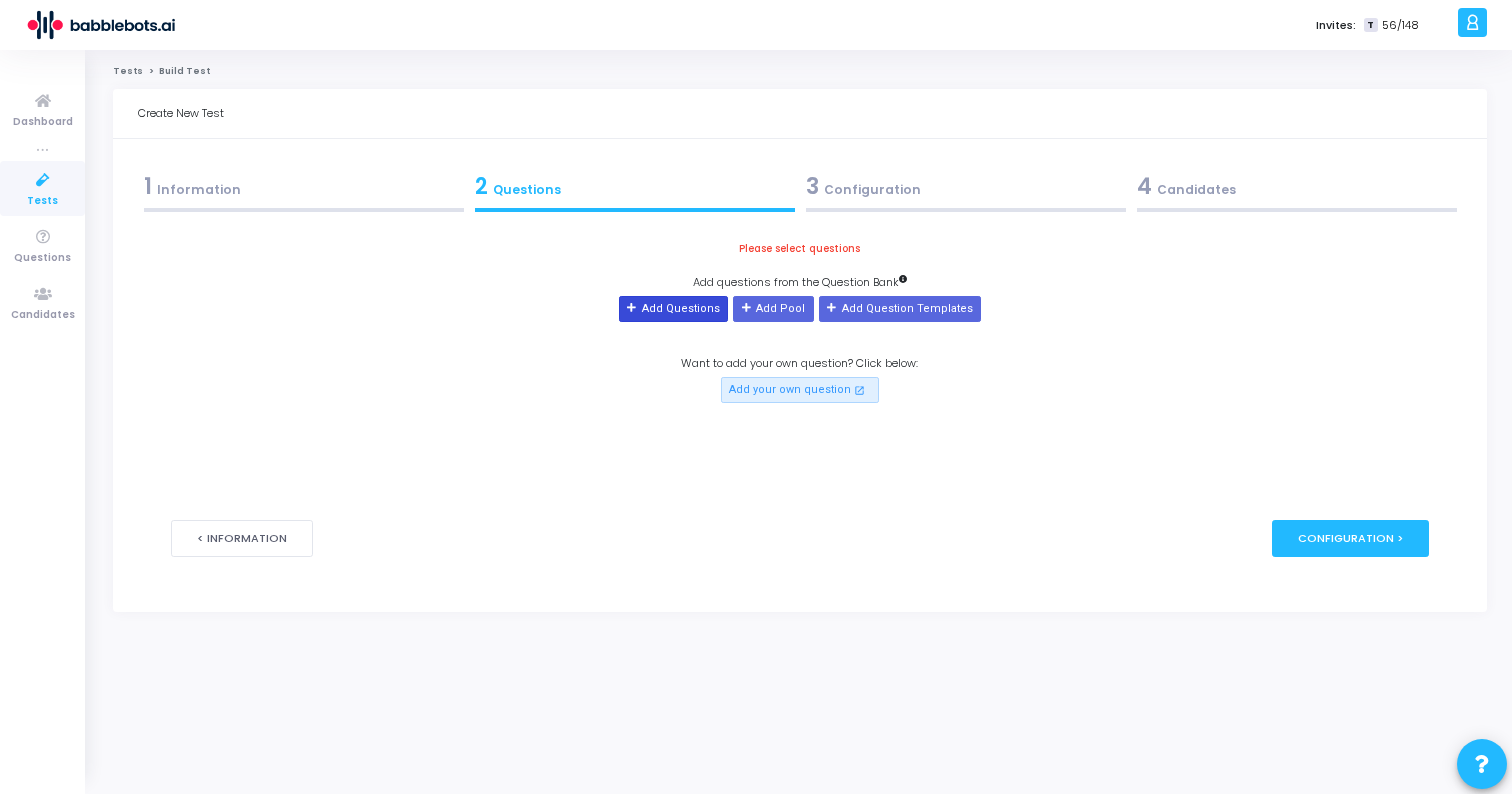 click on "Add Questions" at bounding box center [673, 309] 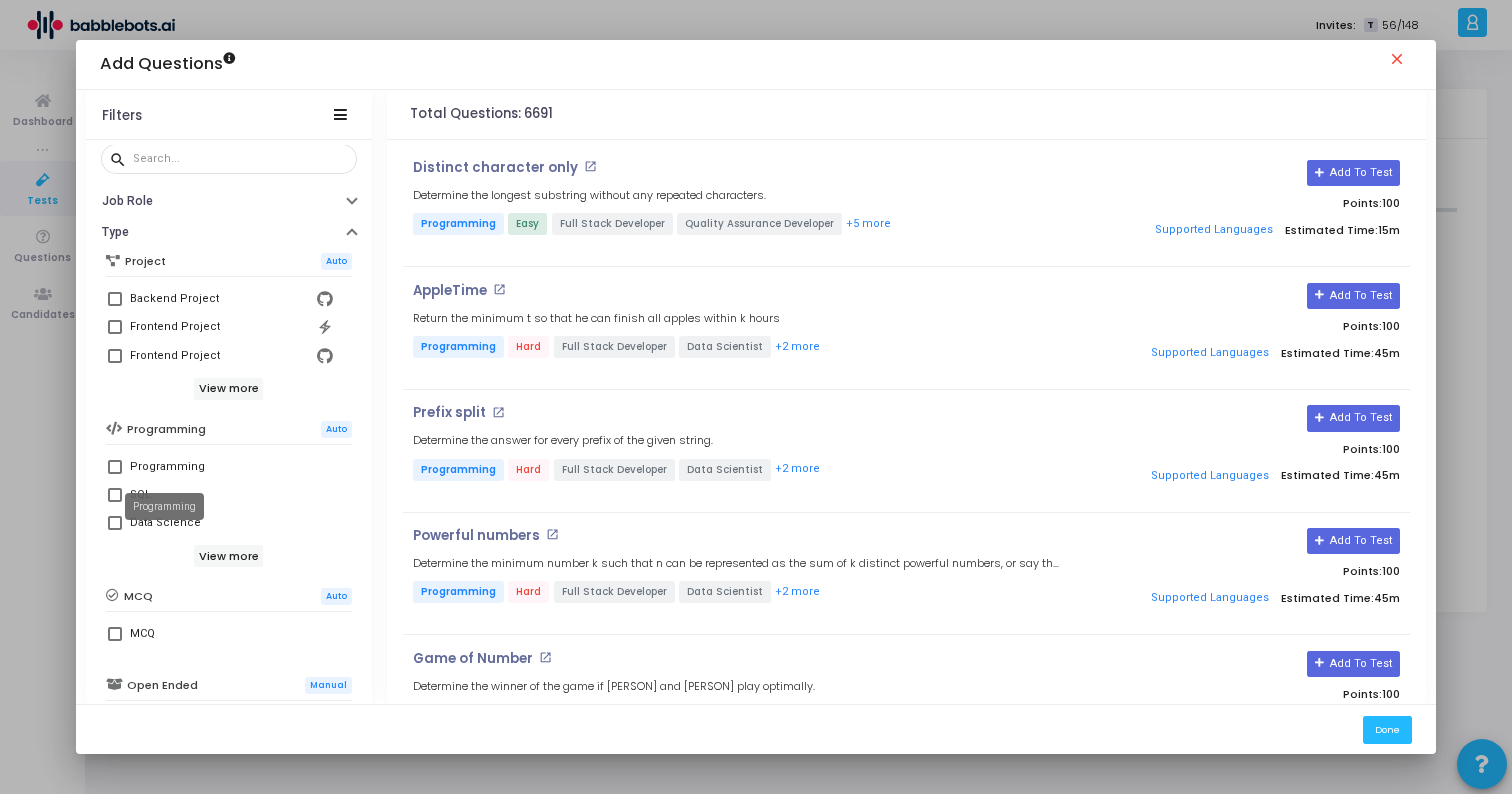 click on "Programming" at bounding box center [167, 467] 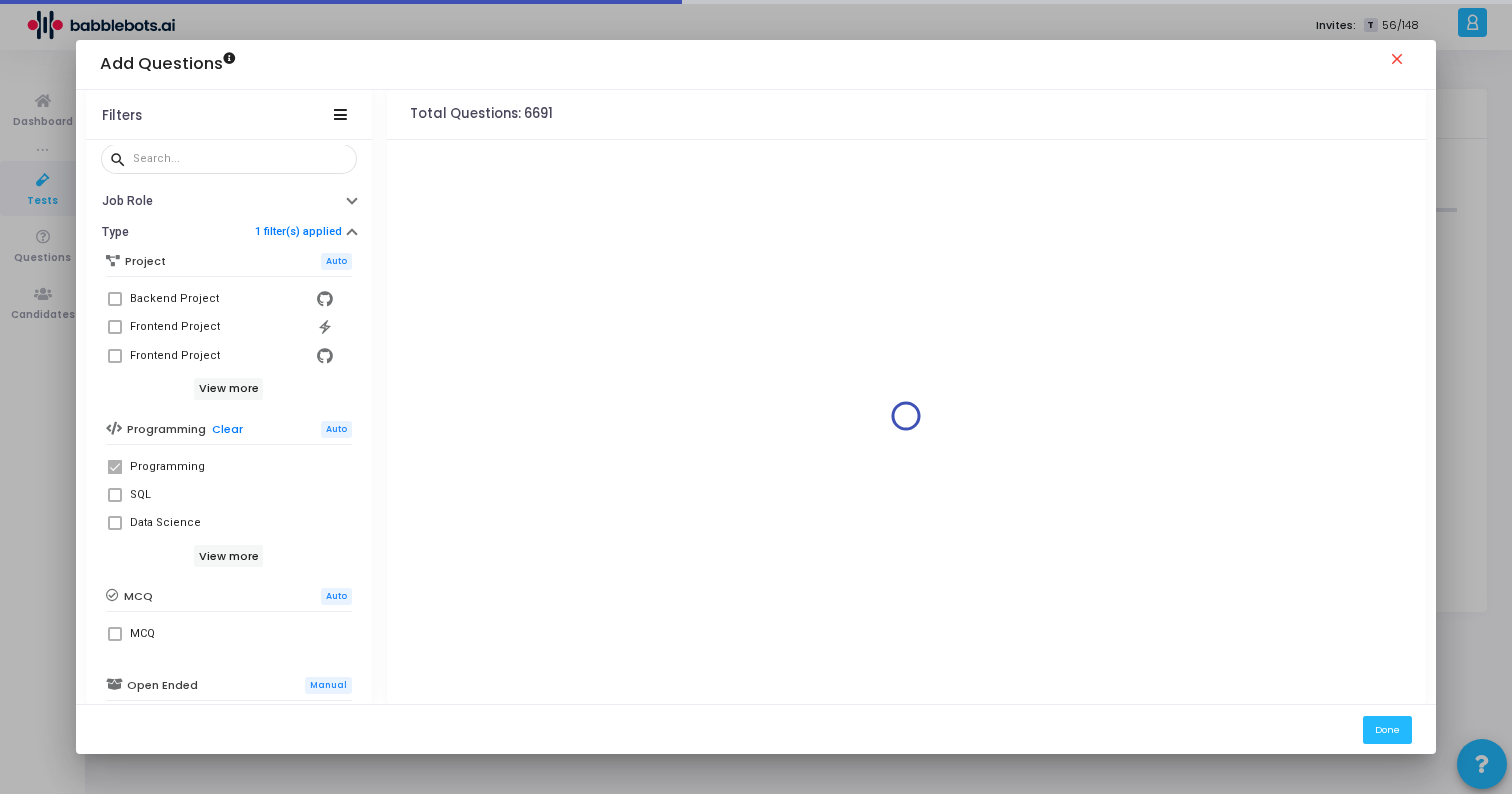 scroll, scrollTop: 359, scrollLeft: 0, axis: vertical 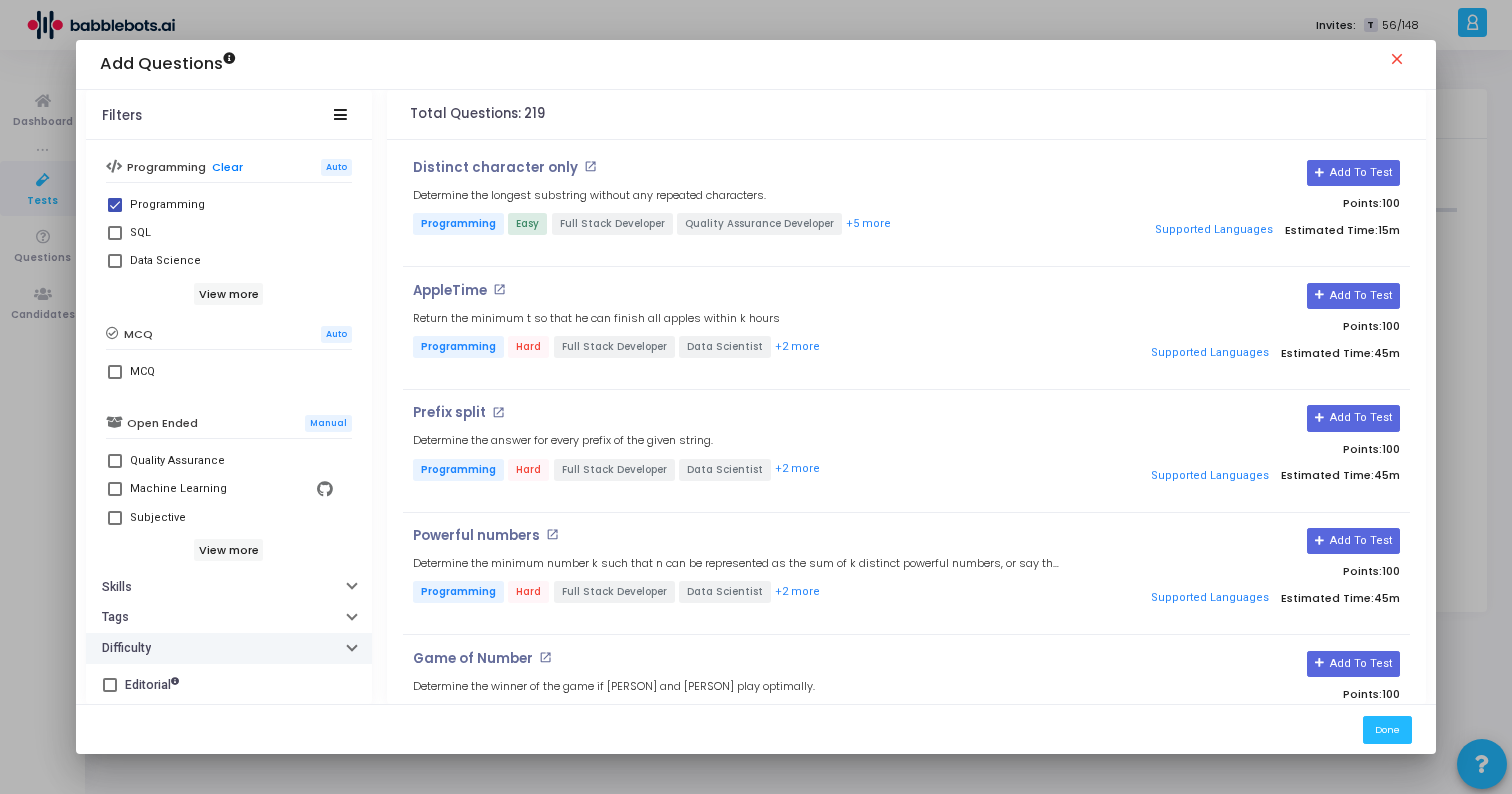 click on "Difficulty" at bounding box center (126, 648) 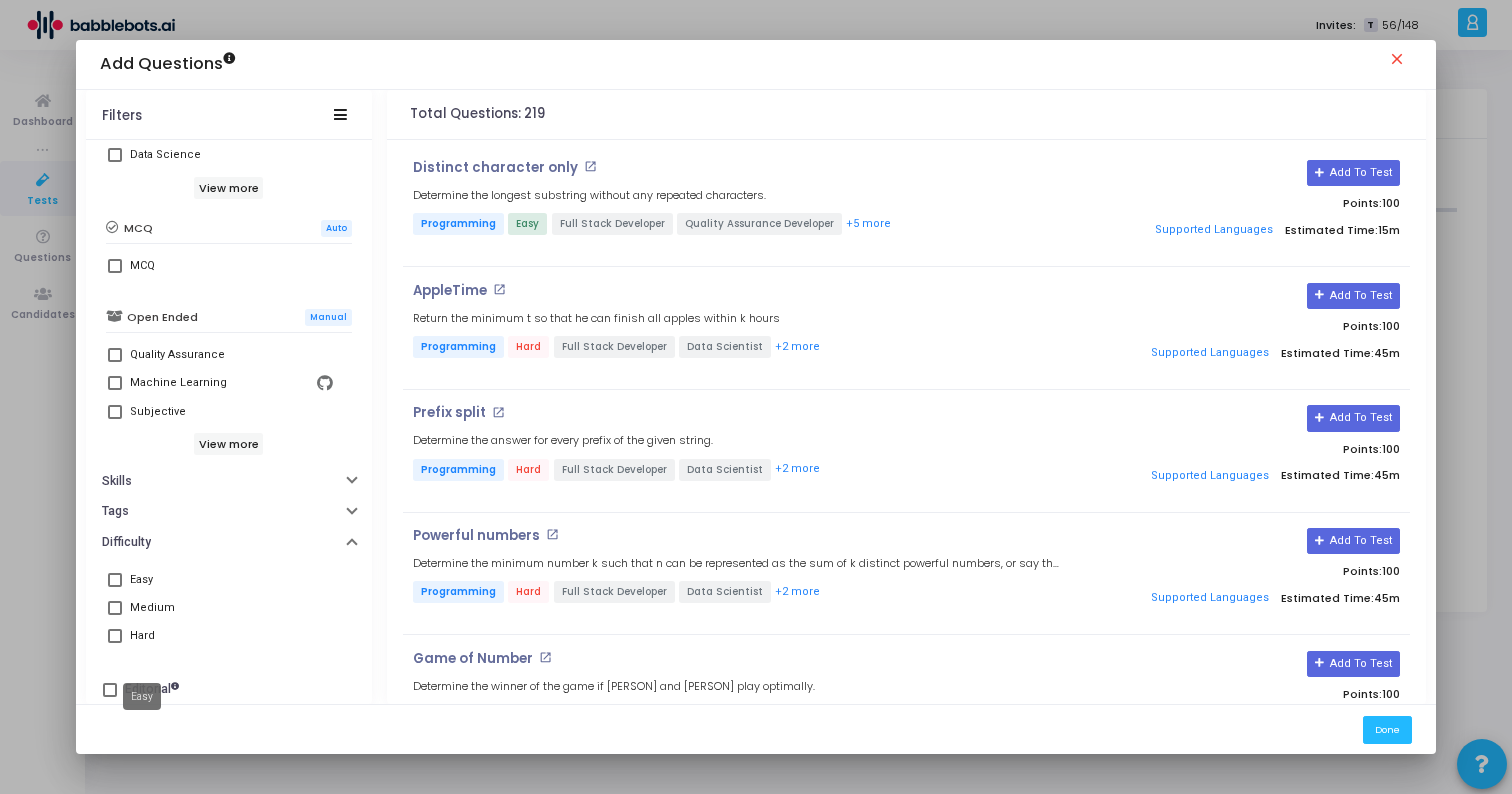 scroll, scrollTop: 469, scrollLeft: 0, axis: vertical 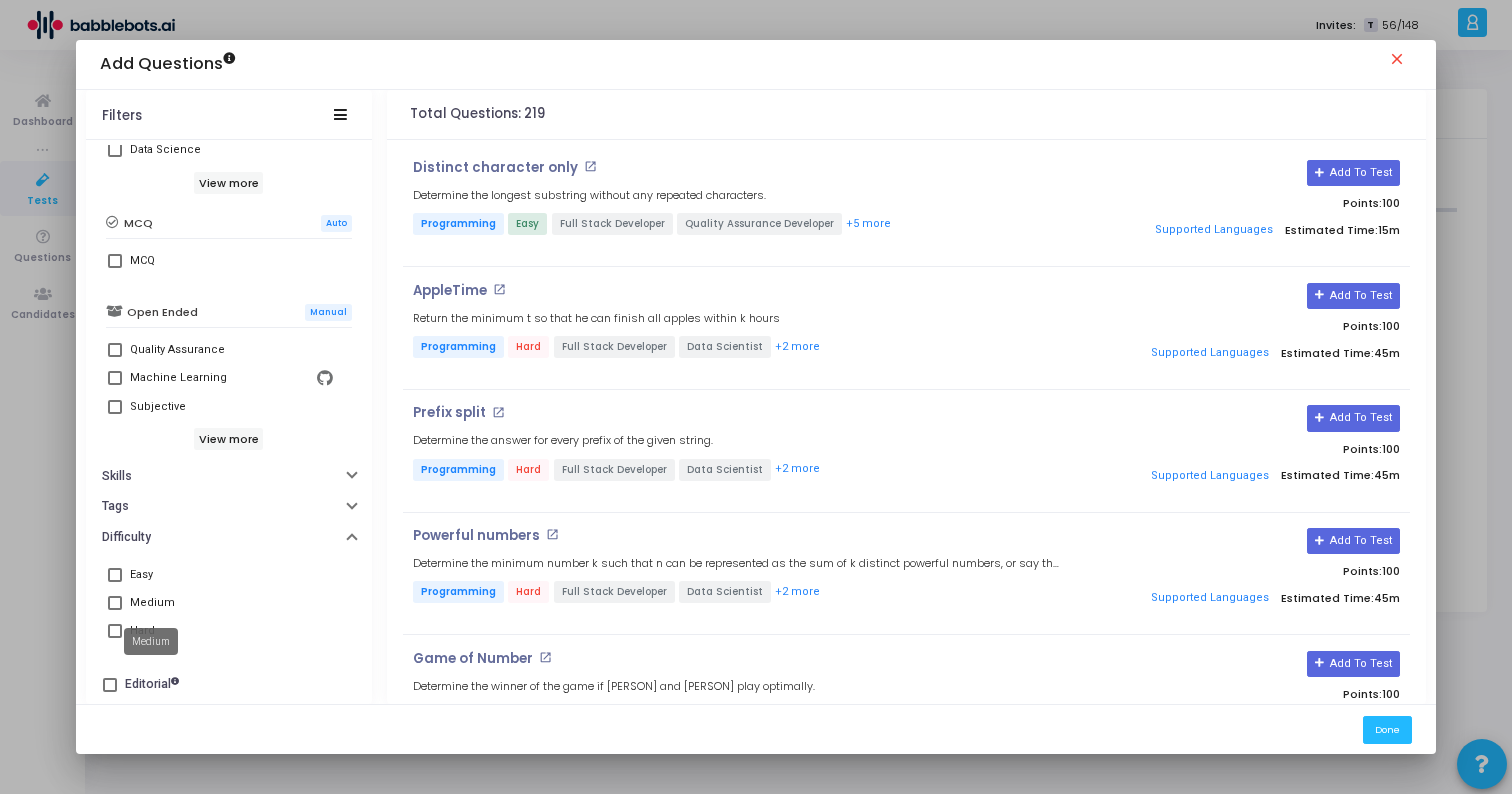 click on "Medium" at bounding box center [152, 603] 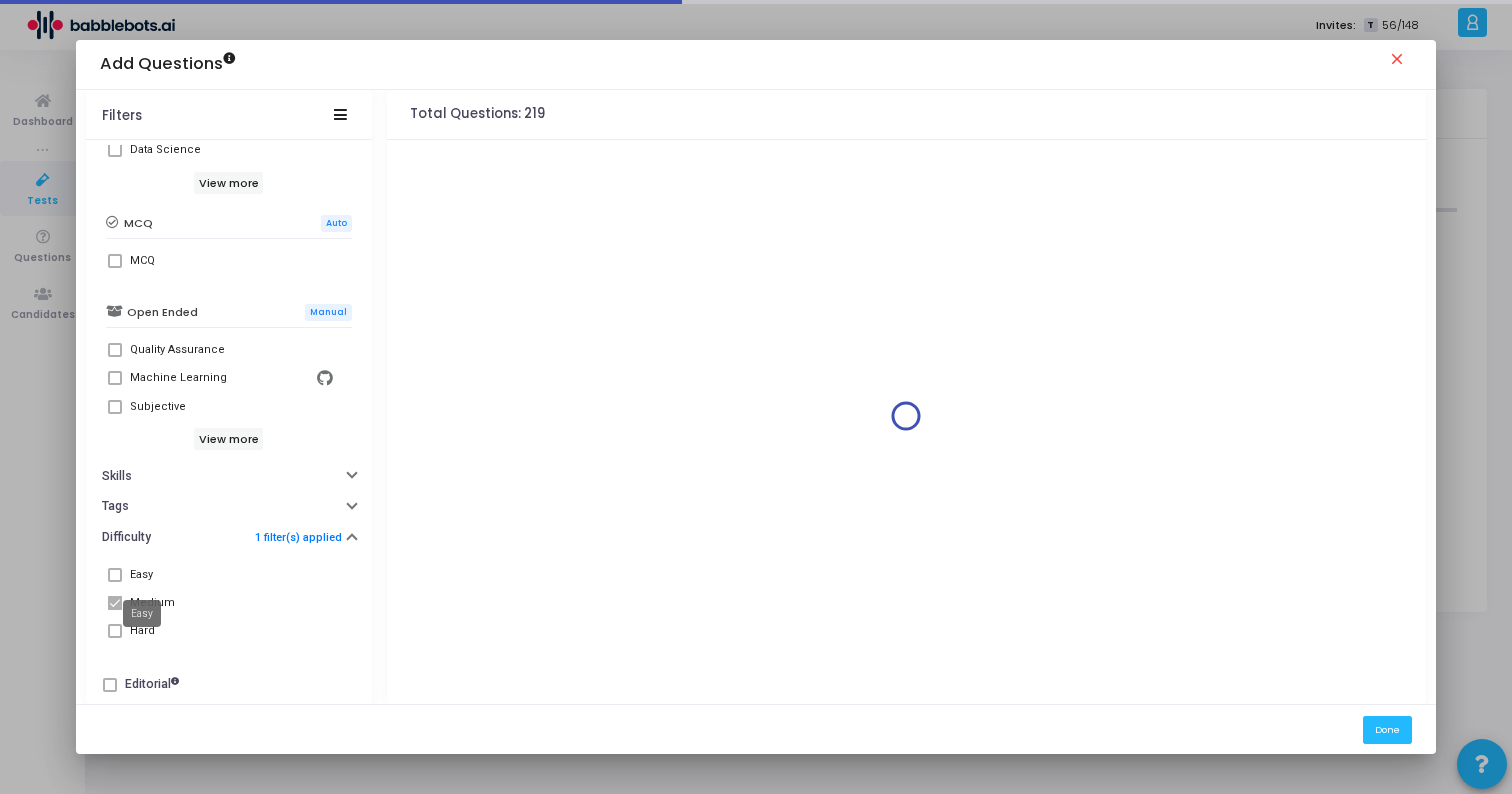 click on "Easy" at bounding box center (141, 575) 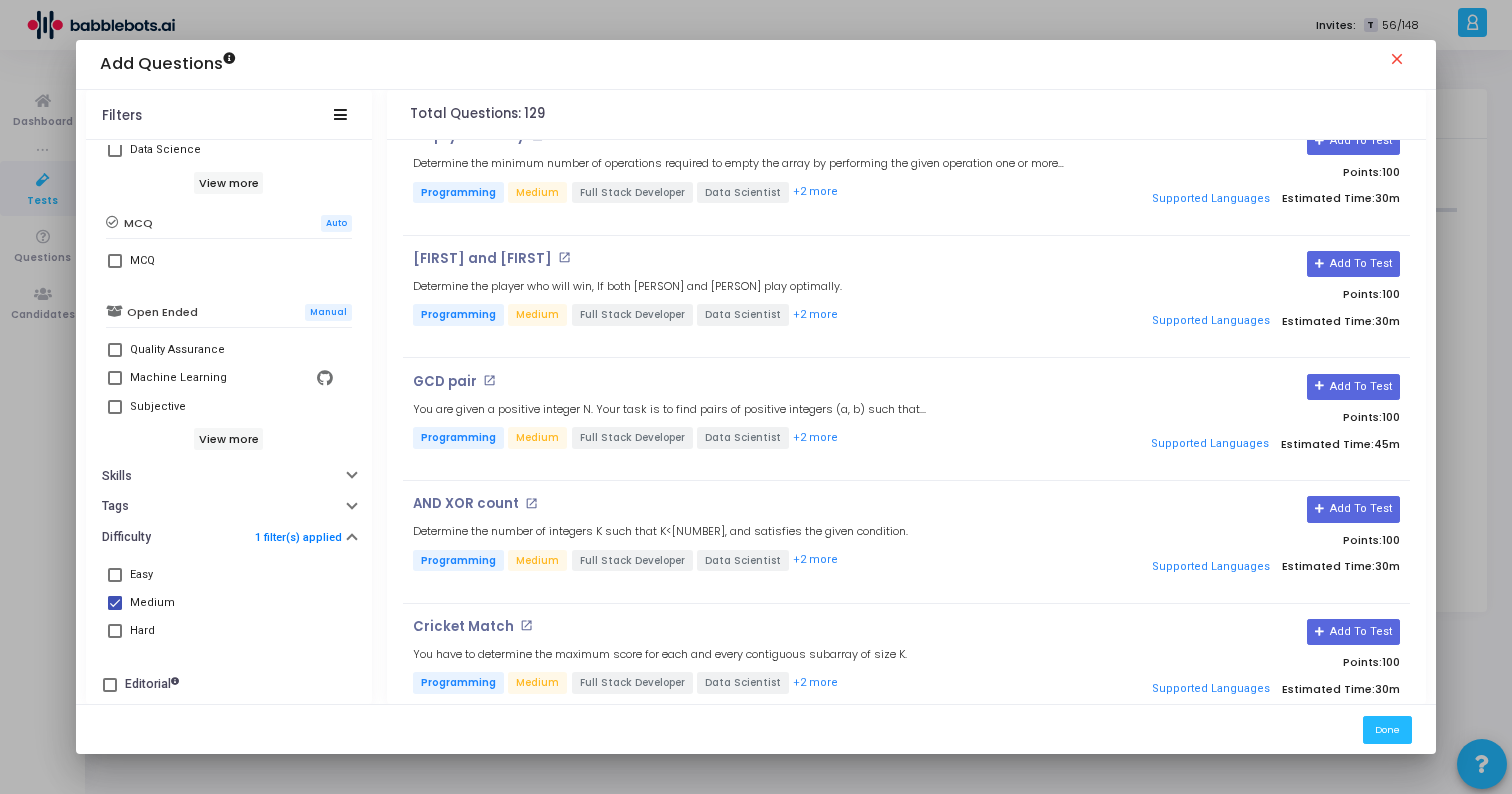 scroll, scrollTop: 1310, scrollLeft: 0, axis: vertical 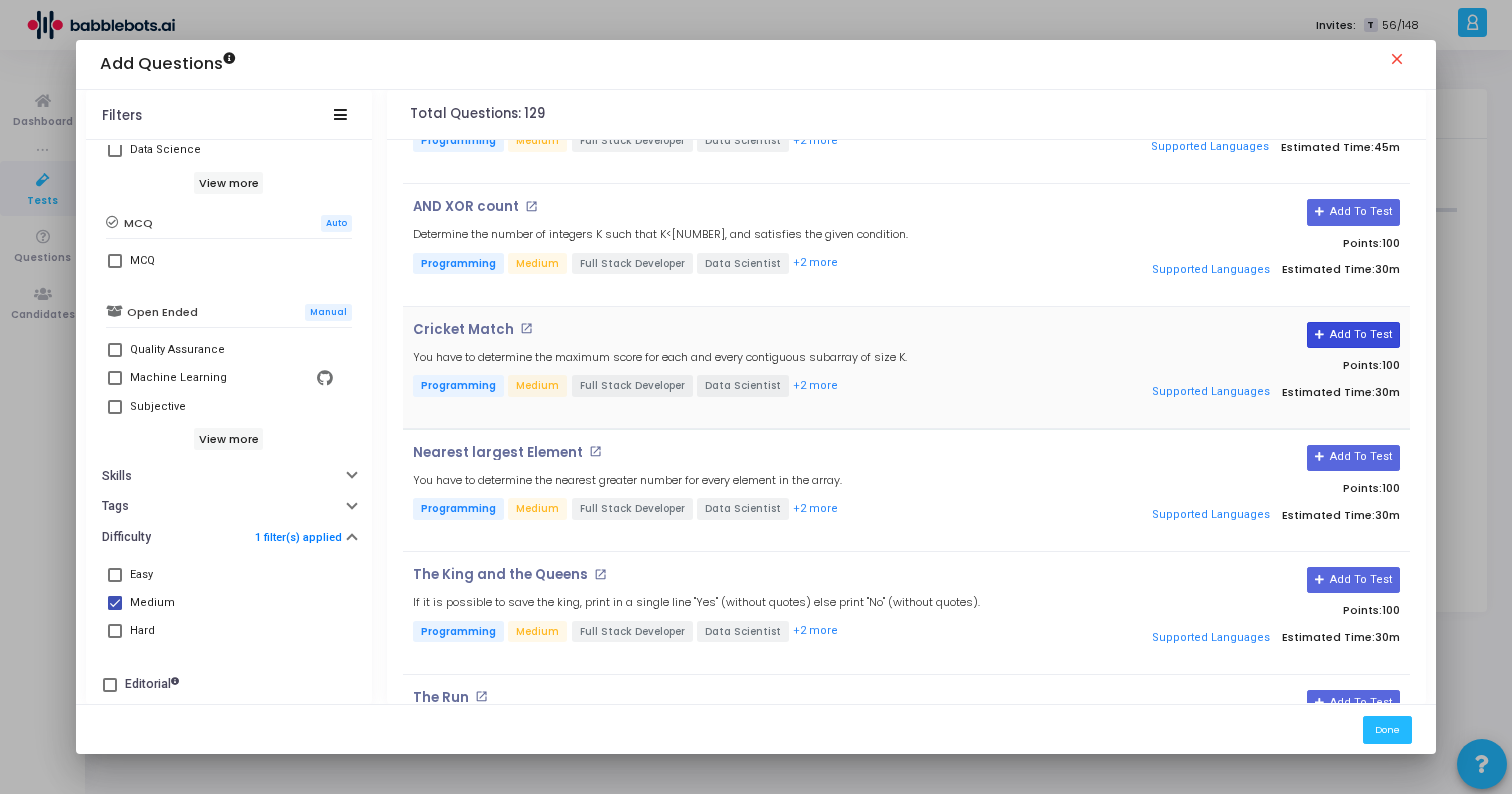 click on "Add To Test" at bounding box center (1353, 335) 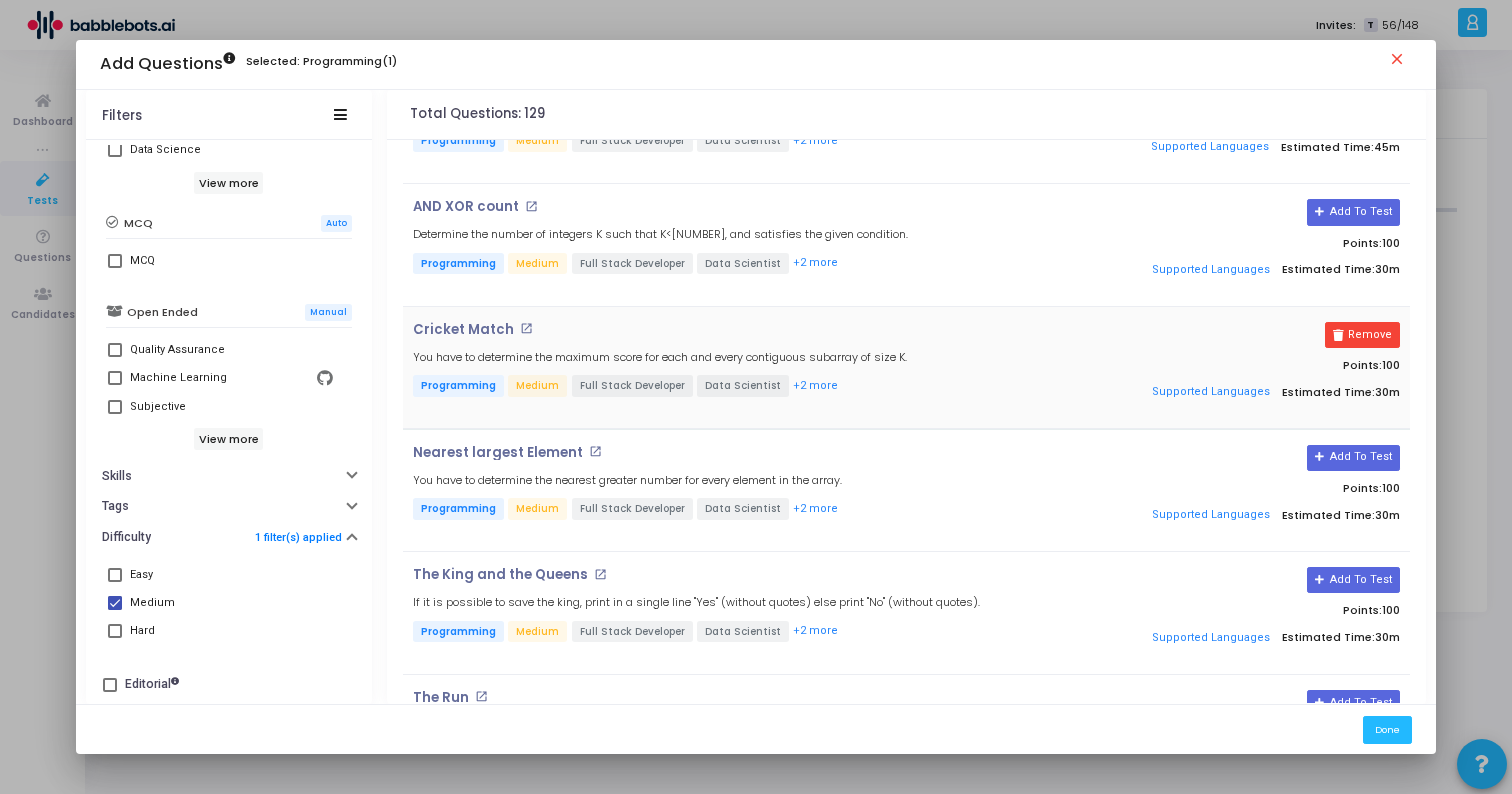 click on "open_in_new" at bounding box center [526, 328] 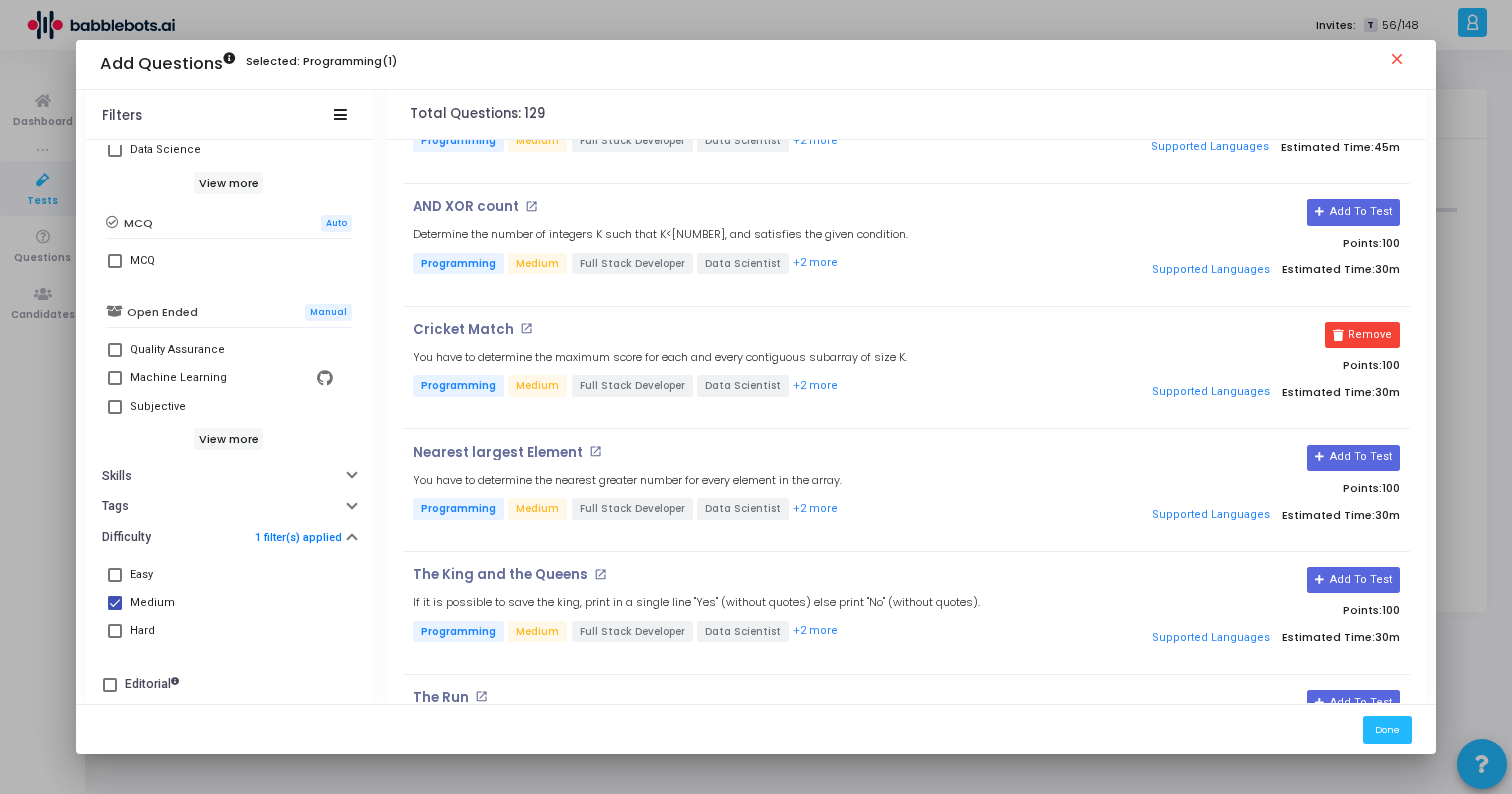 click at bounding box center [115, 603] 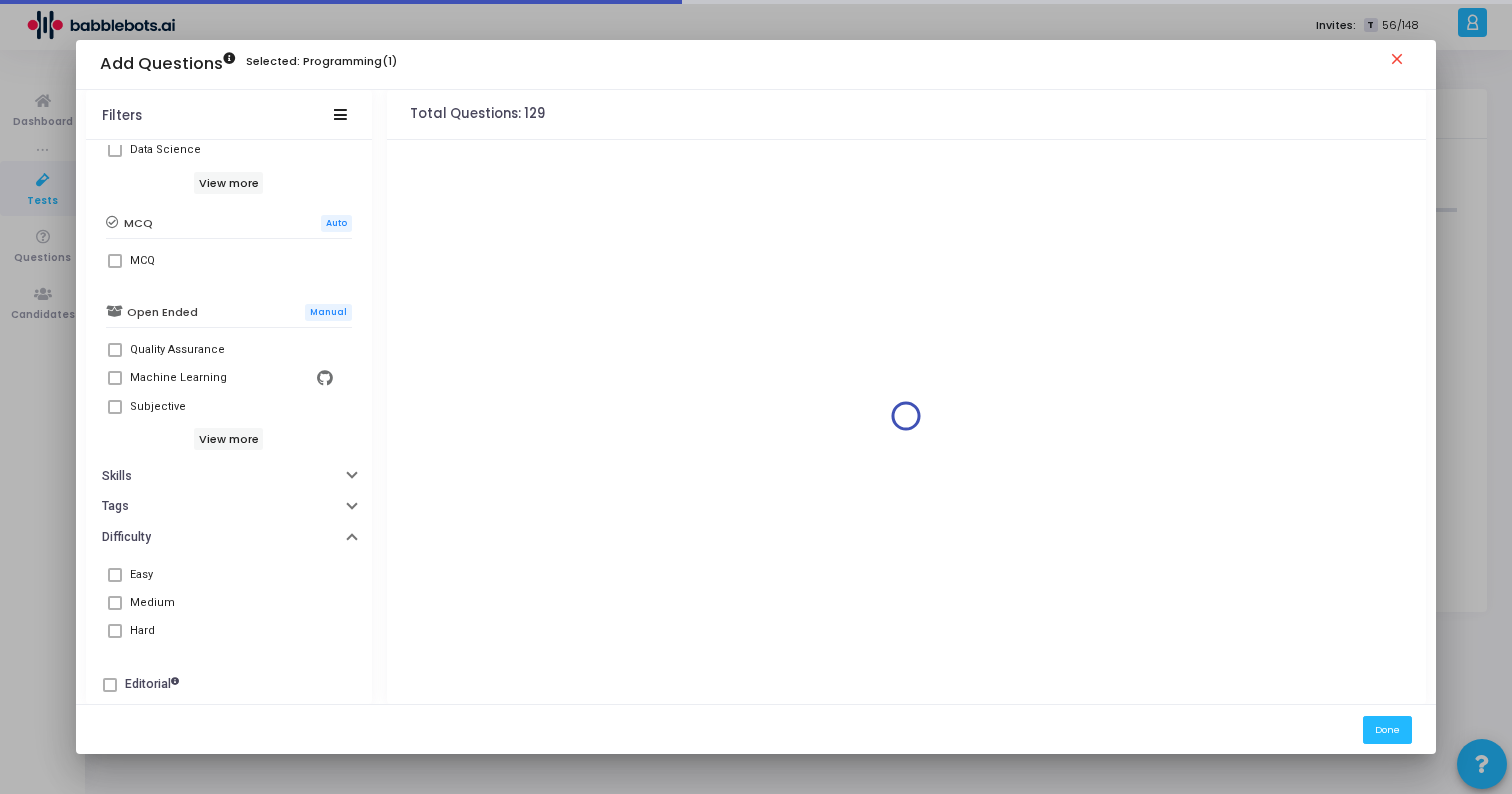 scroll, scrollTop: 0, scrollLeft: 0, axis: both 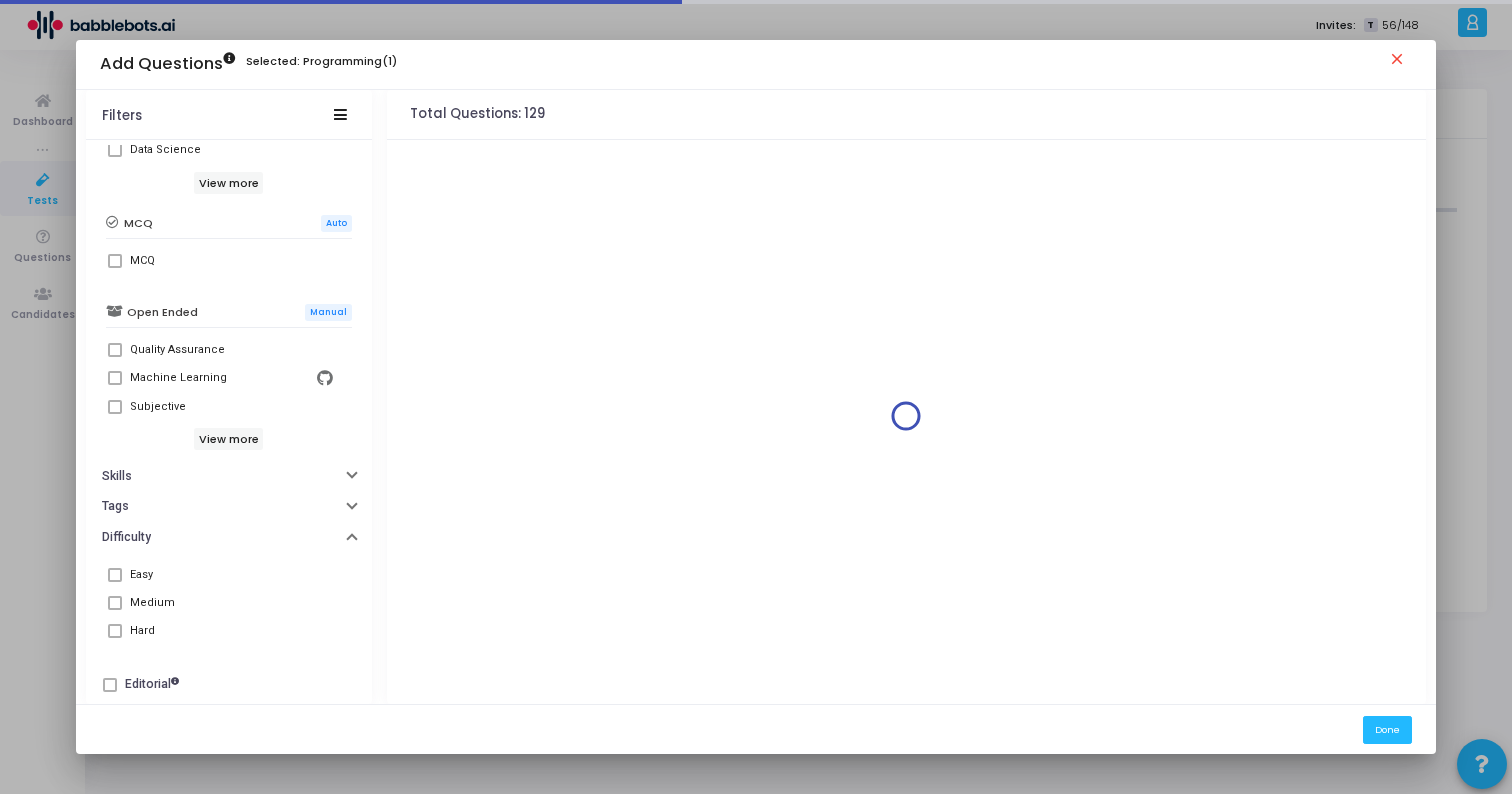 click at bounding box center (115, 575) 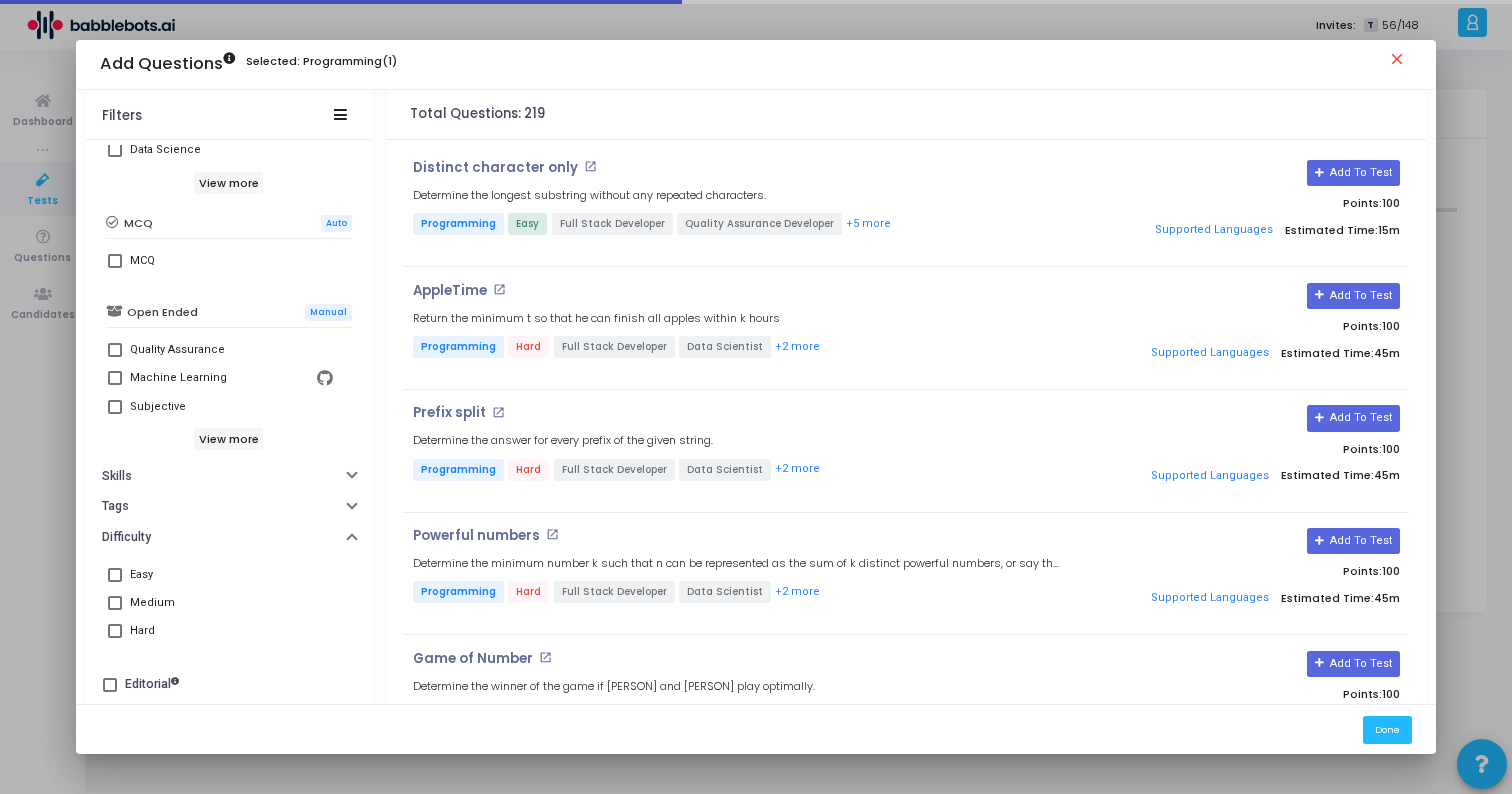 click at bounding box center [115, 575] 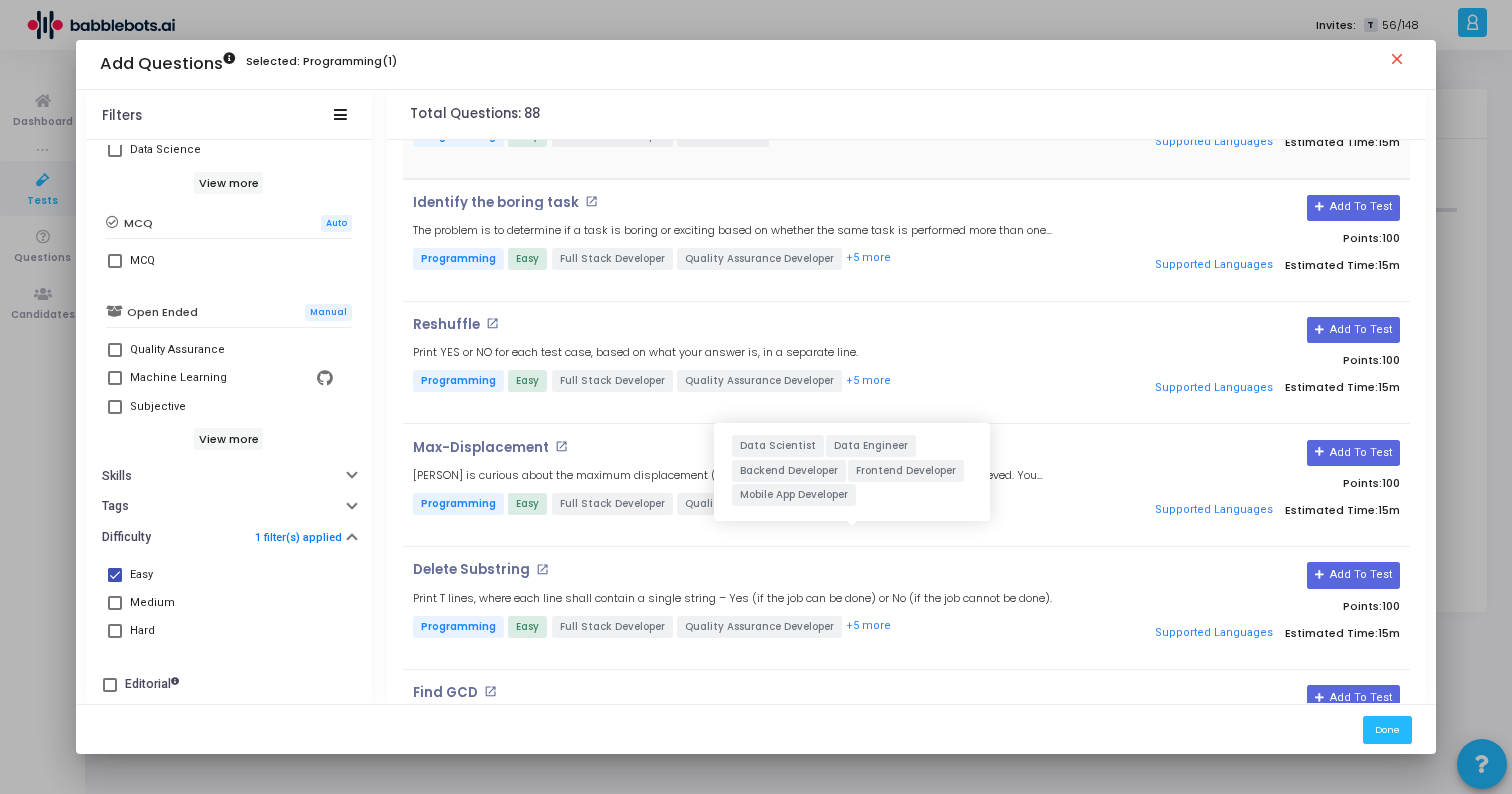 scroll, scrollTop: 3097, scrollLeft: 0, axis: vertical 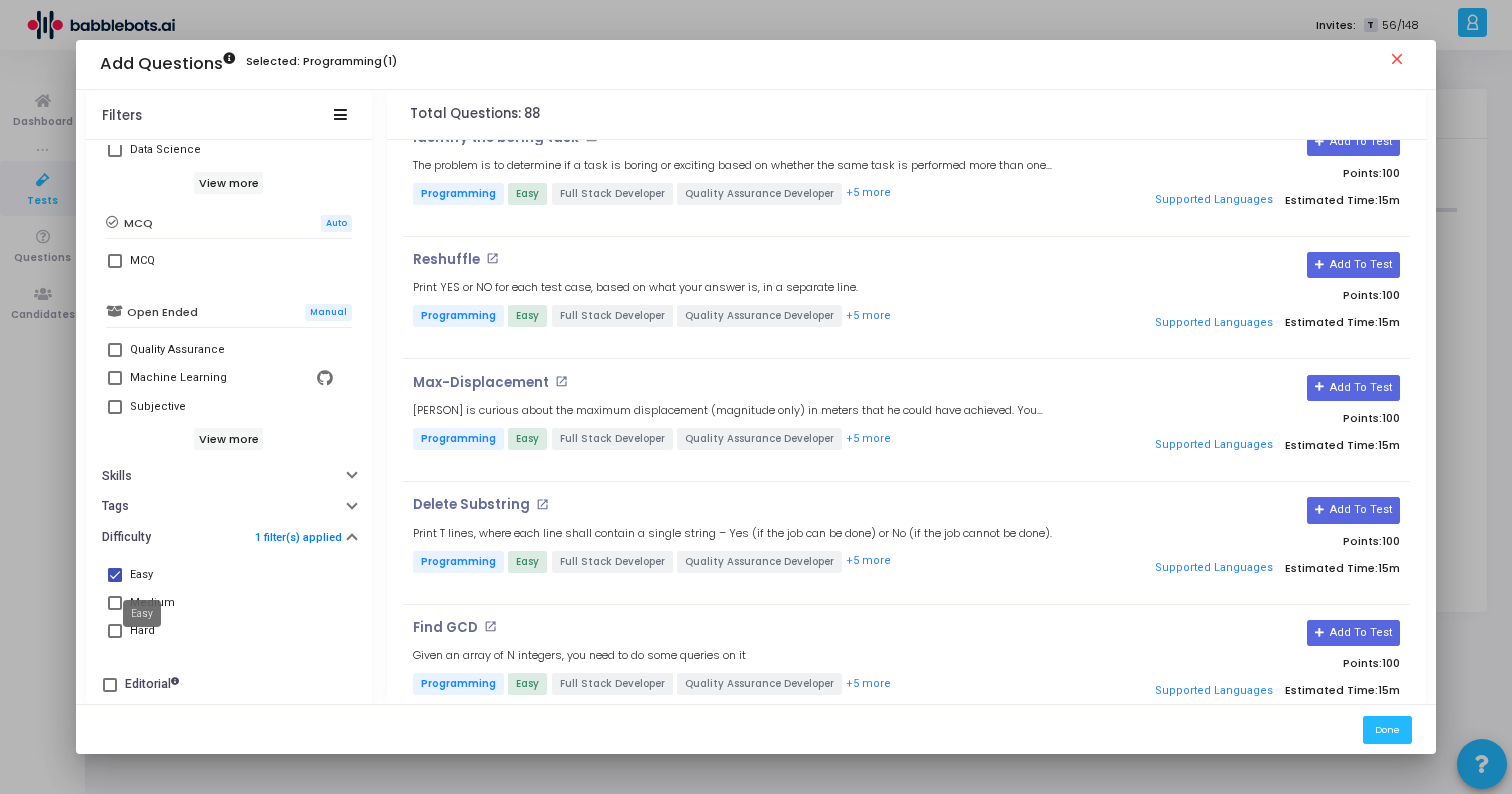 click on "Easy" at bounding box center (141, 575) 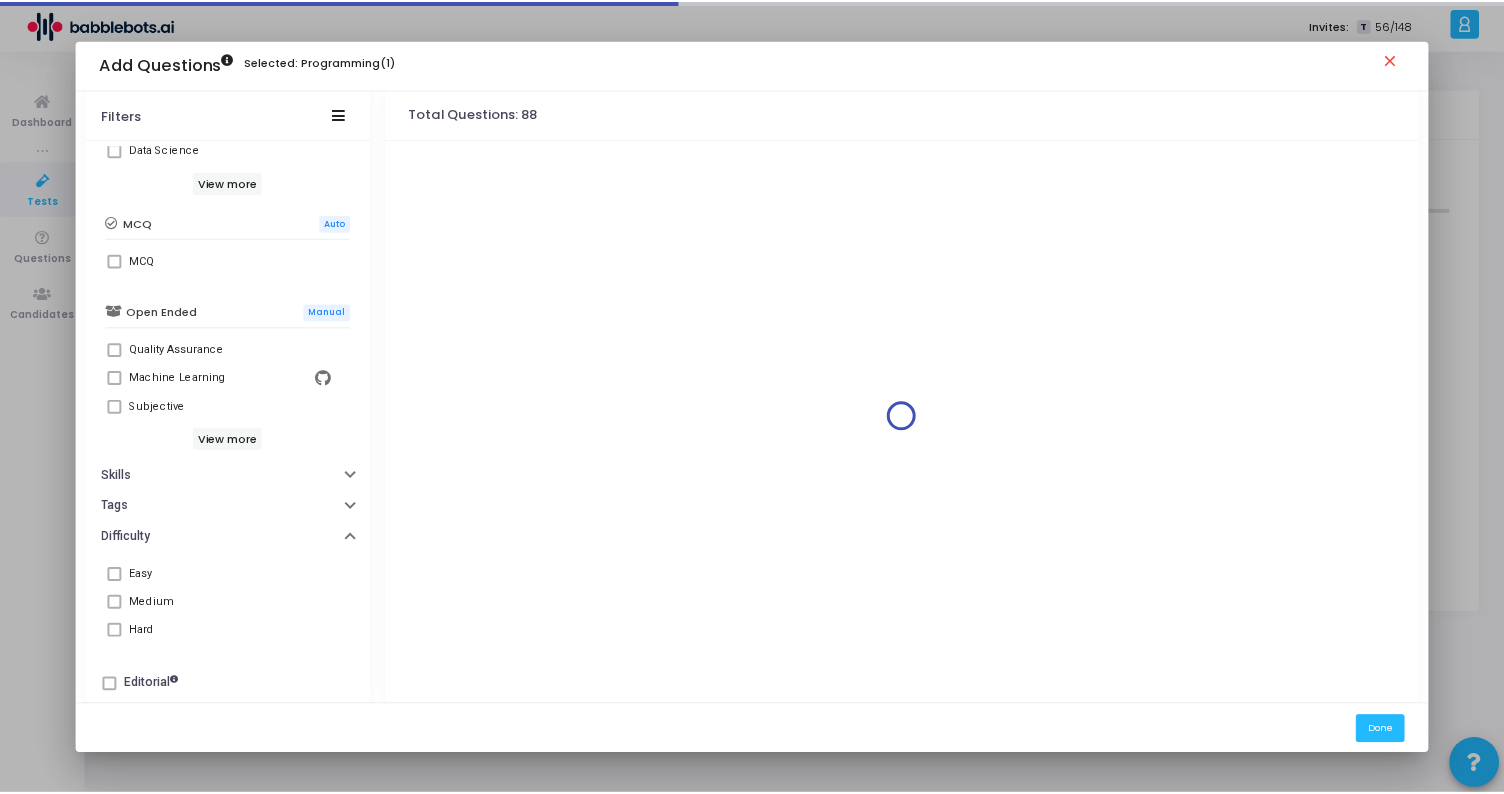 scroll, scrollTop: 0, scrollLeft: 0, axis: both 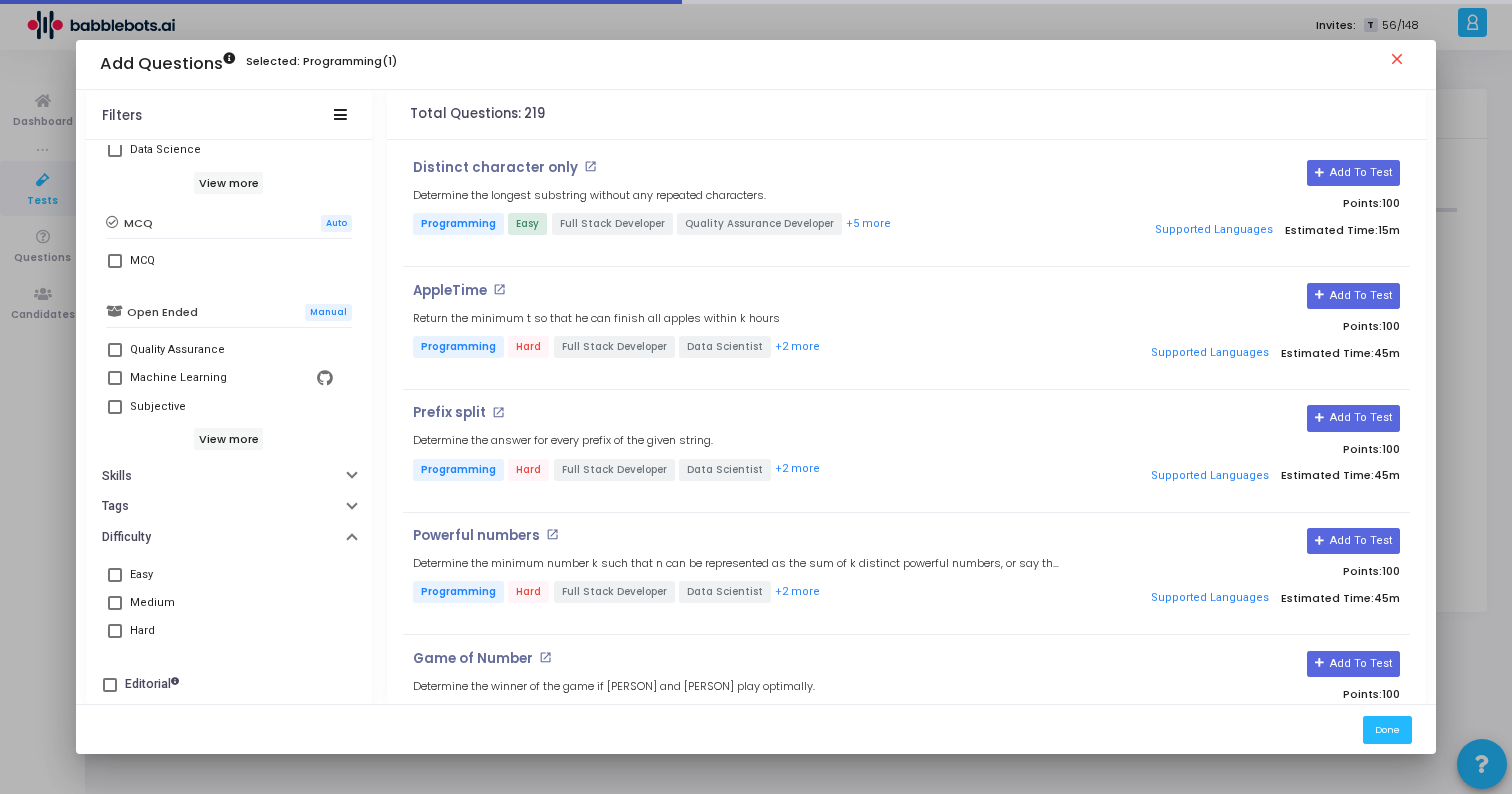 click at bounding box center (115, 603) 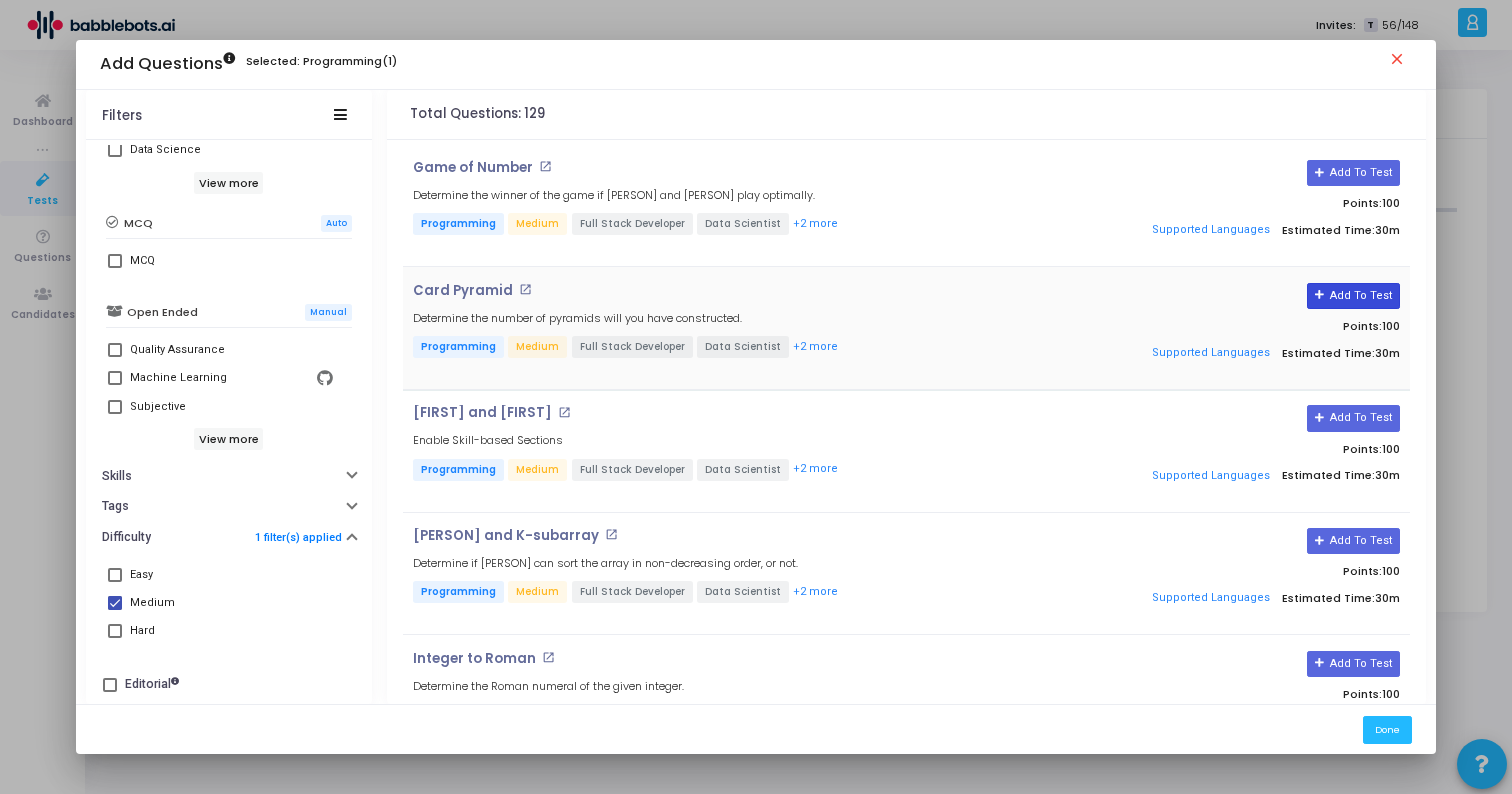 click on "Add To Test" at bounding box center (1353, 296) 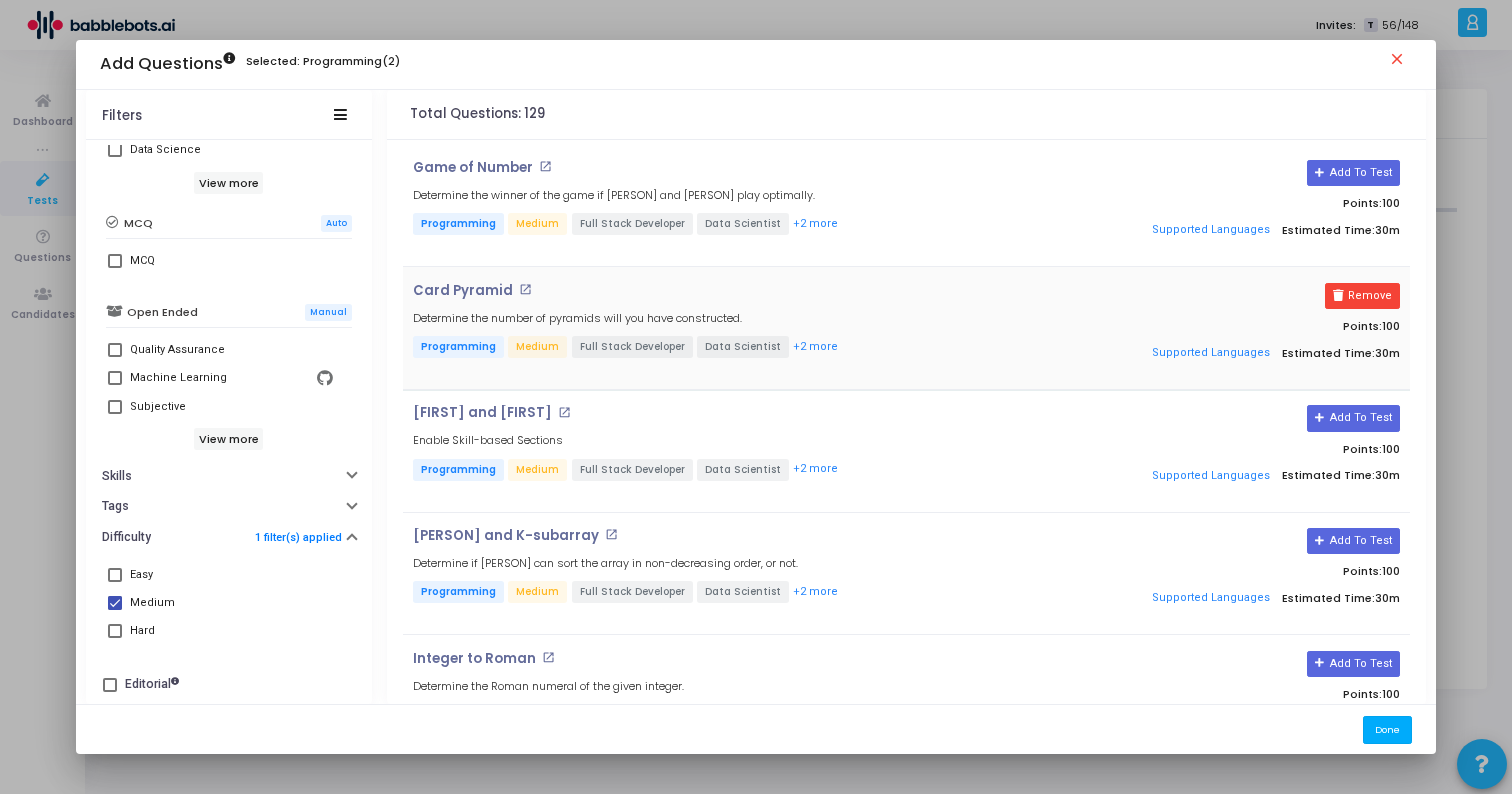 click on "Done" at bounding box center [1387, 729] 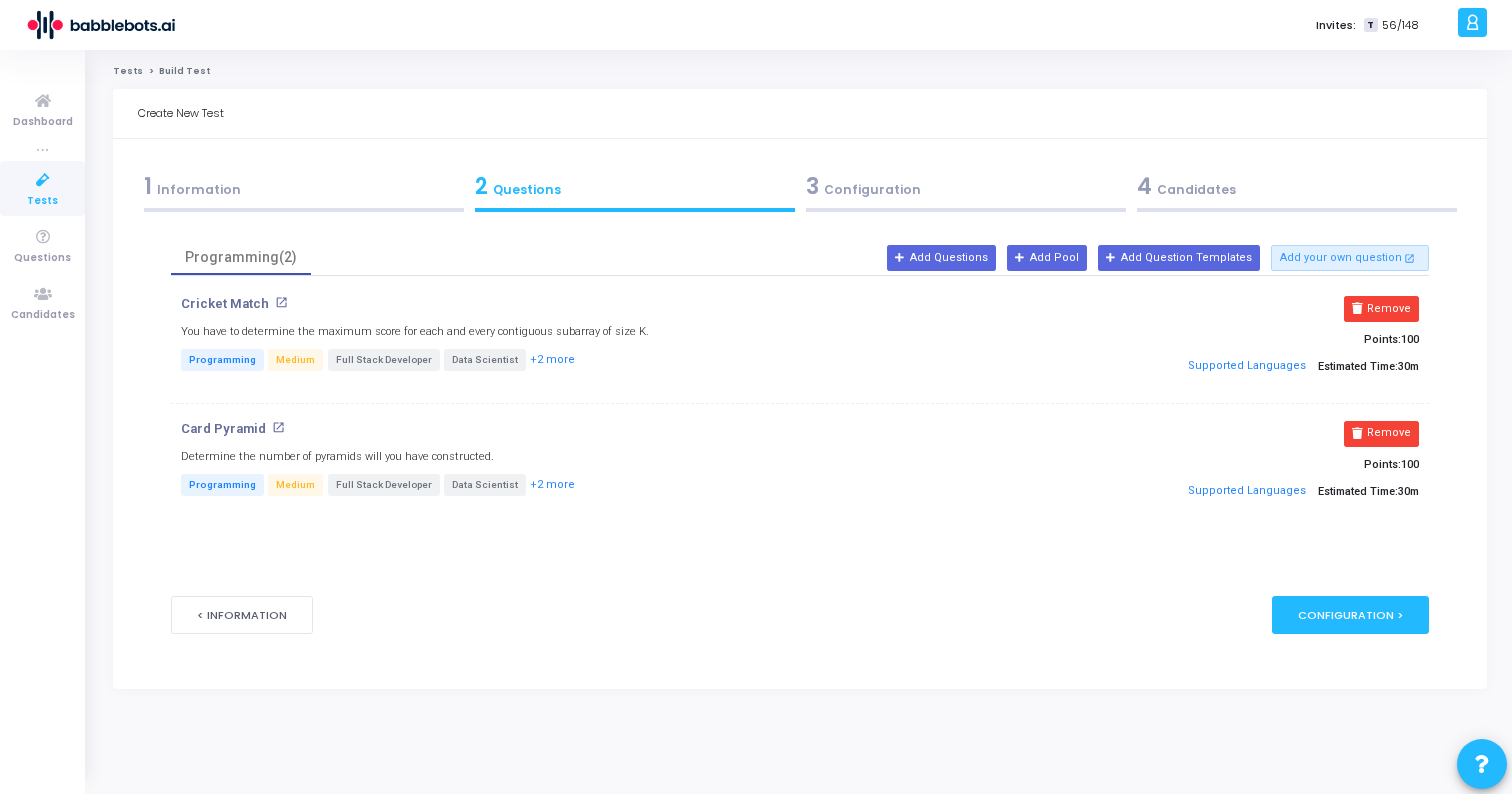click on "open_in_new" at bounding box center (278, 427) 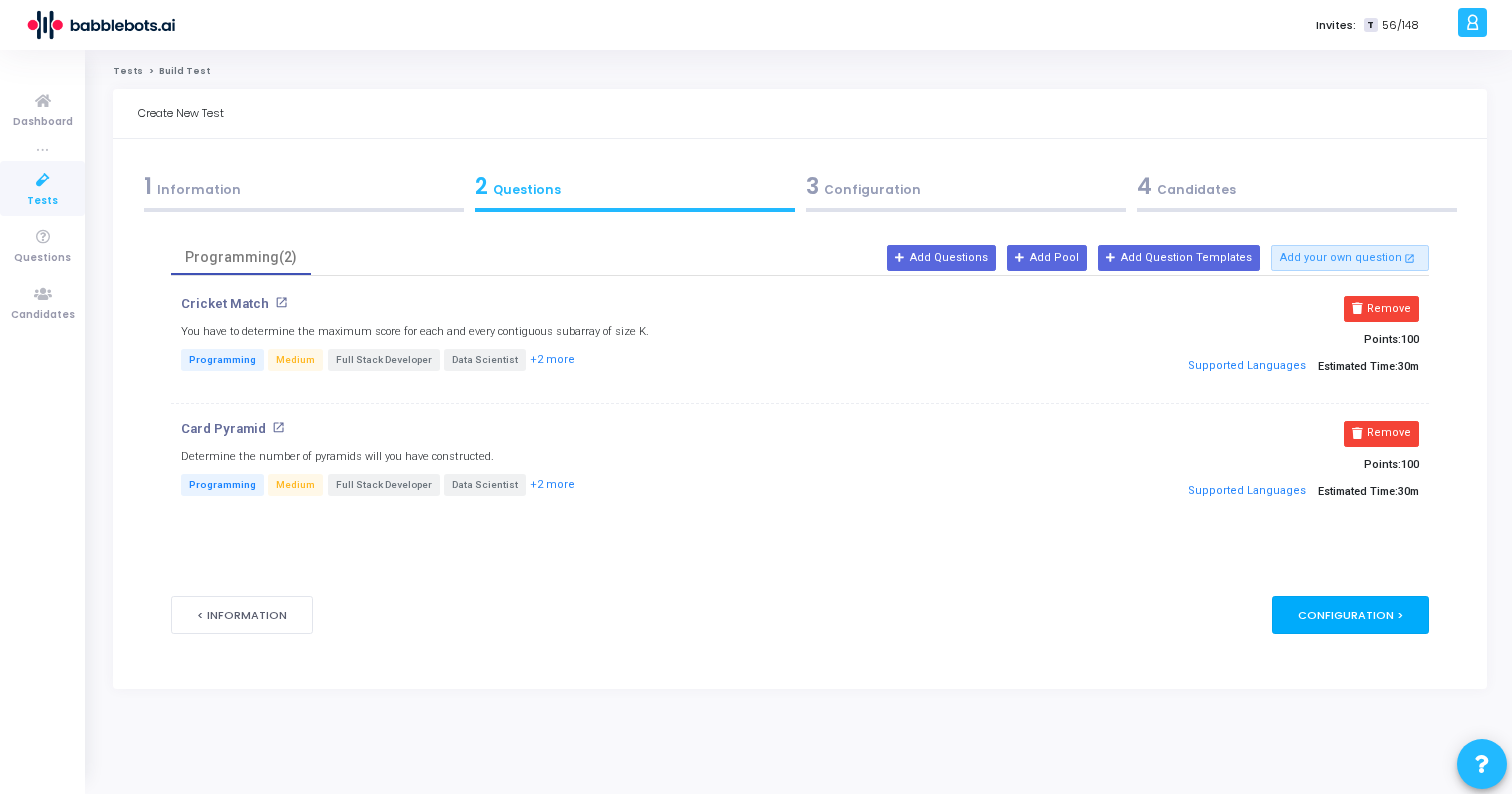 click on "Configuration >" at bounding box center [1350, 614] 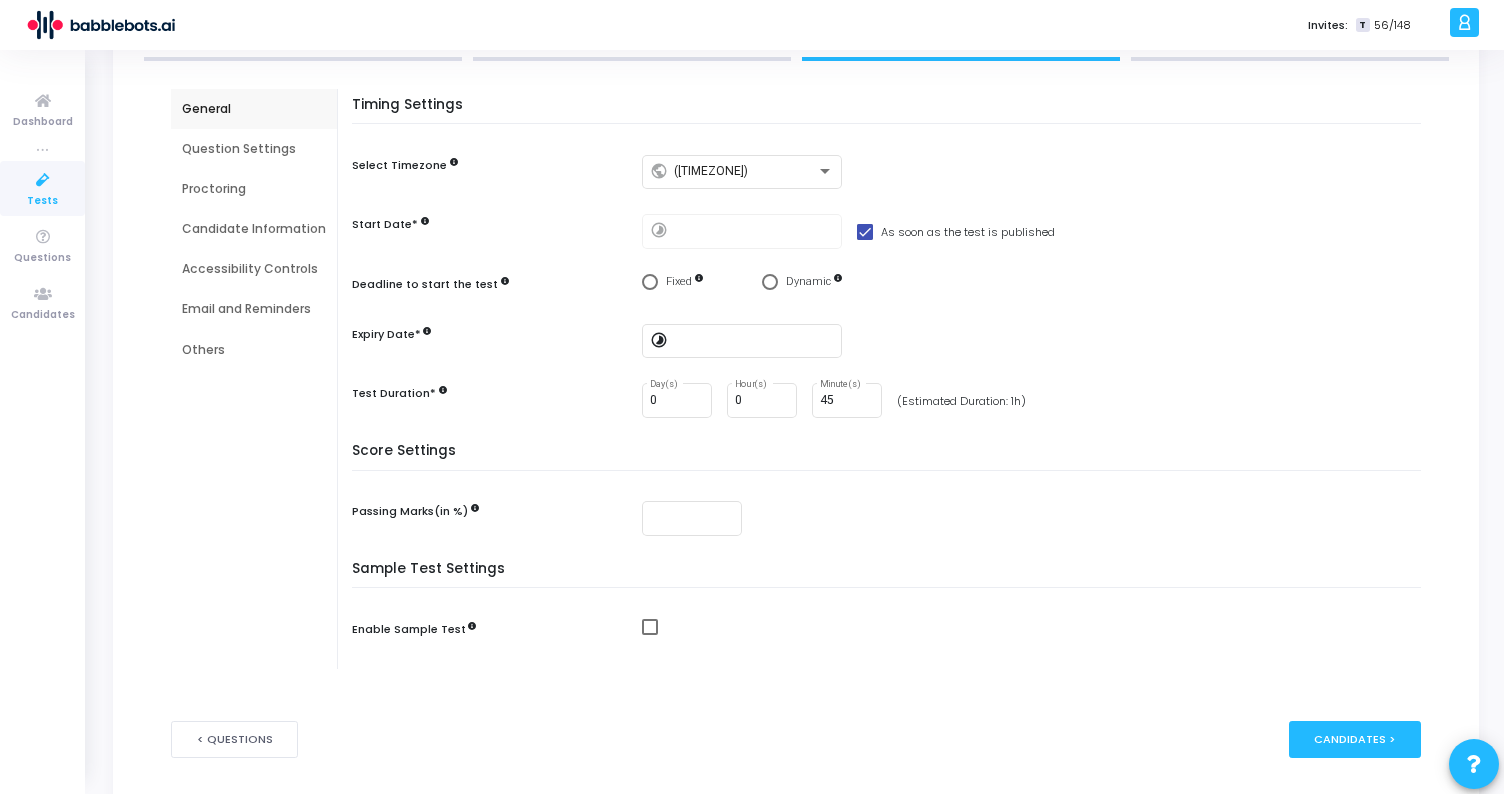 scroll, scrollTop: 205, scrollLeft: 0, axis: vertical 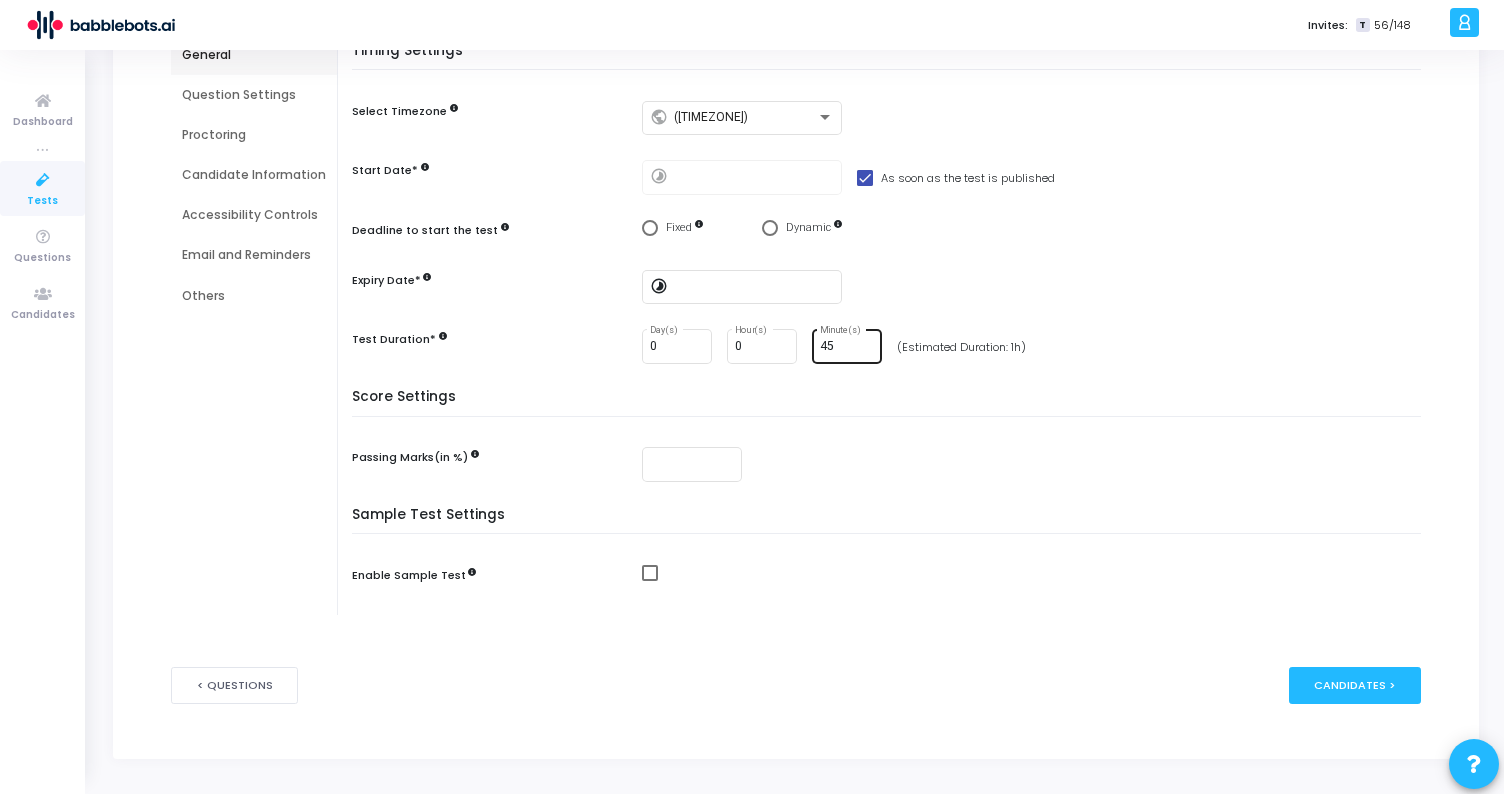 click on "45" at bounding box center (847, 347) 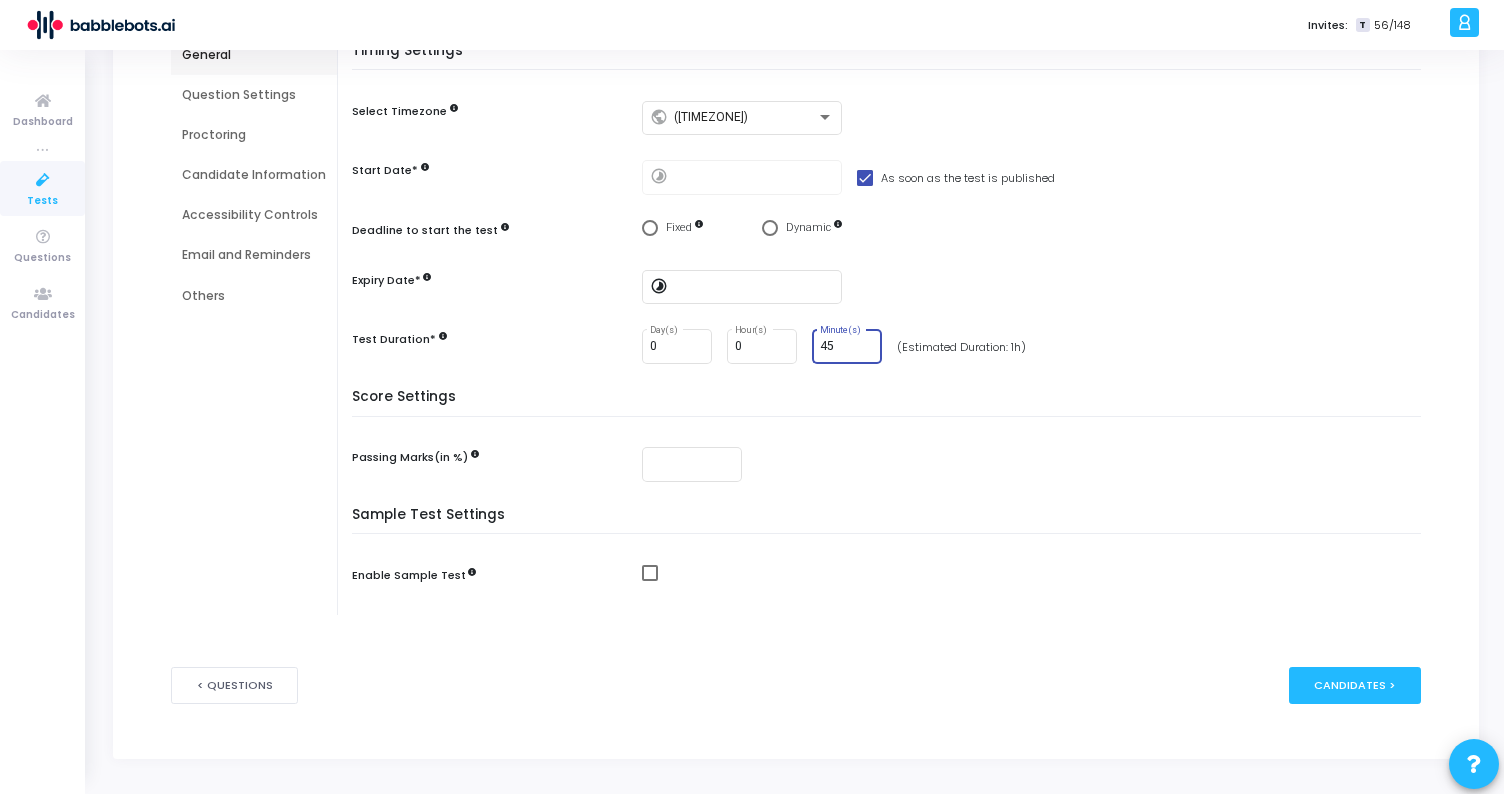 type on "4" 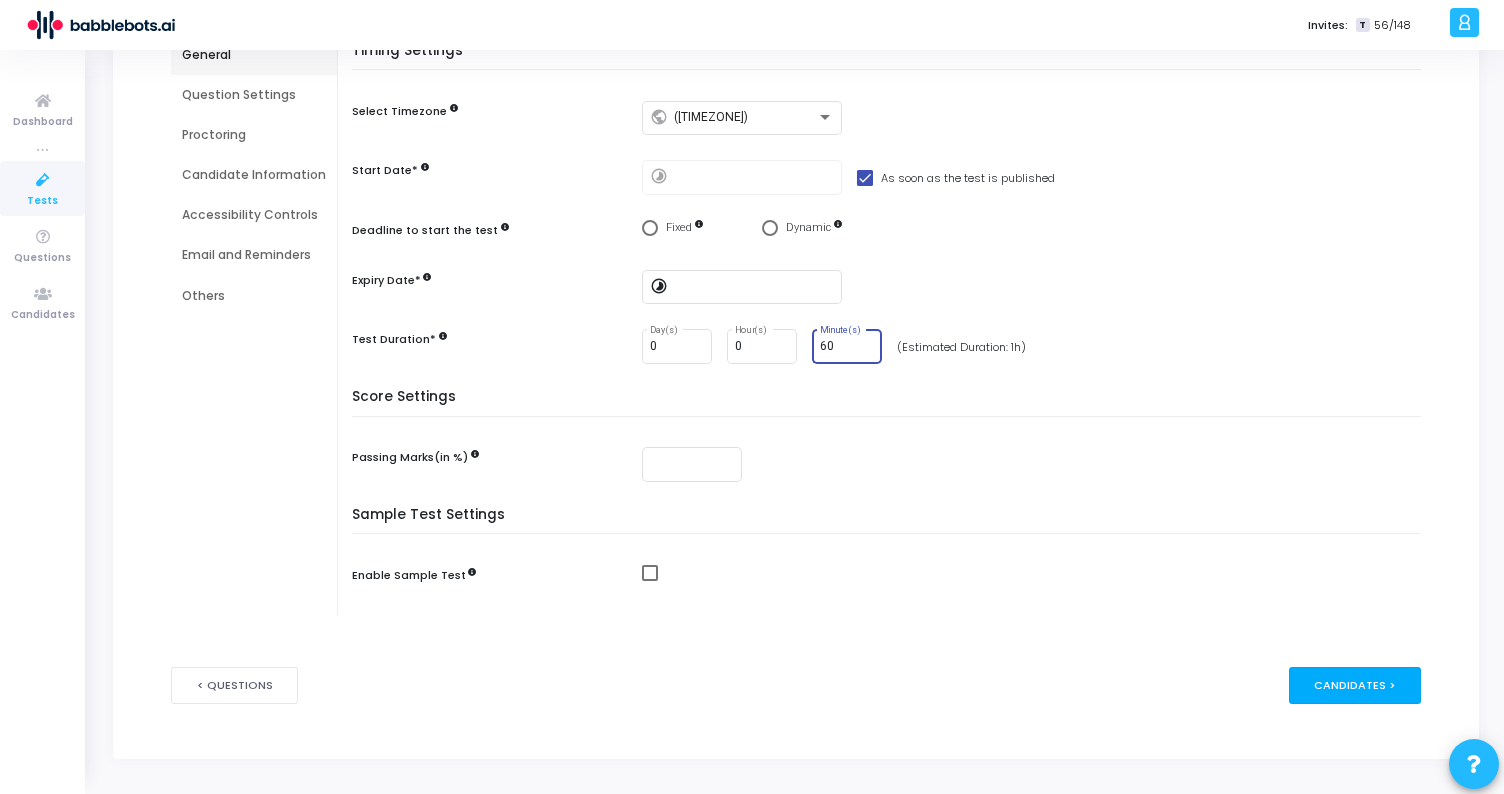 type on "60" 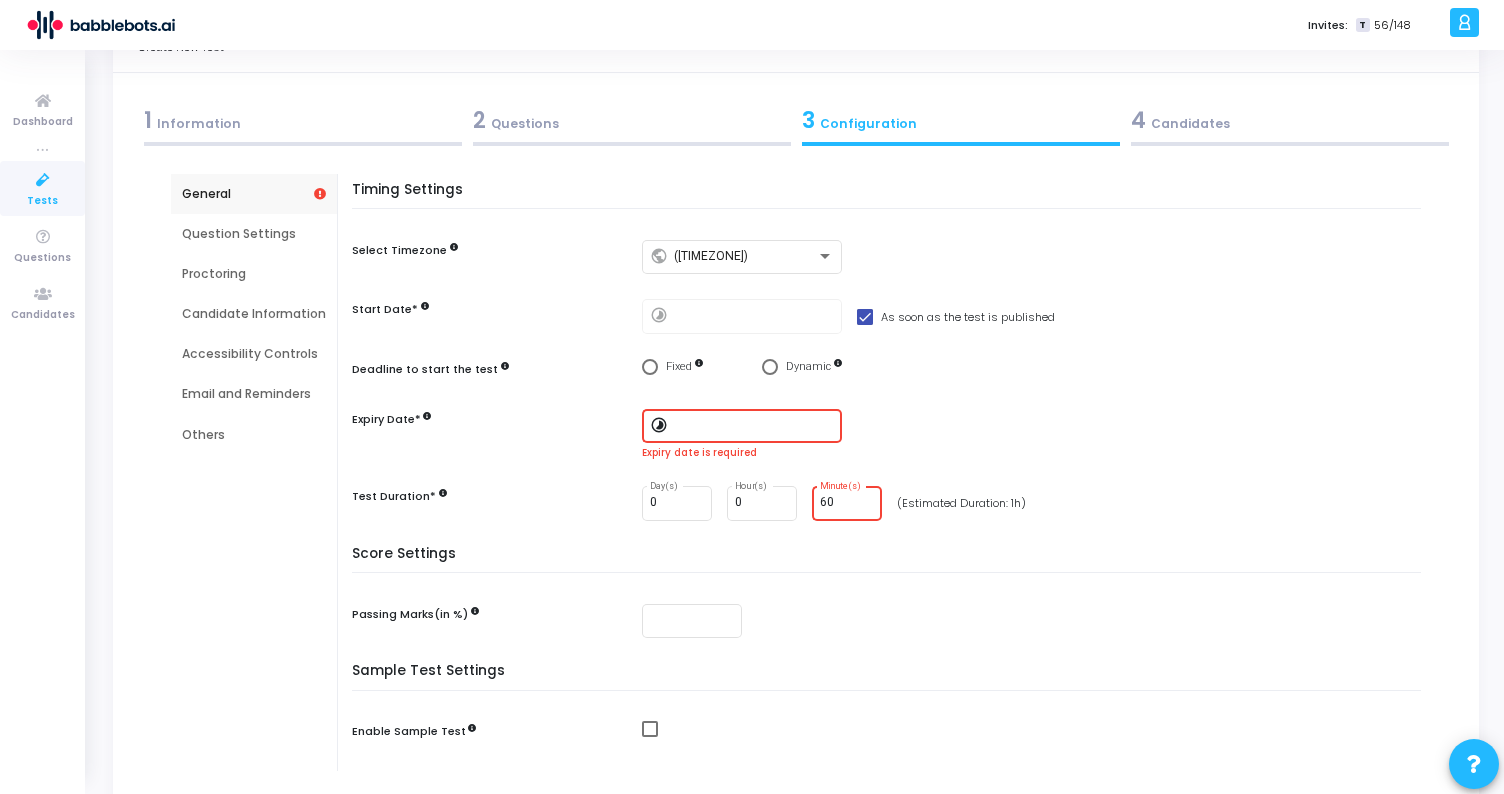 scroll, scrollTop: 0, scrollLeft: 0, axis: both 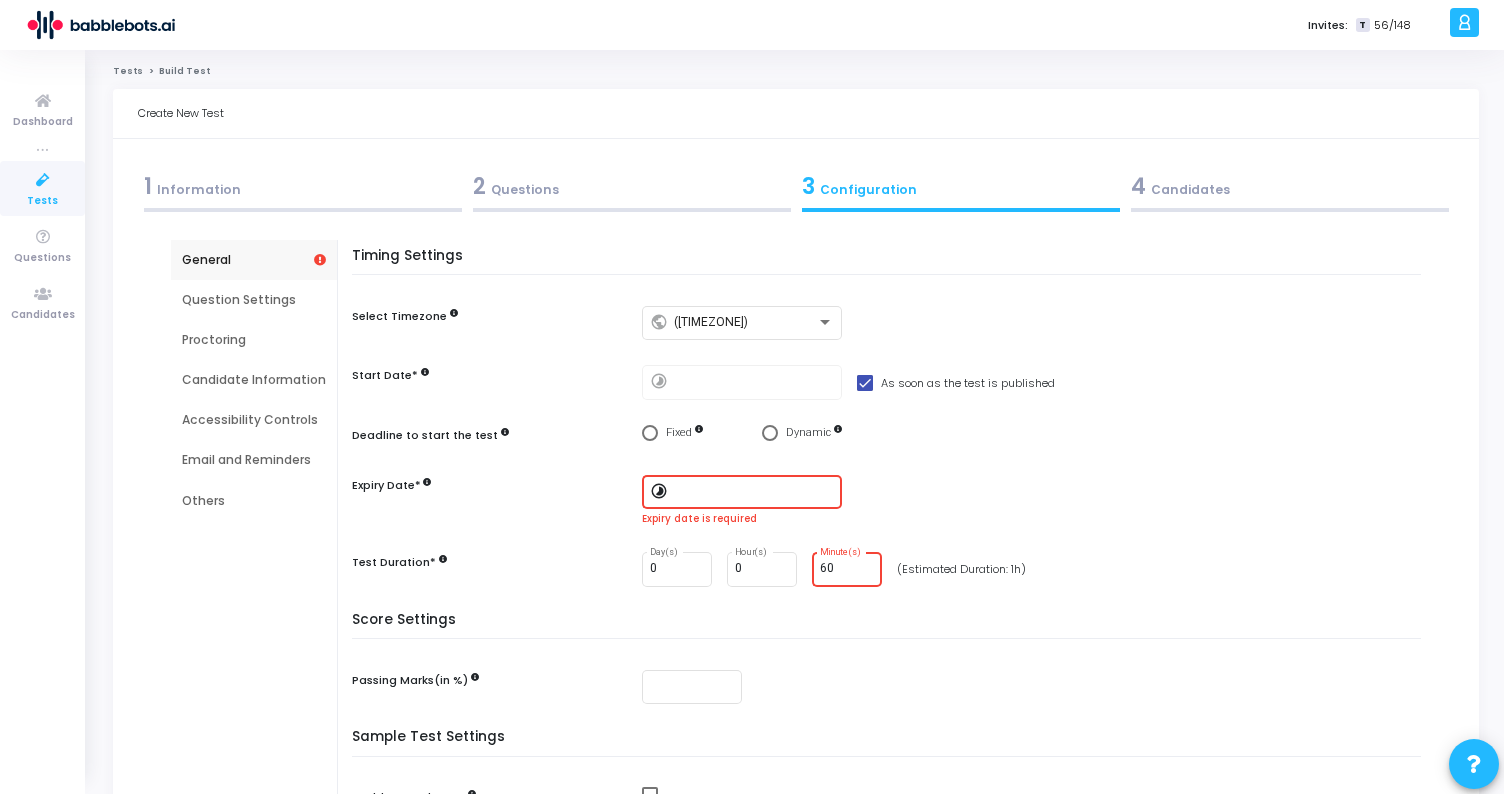 click at bounding box center (754, 492) 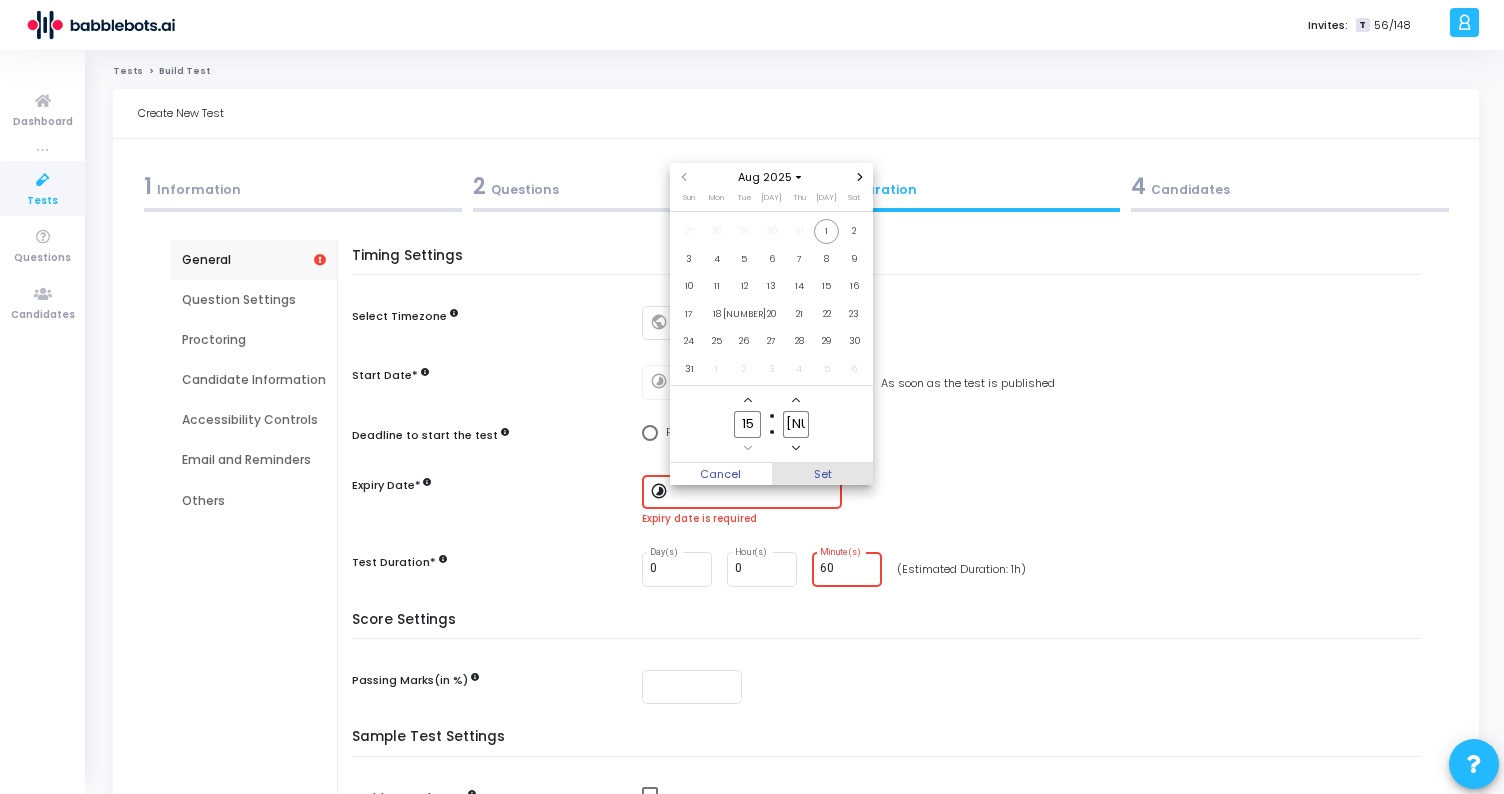 click on "Set" at bounding box center [823, 474] 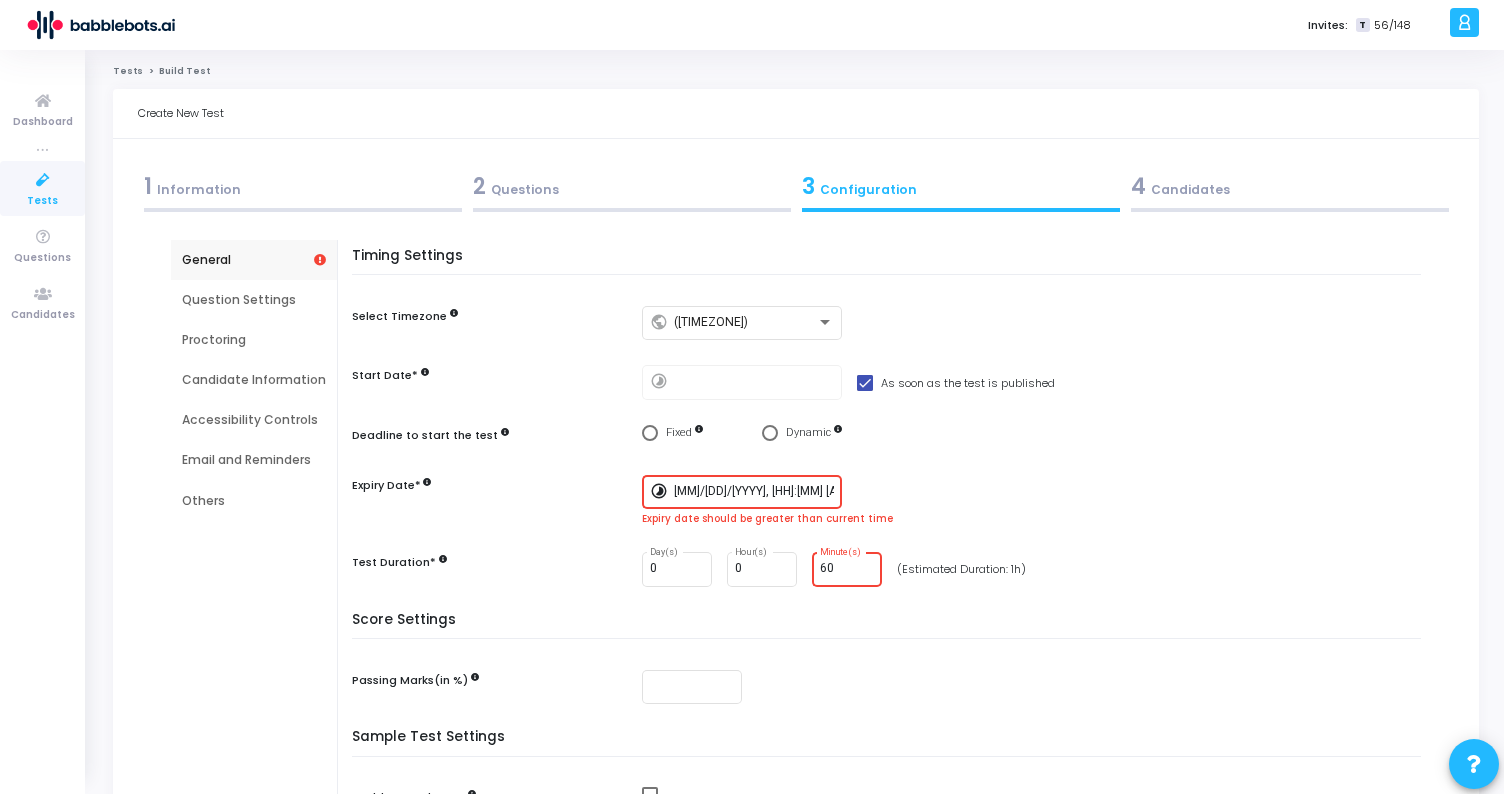 scroll, scrollTop: 222, scrollLeft: 0, axis: vertical 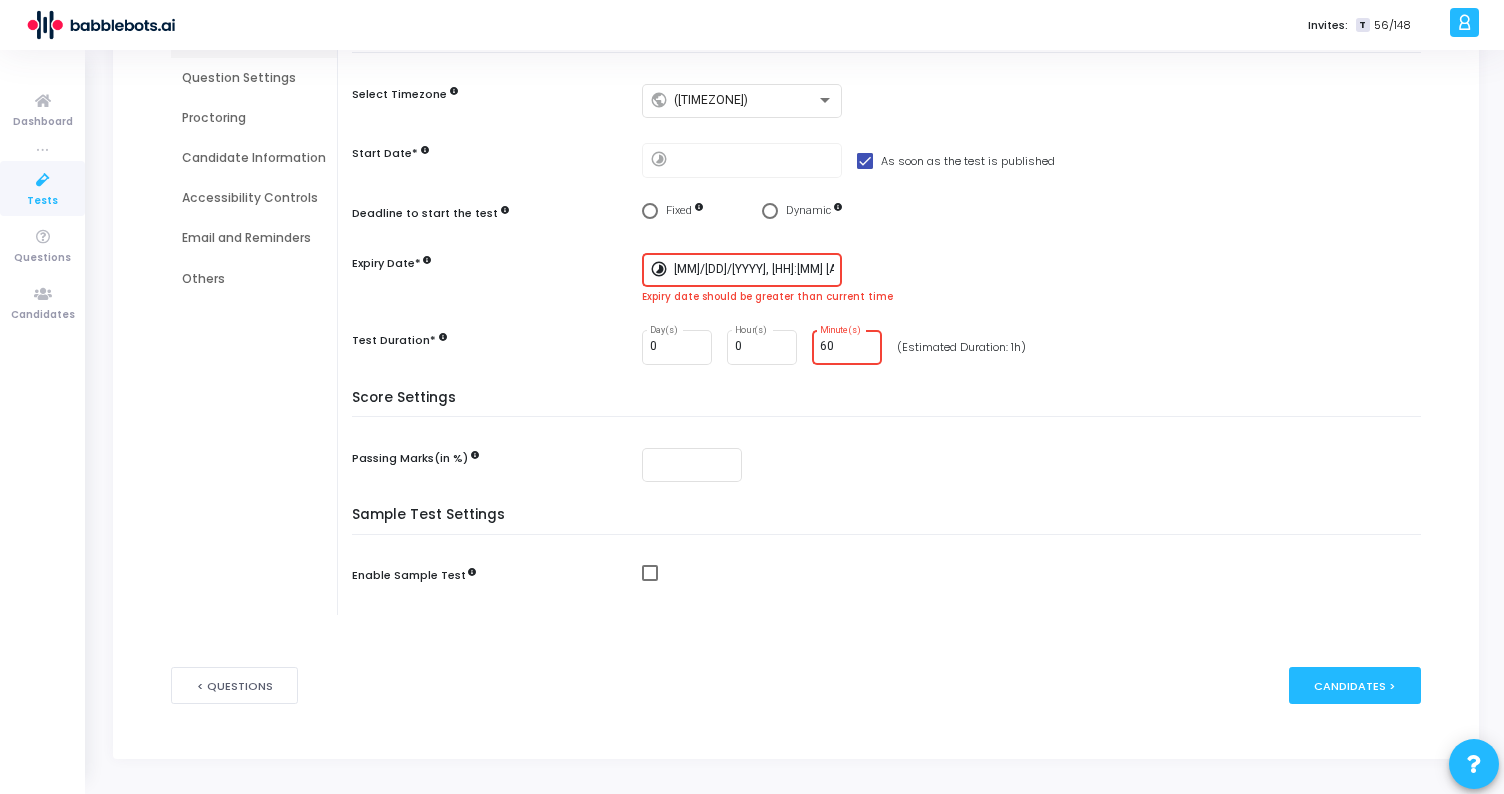 click on "8/1/2025, 3:55 PM" at bounding box center (754, 270) 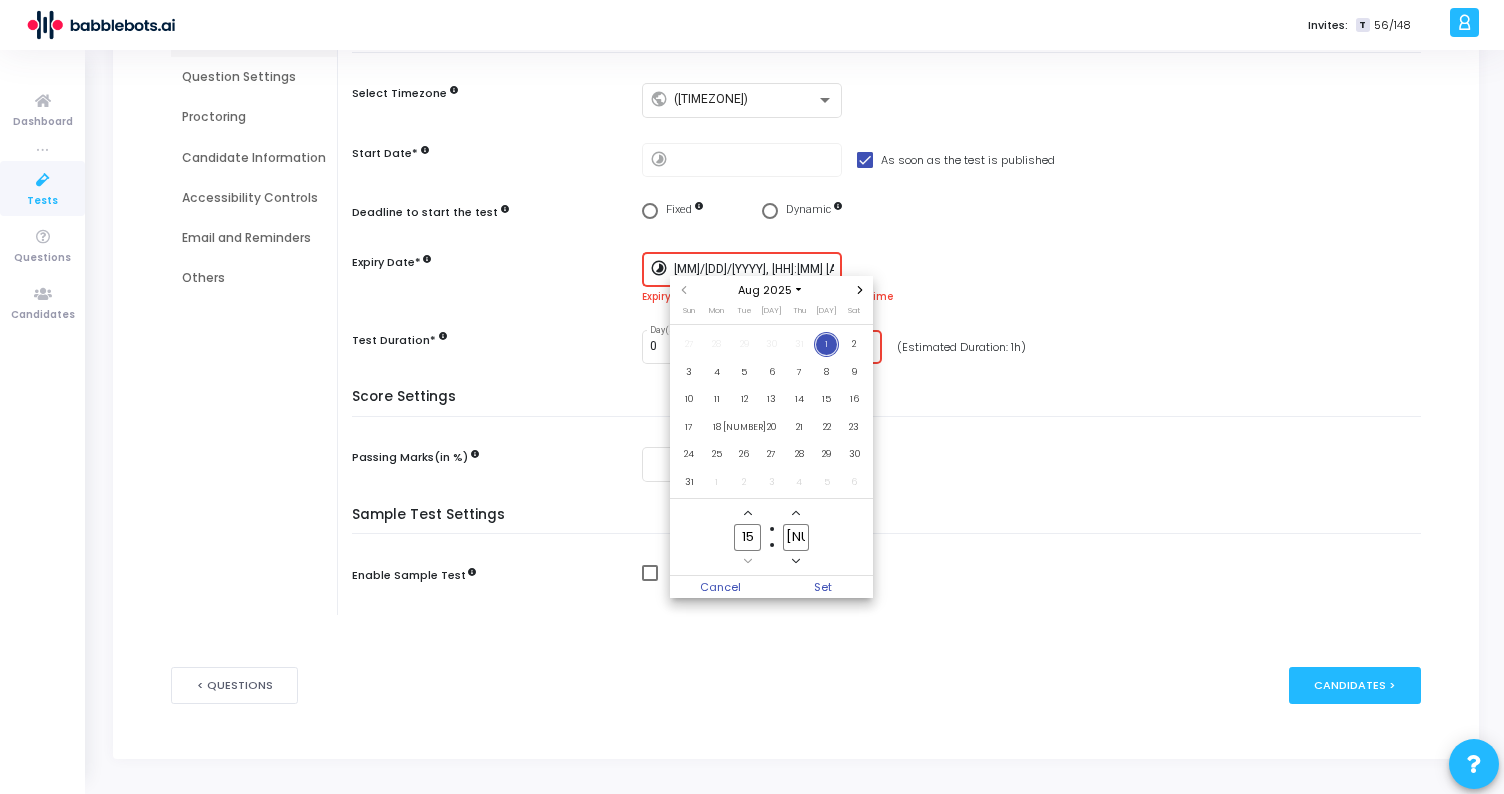 scroll, scrollTop: 0, scrollLeft: 0, axis: both 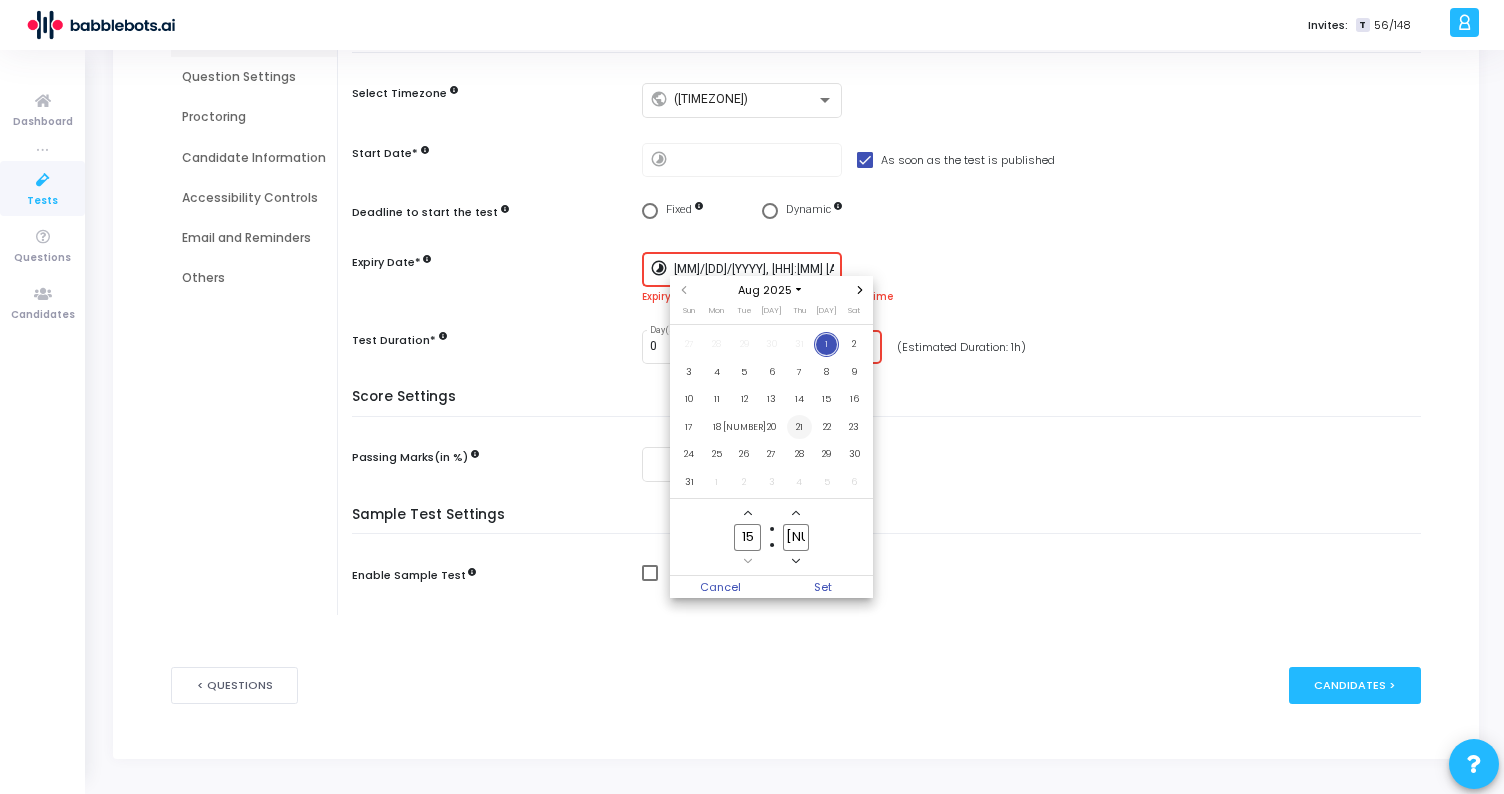 click on "21" at bounding box center (799, 427) 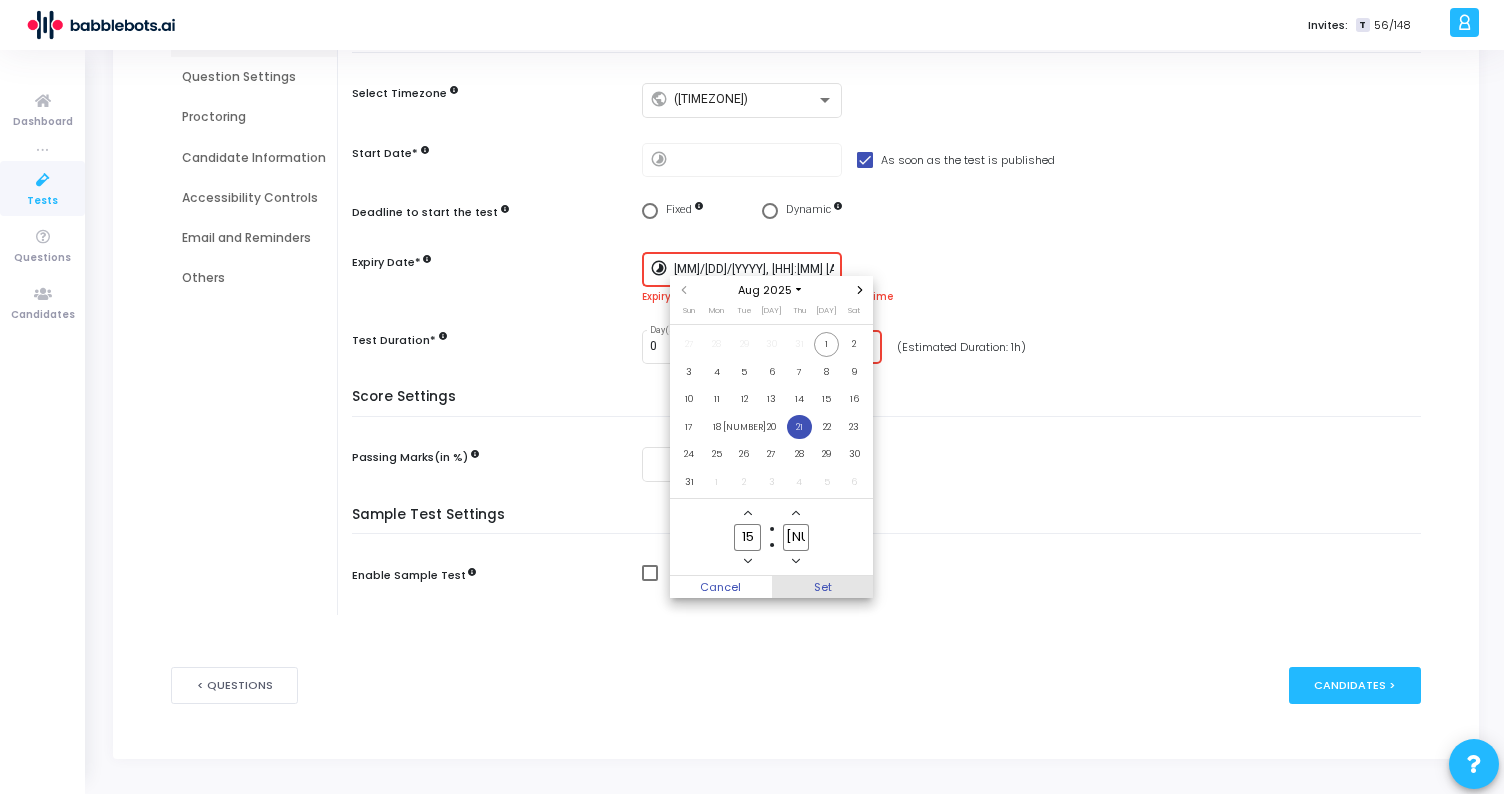 click on "Set" at bounding box center [823, 587] 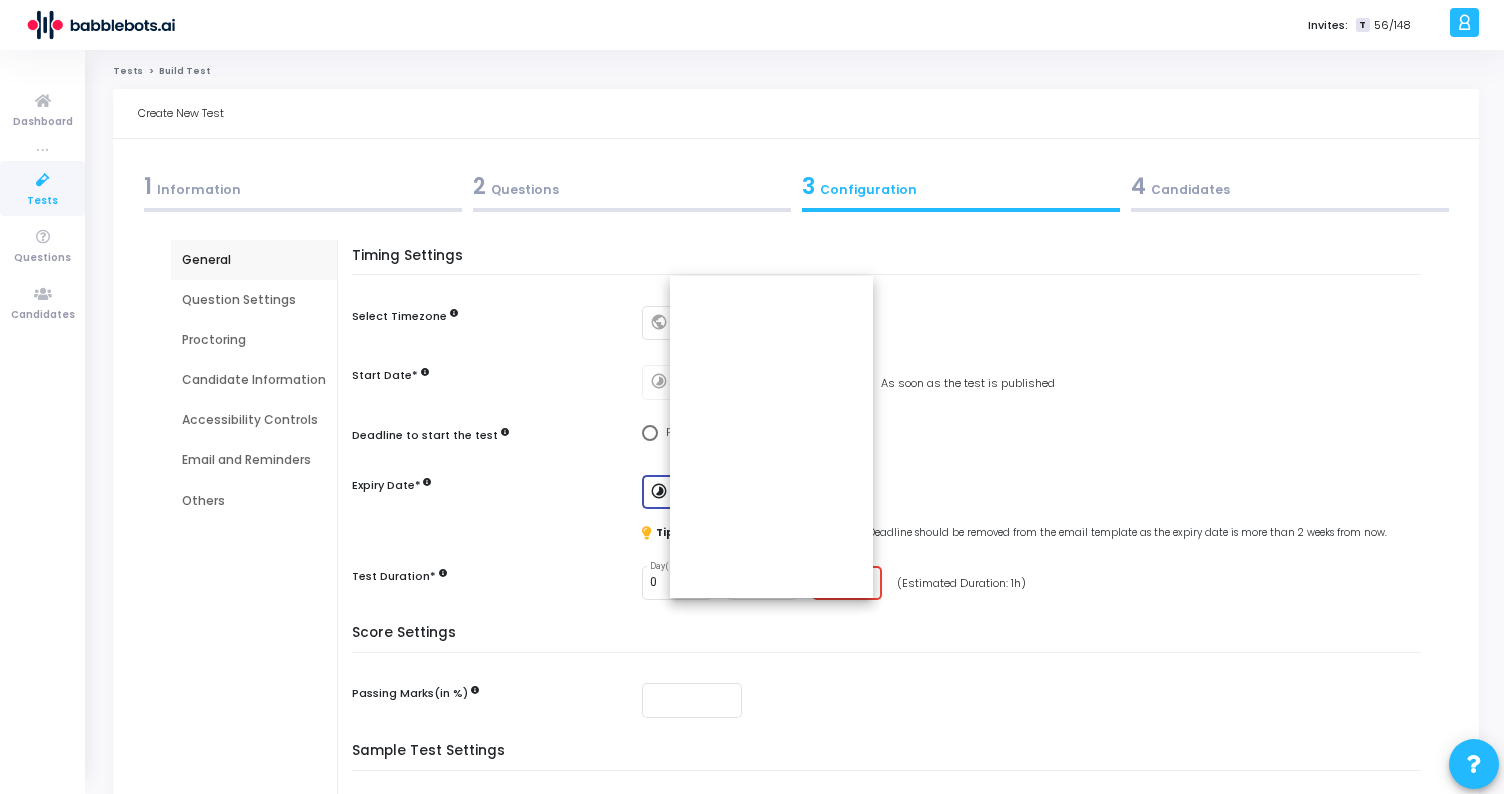 scroll, scrollTop: 222, scrollLeft: 0, axis: vertical 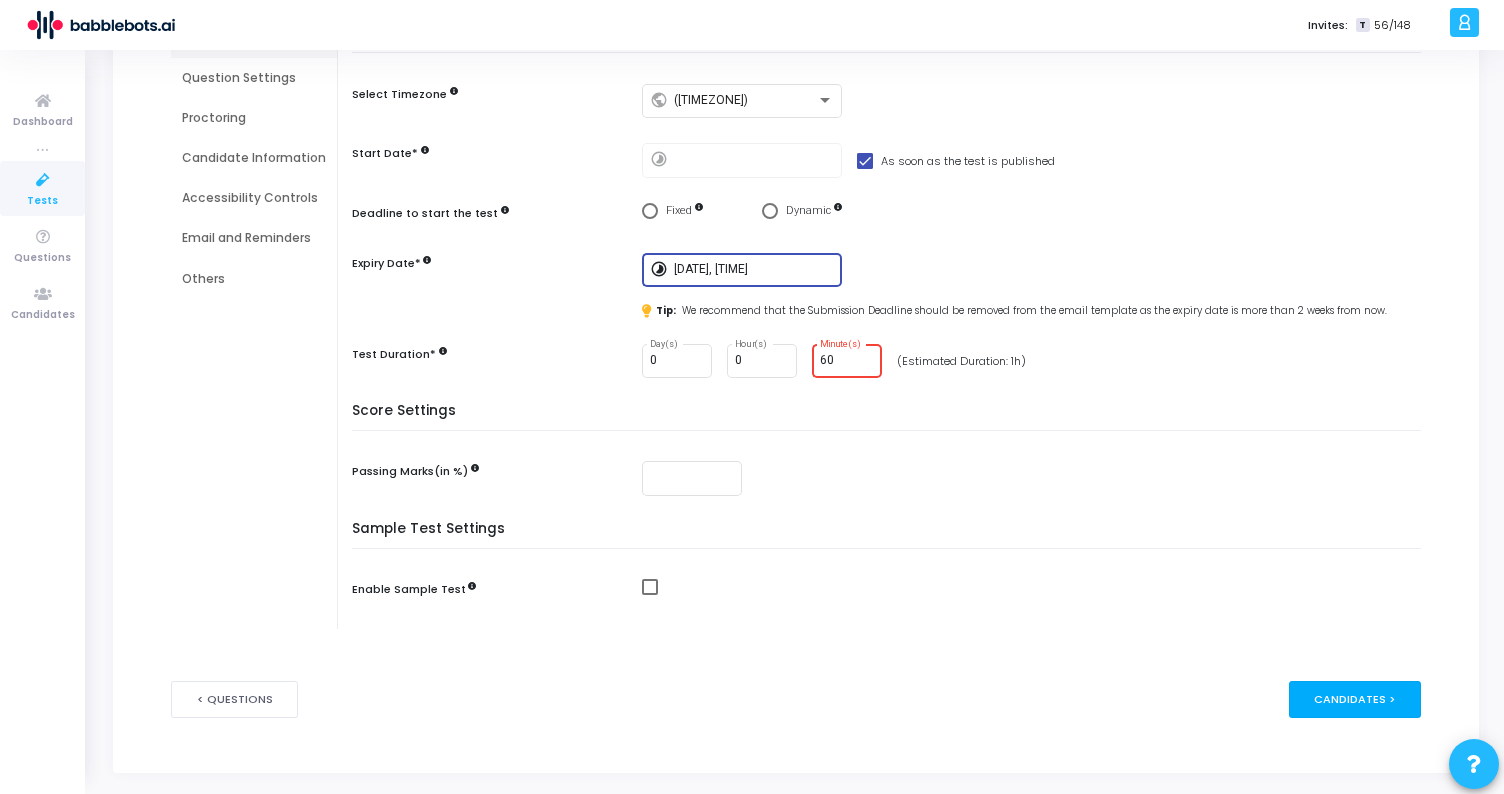 click on "Candidates >" at bounding box center [1355, 699] 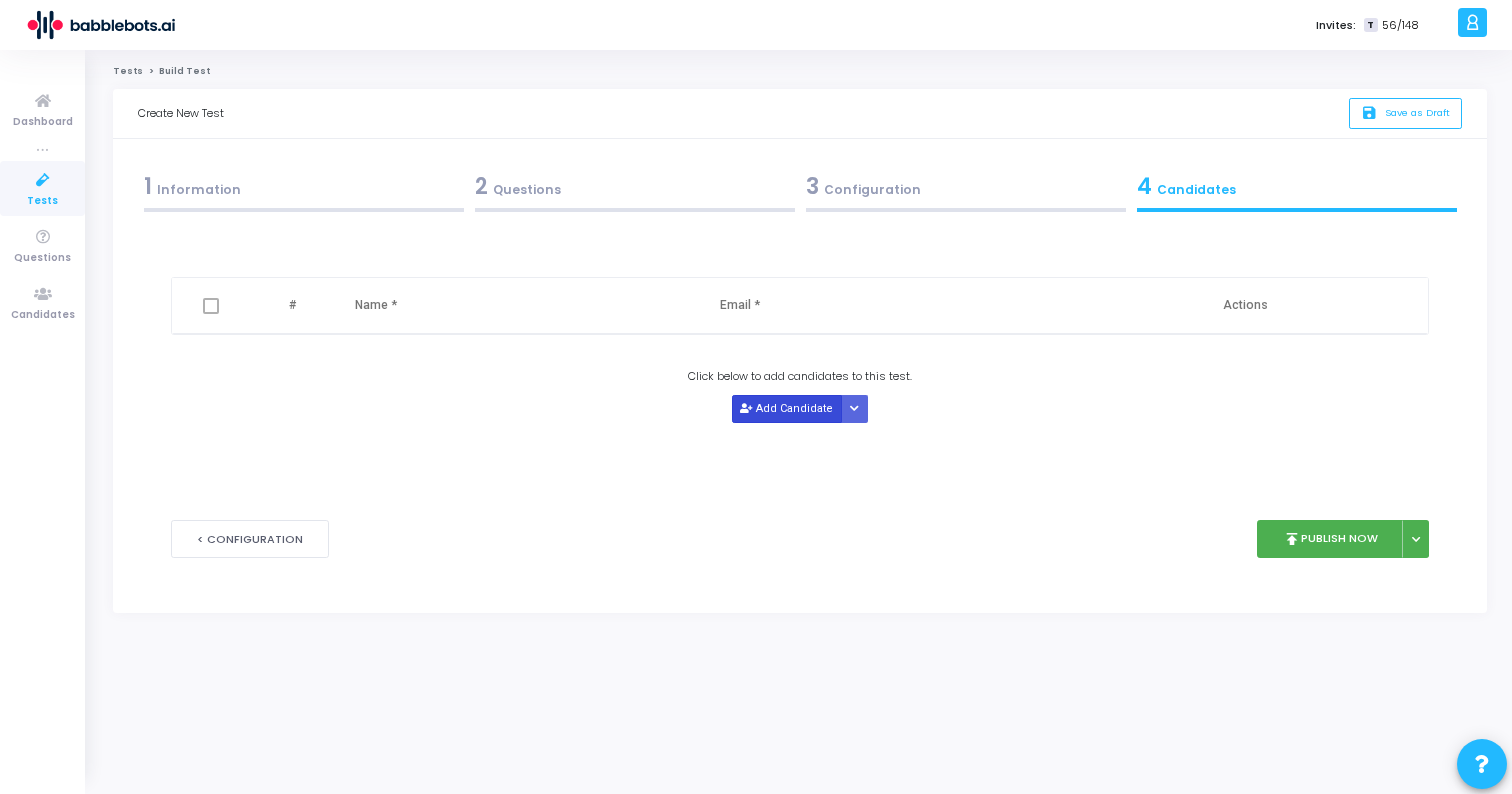 click on "Add Candidate" at bounding box center [787, 408] 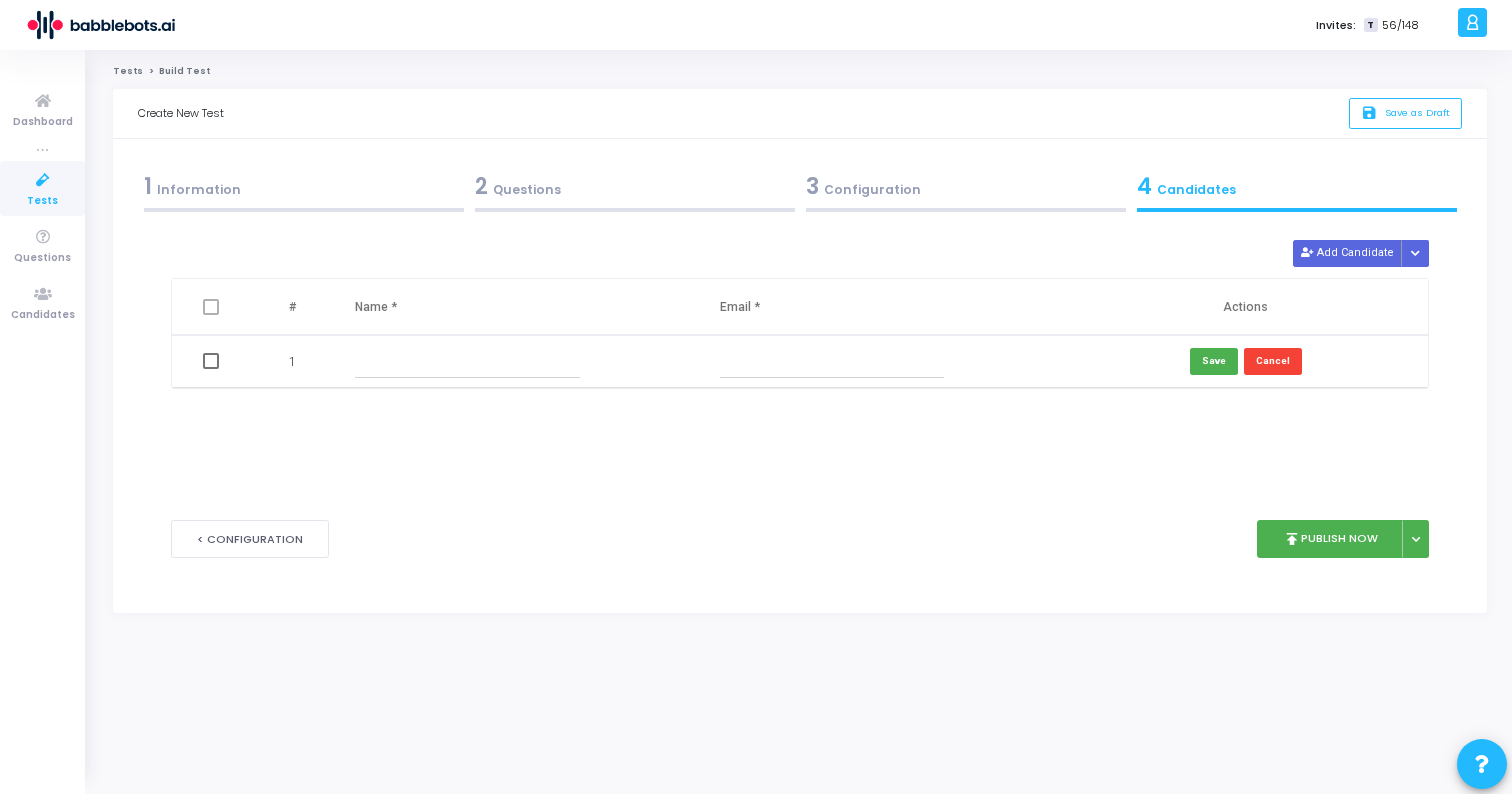 click at bounding box center [467, 361] 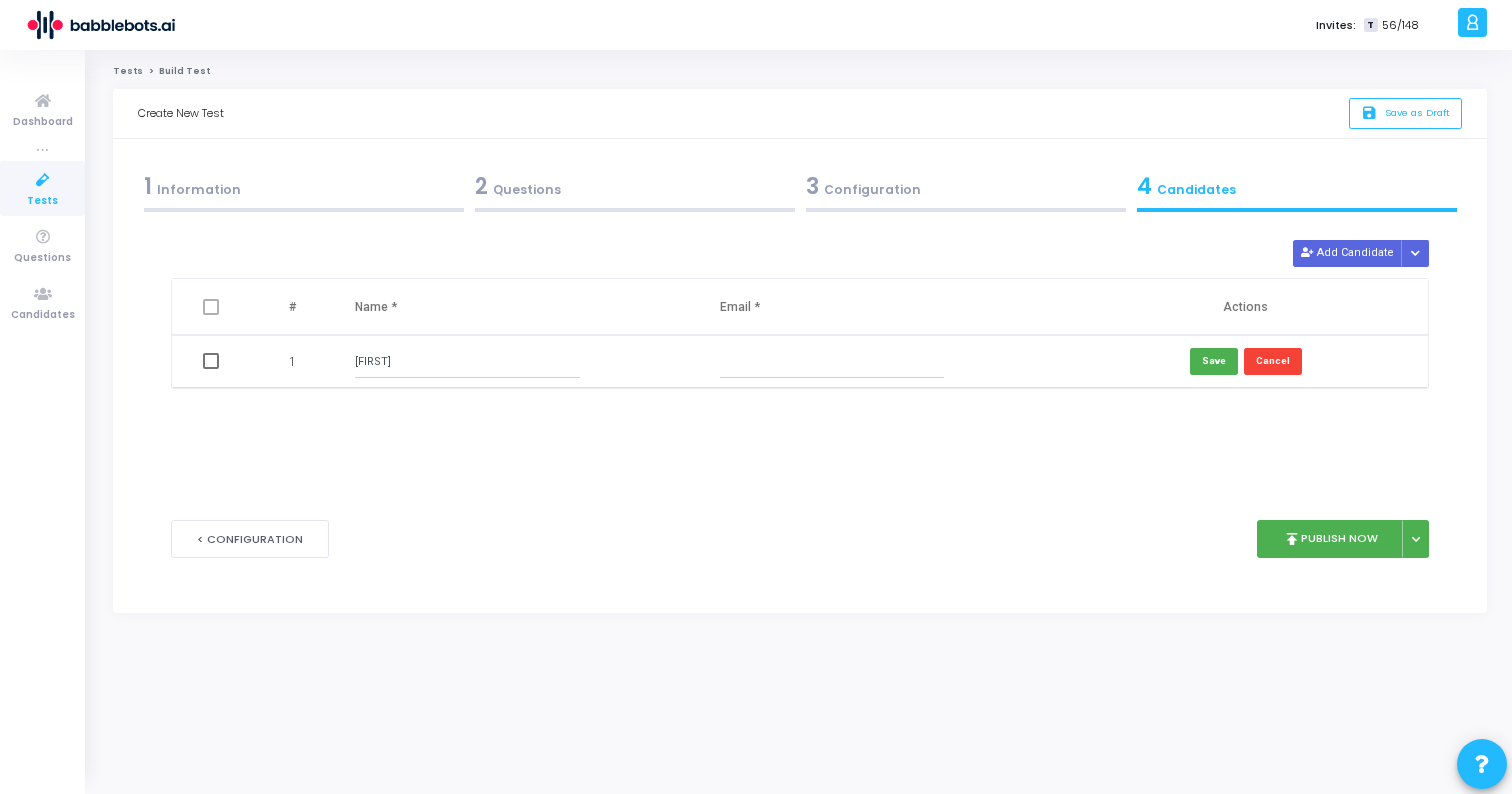 type on "Omkar" 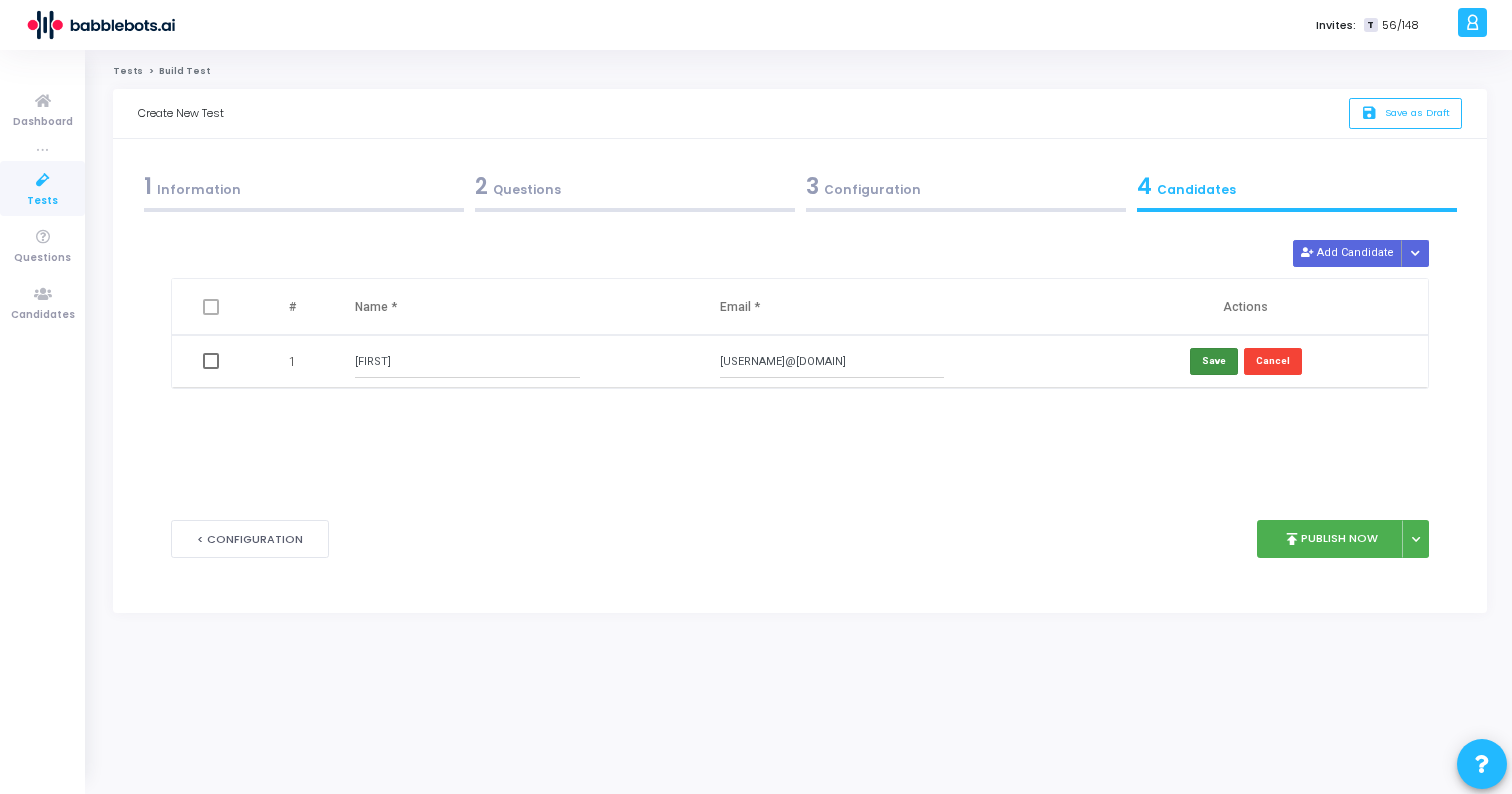 type on "omkar@babblebots.ai" 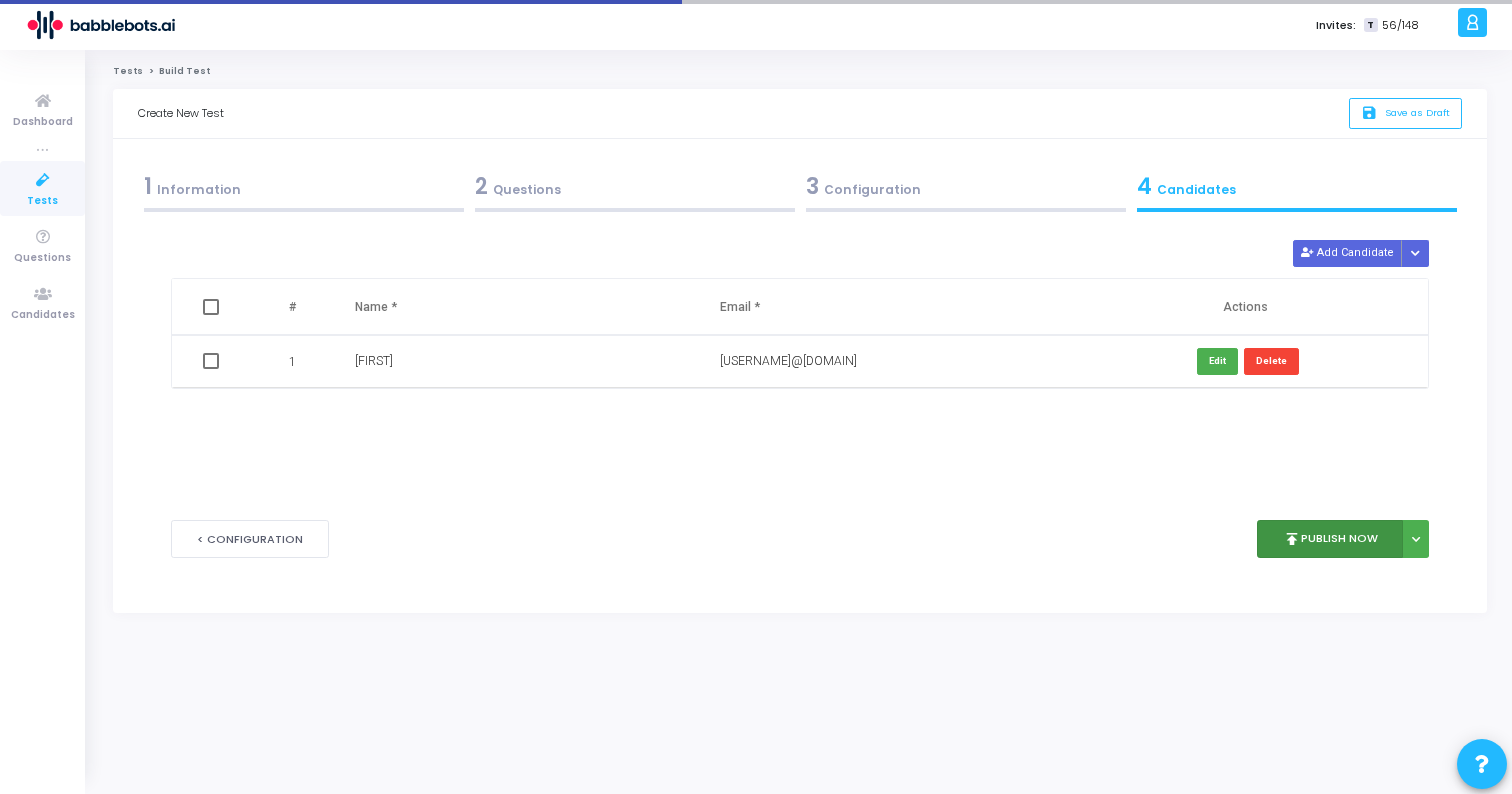 click on "publish  Publish Now" at bounding box center (1330, 539) 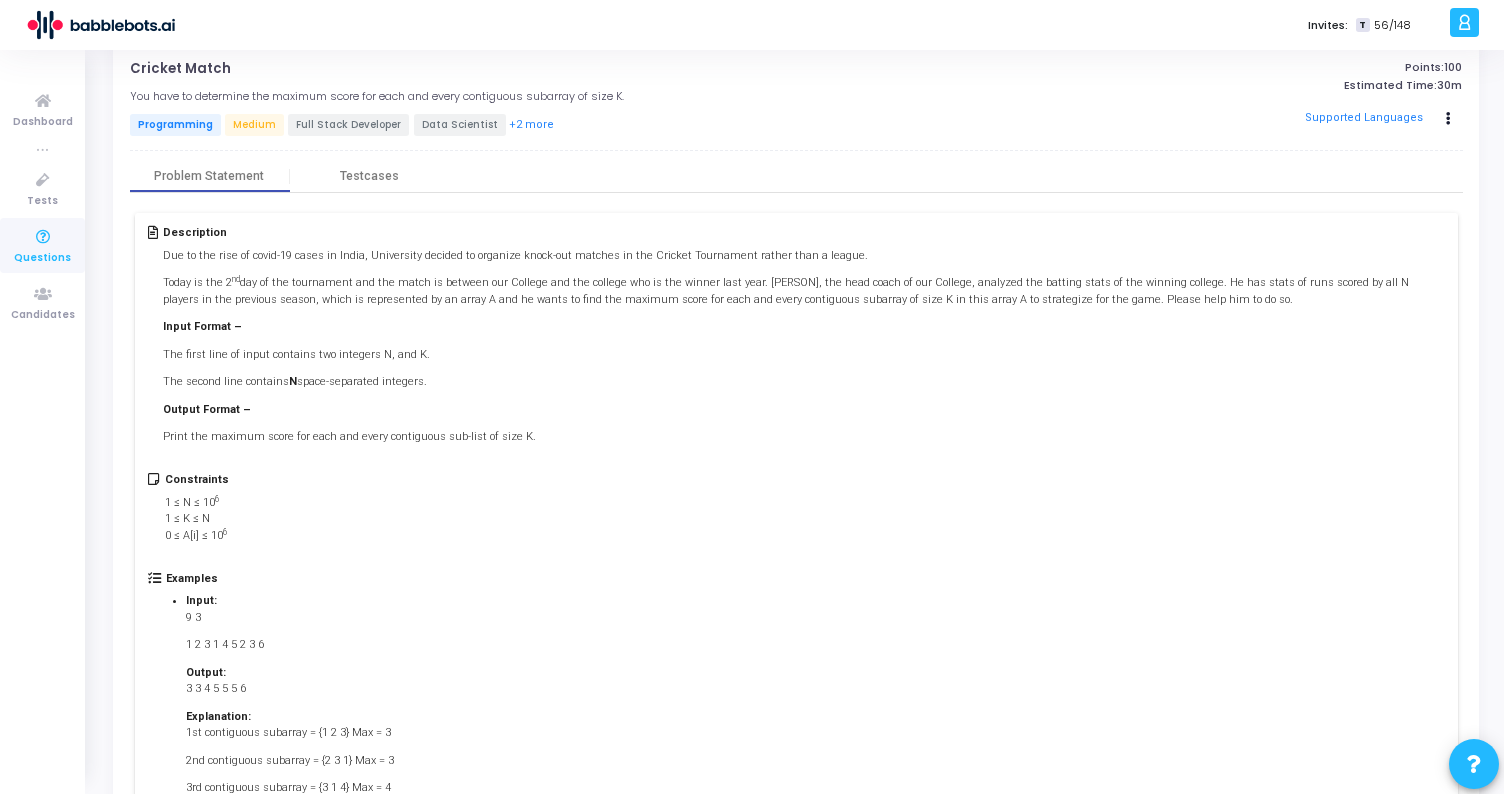 scroll, scrollTop: 46, scrollLeft: 0, axis: vertical 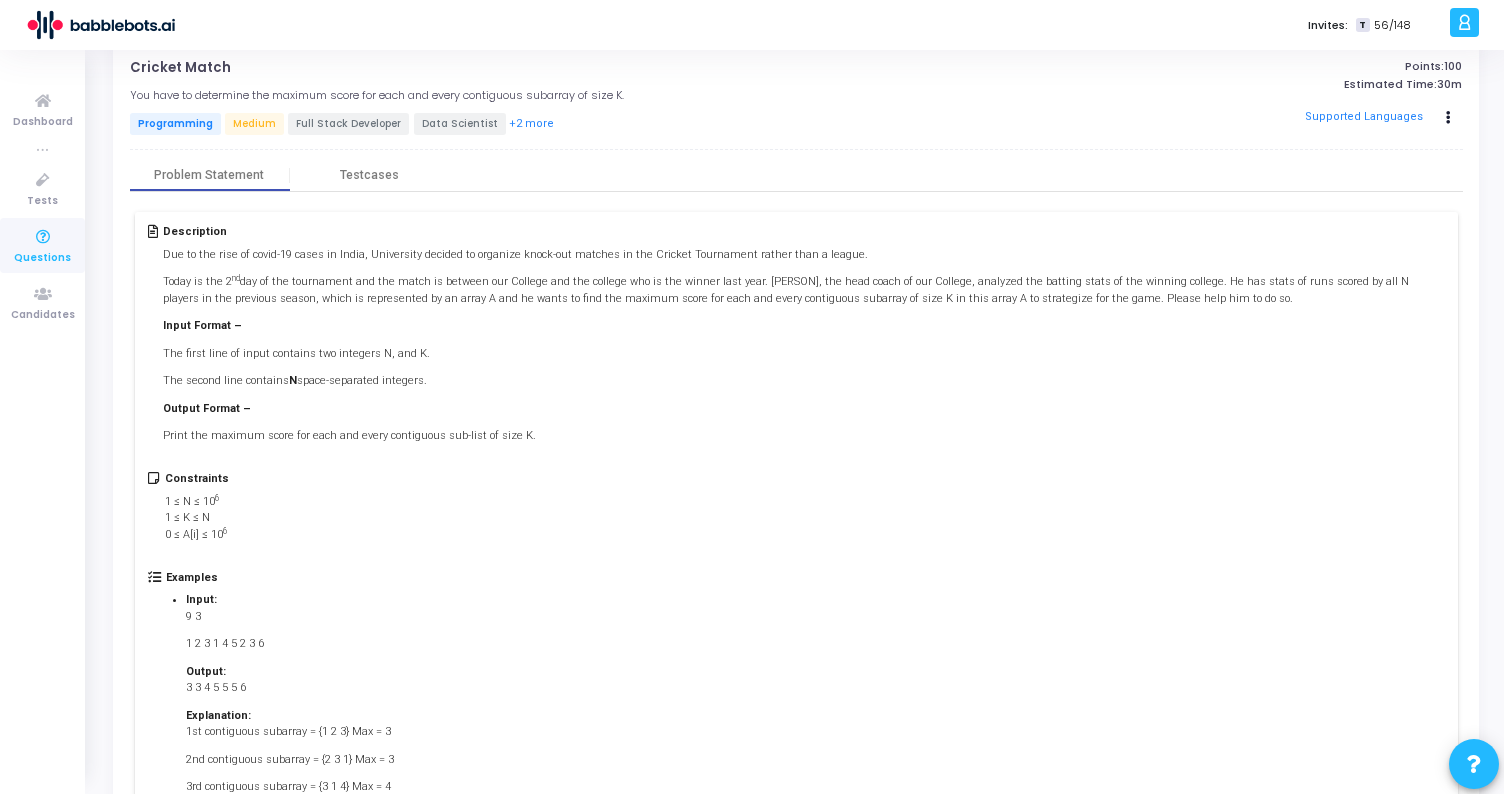 click on "The first line of input contains two integers N, and K." at bounding box center (803, 354) 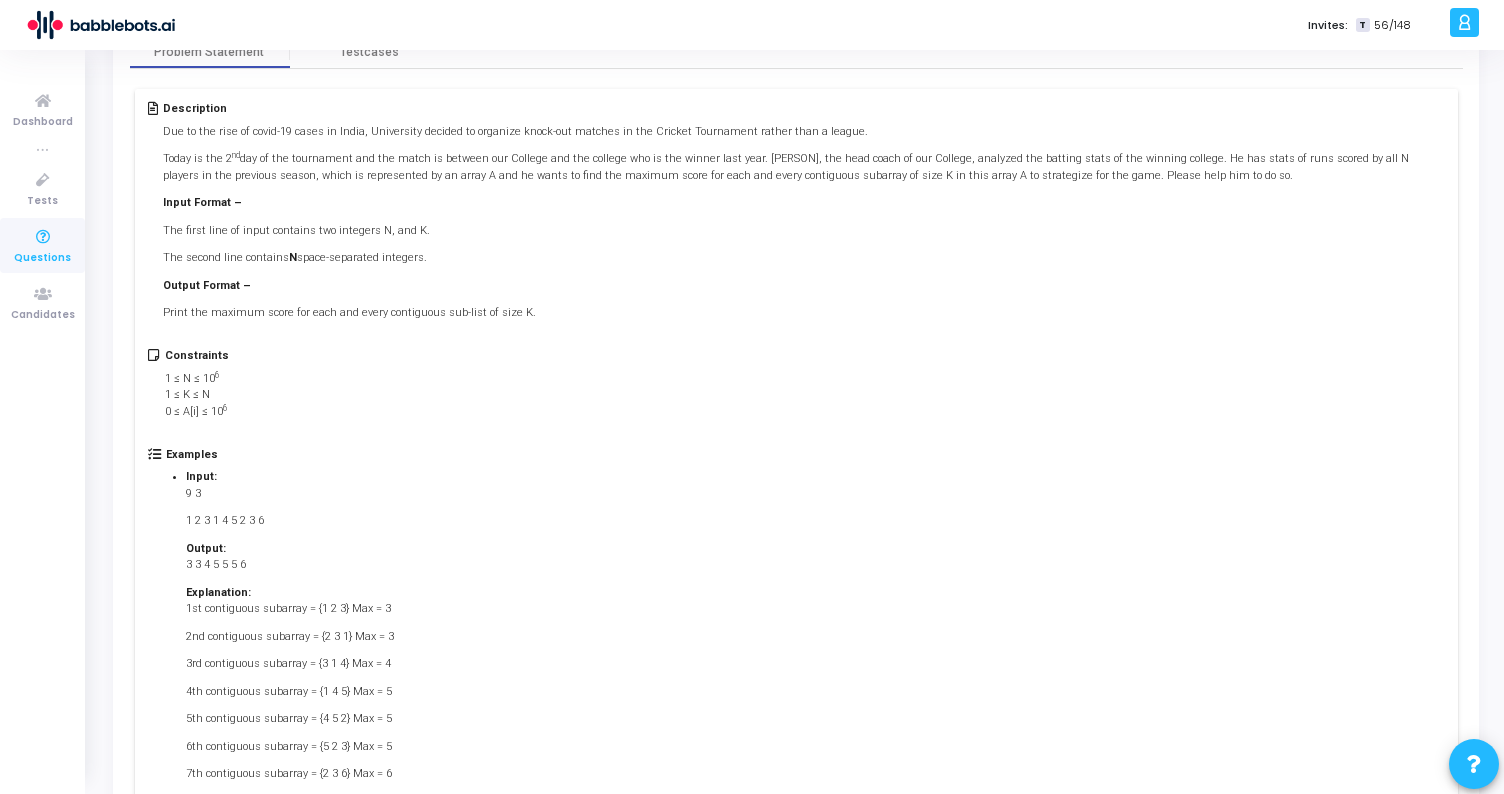 scroll, scrollTop: 166, scrollLeft: 0, axis: vertical 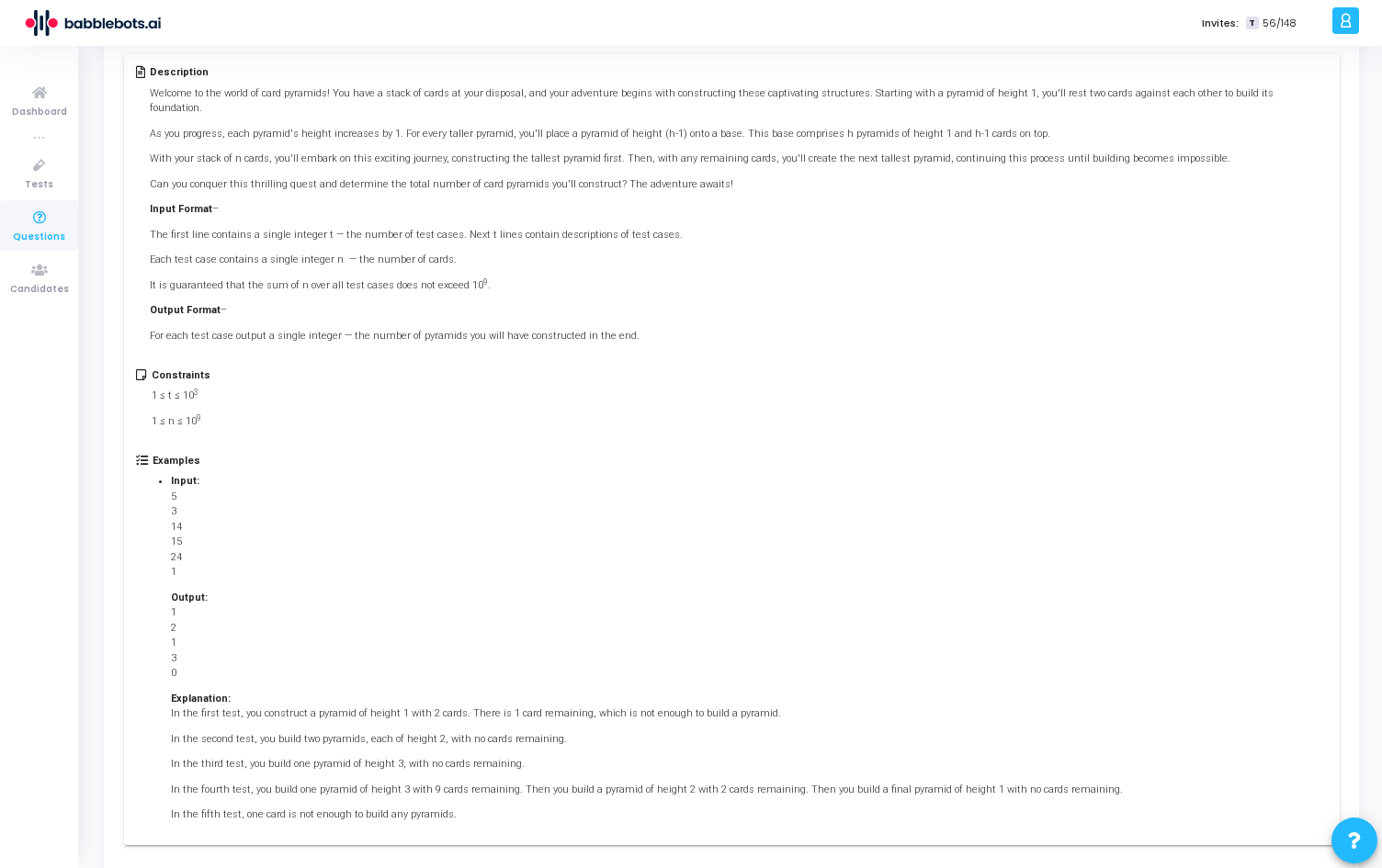click on "Description Welcome to the world of card pyramids! You have a stack of cards at your disposal, and your adventure begins with constructing these captivating structures. Starting with a pyramid of height 1, you'll rest two cards against each other to build its foundation. As you progress, each pyramid's height increases by 1. For every taller pyramid, you'll place a pyramid of height ([NUMBER]-1) onto a base. This base comprises [NUMBER] pyramids of height 1 and [NUMBER]-1 cards on top. With your stack of [NUMBER] cards, you'll embark on this exciting journey, constructing the tallest pyramid first. Then, with any remaining cards, you'll create the next tallest pyramid, continuing this process until building becomes impossible. Can you conquer this thrilling quest and determine the total number of card pyramids you'll construct? The adventure awaits! Input Format  – The first line contains a single integer [NUMBER] — the number of test cases. Next [NUMBER] lines contain descriptions of test cases. [NUMBER] . Output Format  – Constraints [NUMBER] [NUMBER] Input:" at bounding box center [731, 450] 